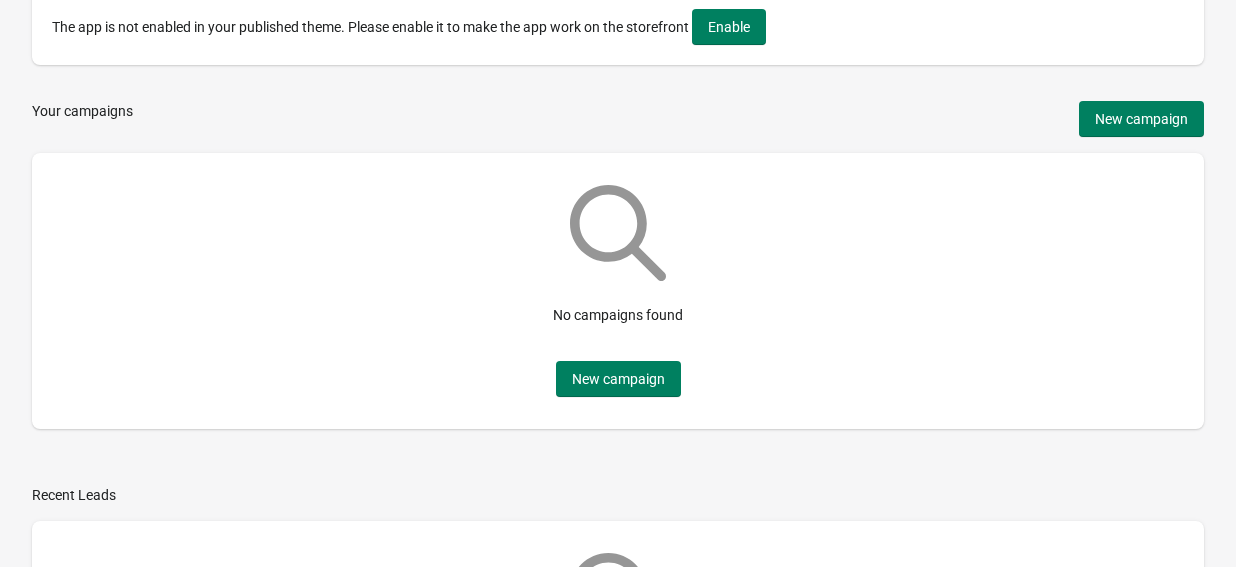 scroll, scrollTop: 157, scrollLeft: 0, axis: vertical 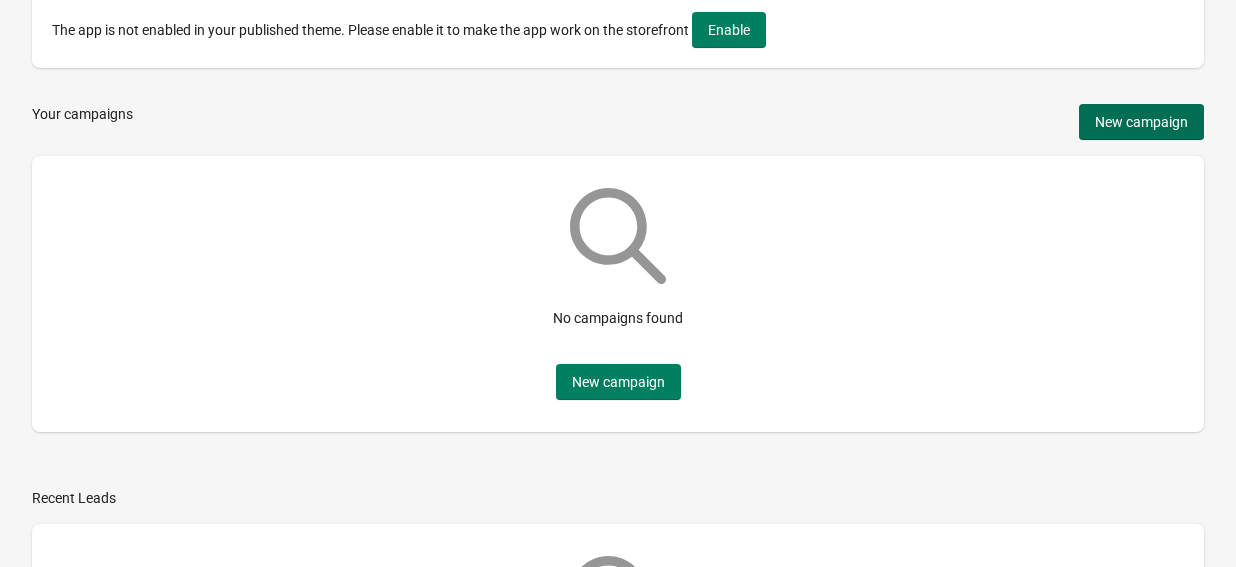 click on "New campaign" at bounding box center (1141, 122) 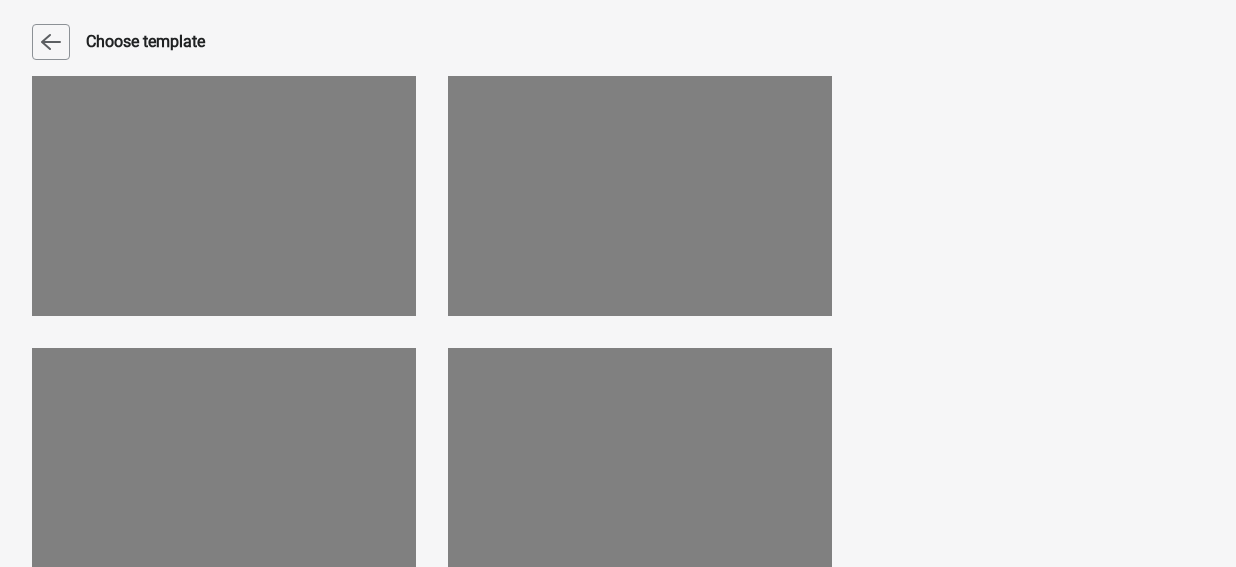 scroll, scrollTop: 0, scrollLeft: 0, axis: both 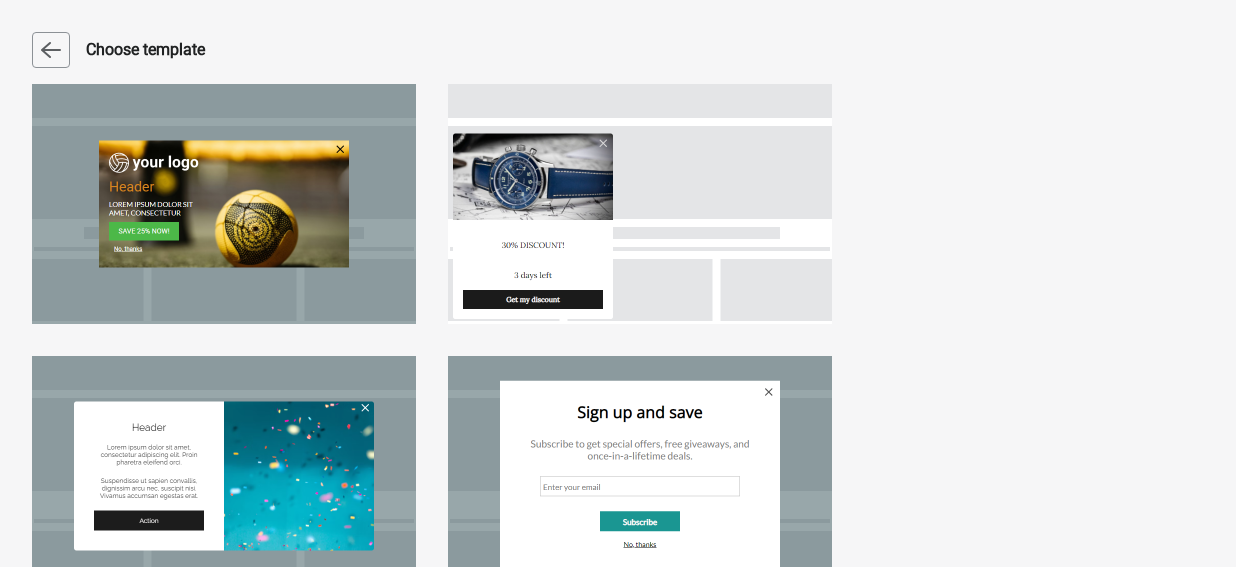 click on "Choose template" at bounding box center [618, 50] 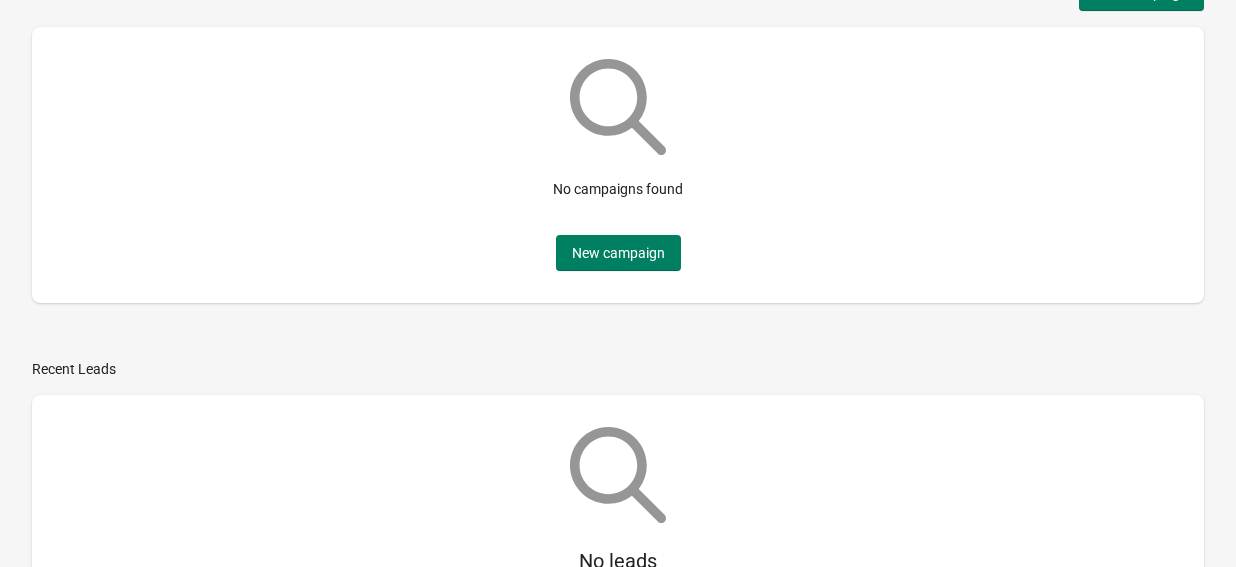scroll, scrollTop: 333, scrollLeft: 0, axis: vertical 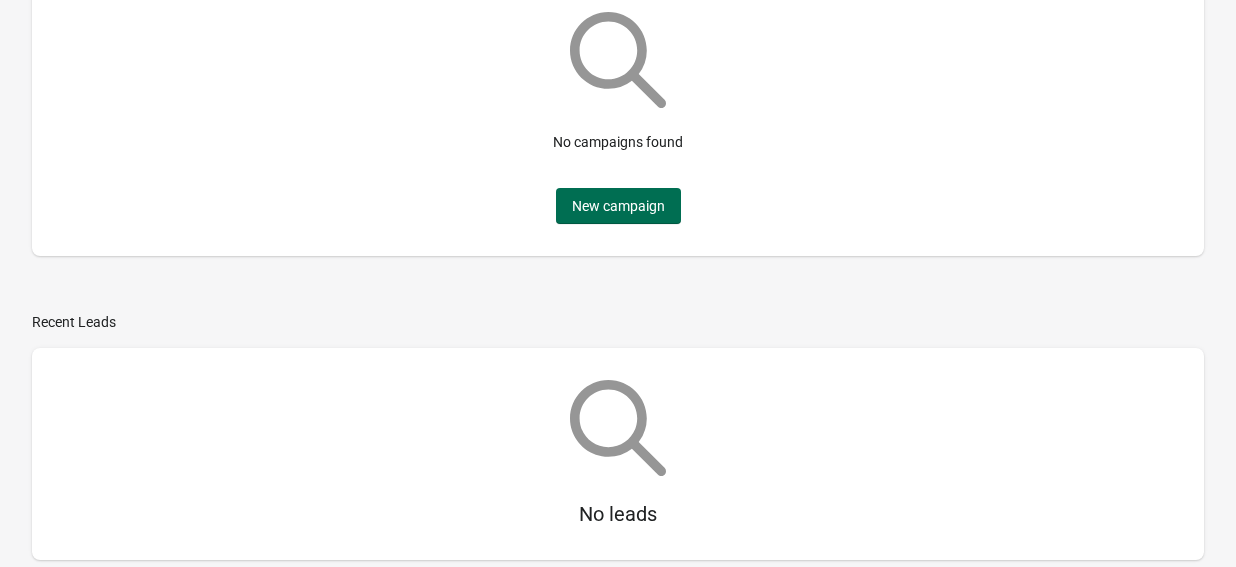 click on "New campaign" at bounding box center (618, 206) 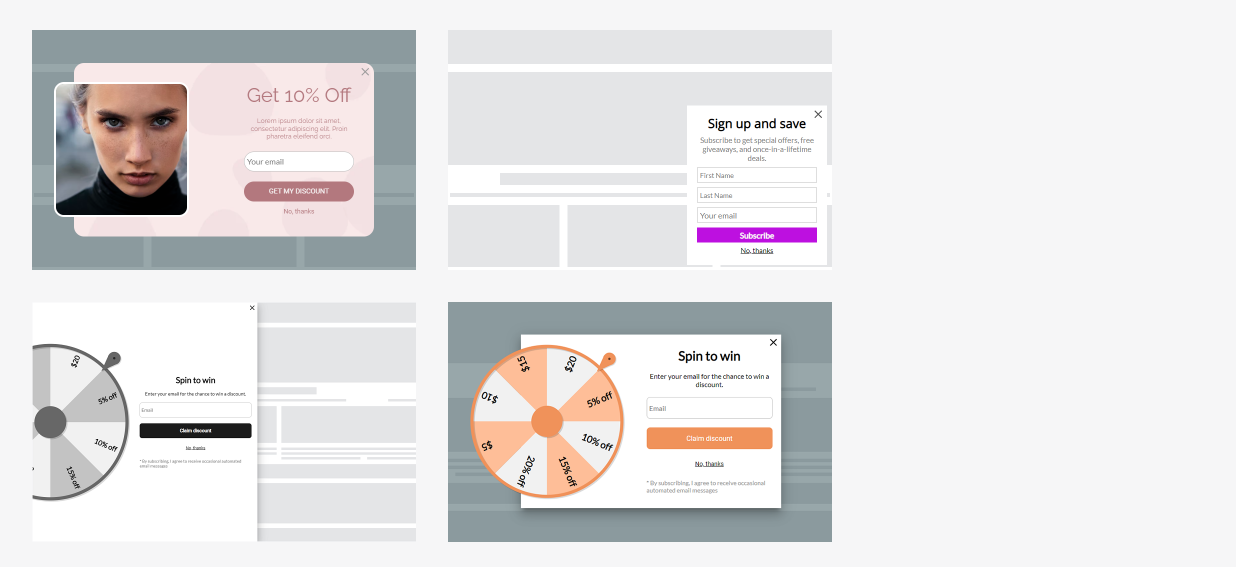 scroll, scrollTop: 1148, scrollLeft: 0, axis: vertical 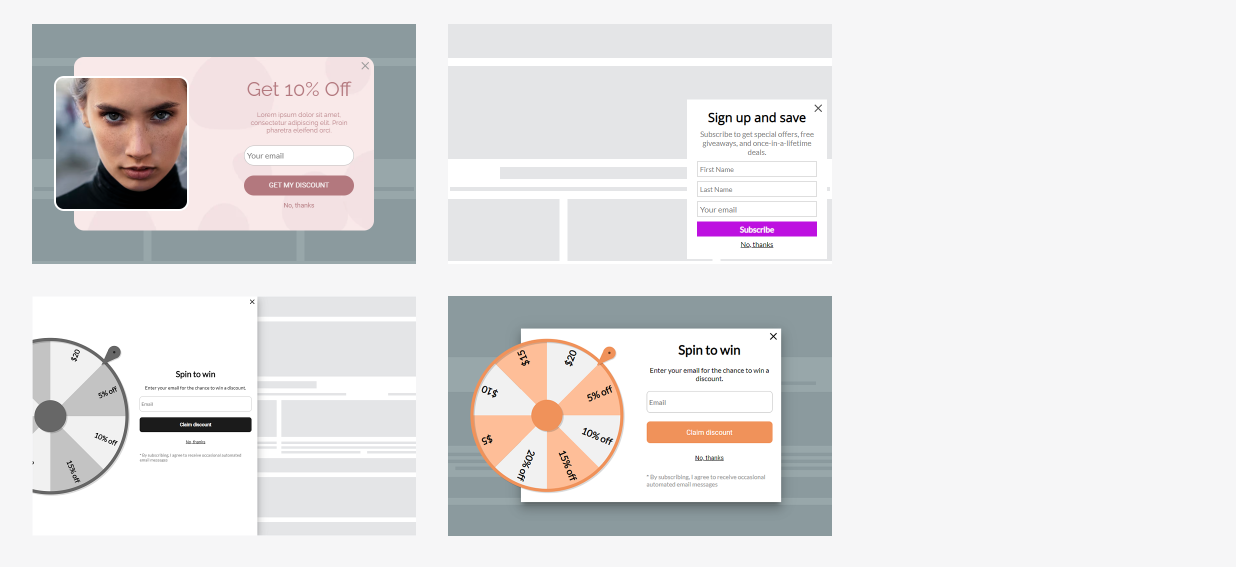 click at bounding box center [224, 416] 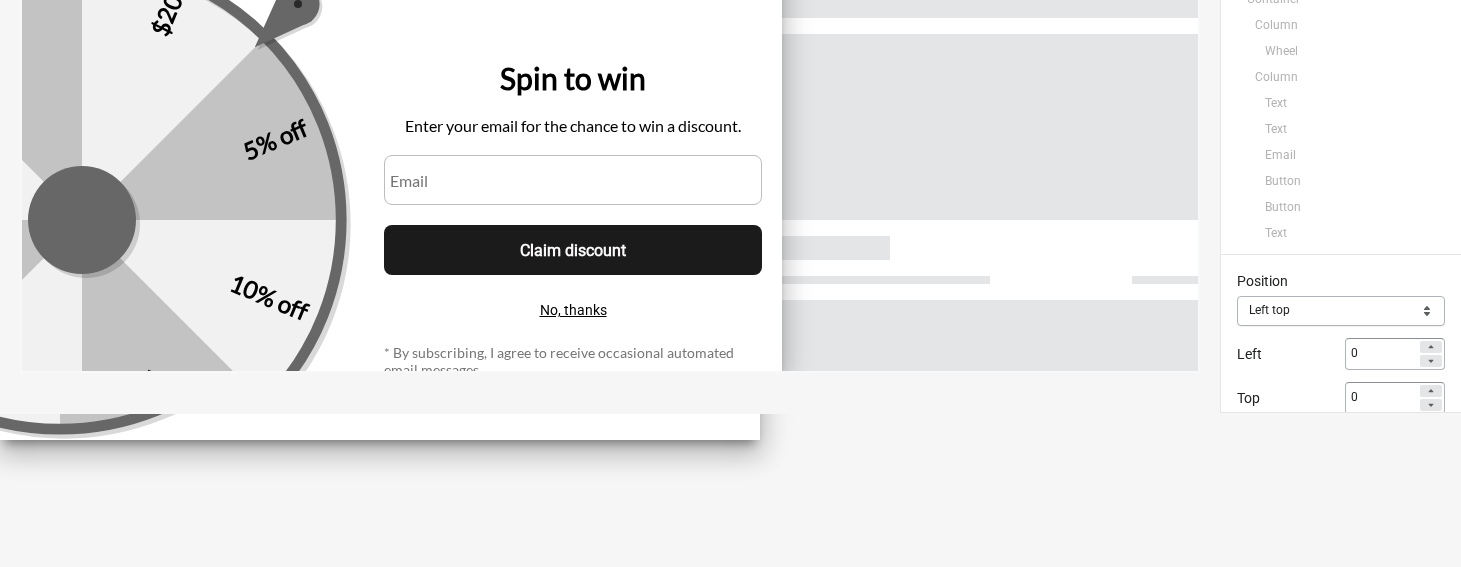 scroll, scrollTop: 164, scrollLeft: 0, axis: vertical 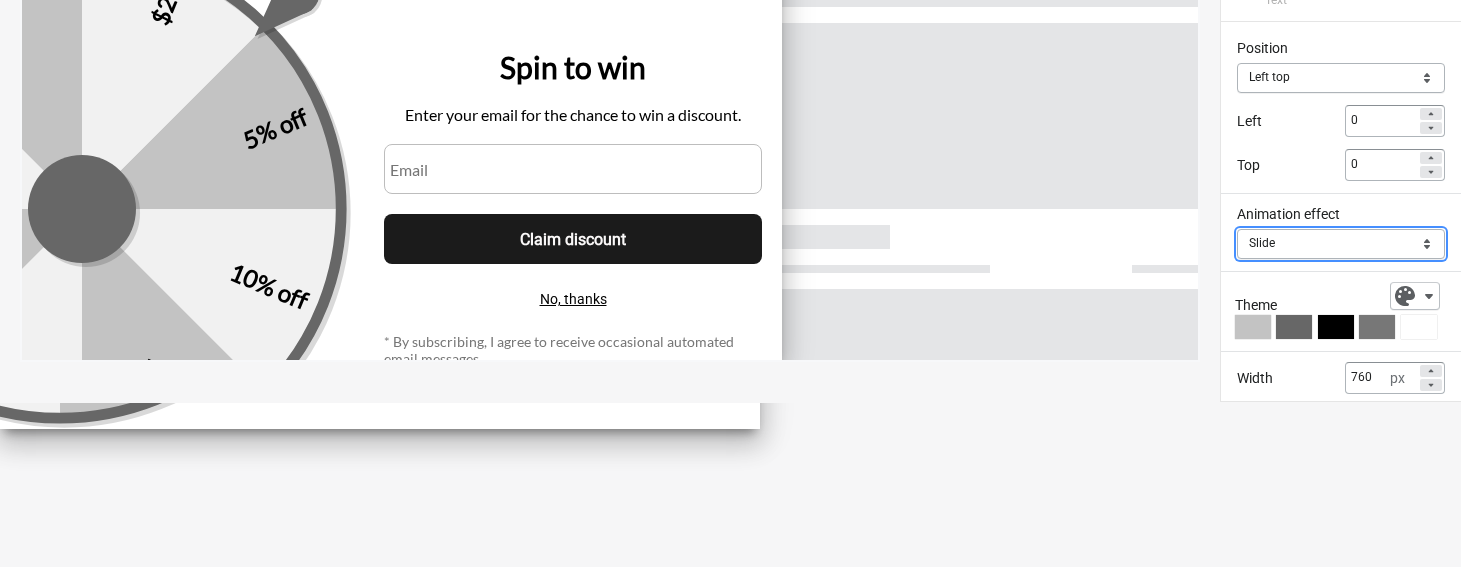 click on "Slide Zoom Fade in" at bounding box center (1341, 244) 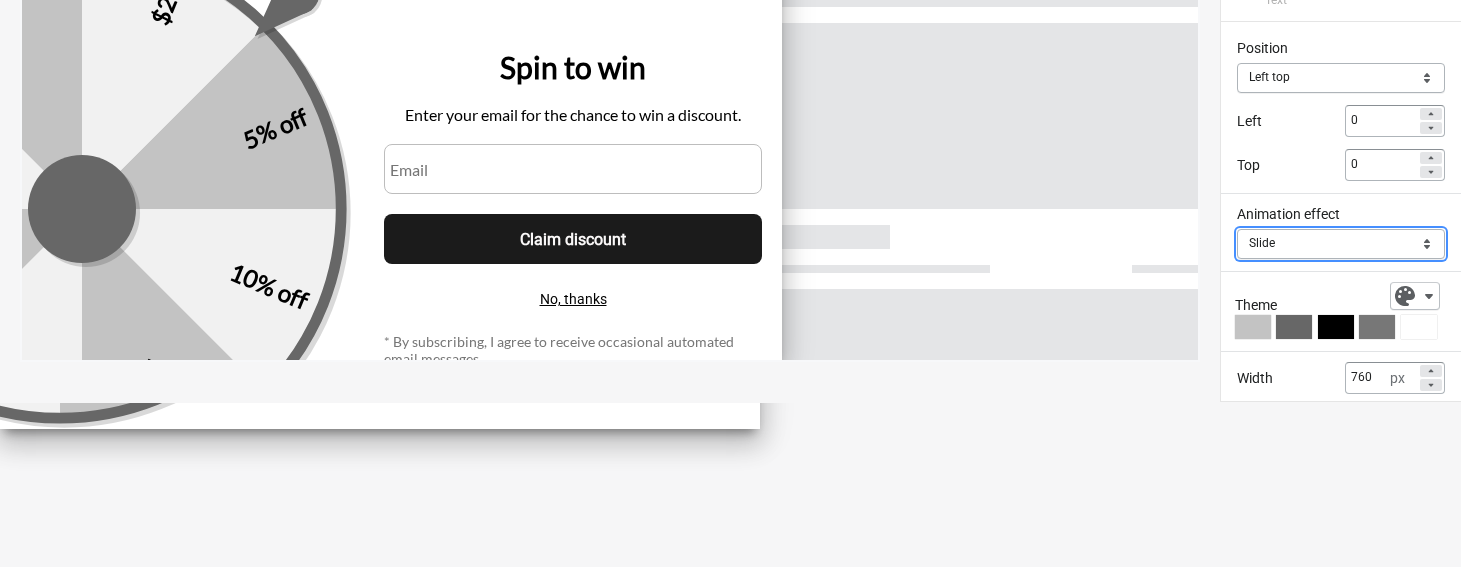 click on "Slide Zoom Fade in" at bounding box center [1341, 244] 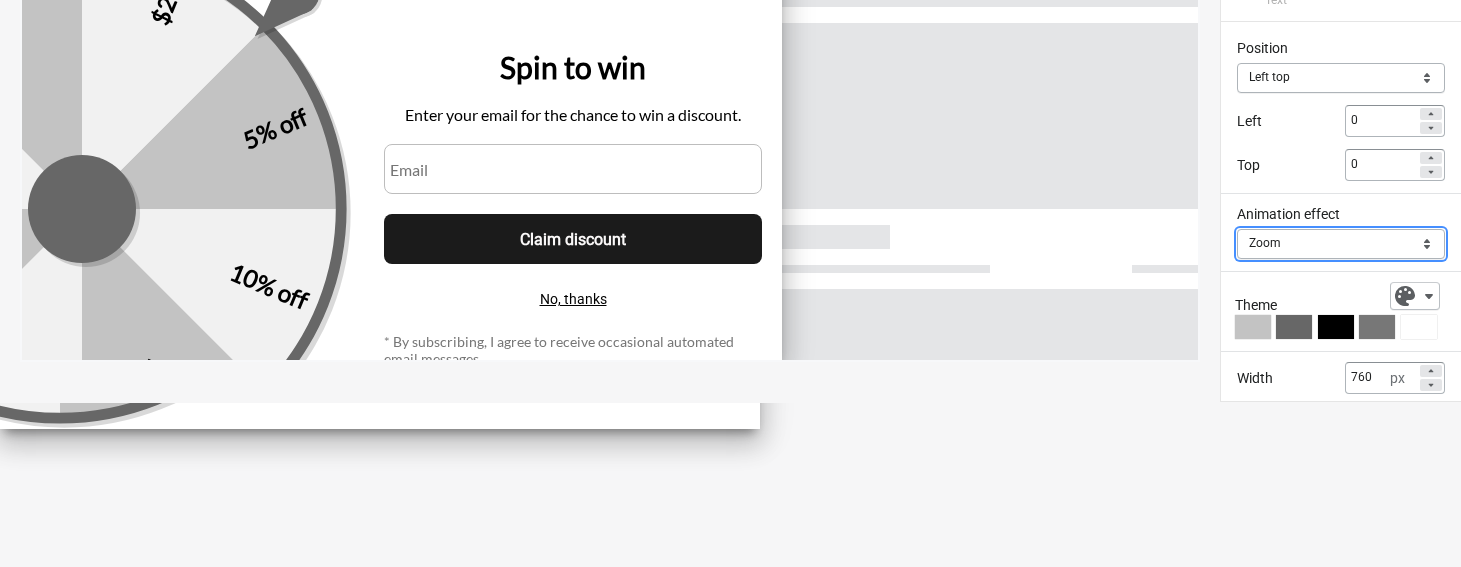 click on "Slide Zoom Fade in" at bounding box center (1341, 244) 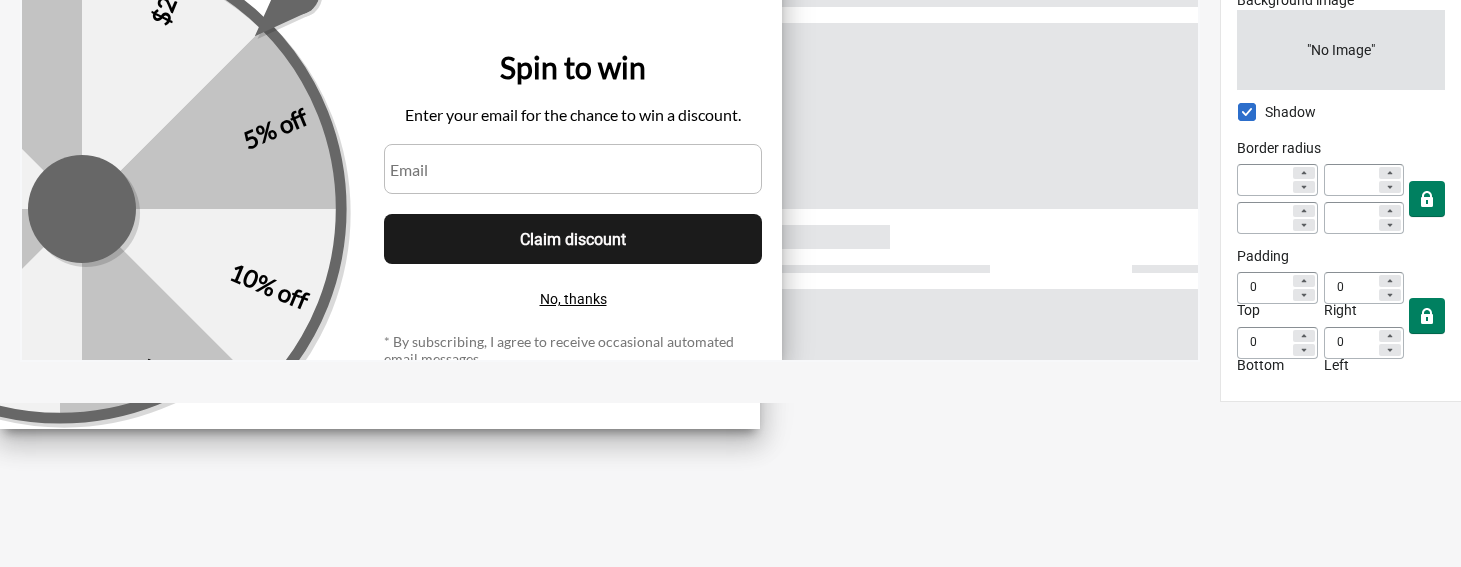 scroll, scrollTop: 755, scrollLeft: 0, axis: vertical 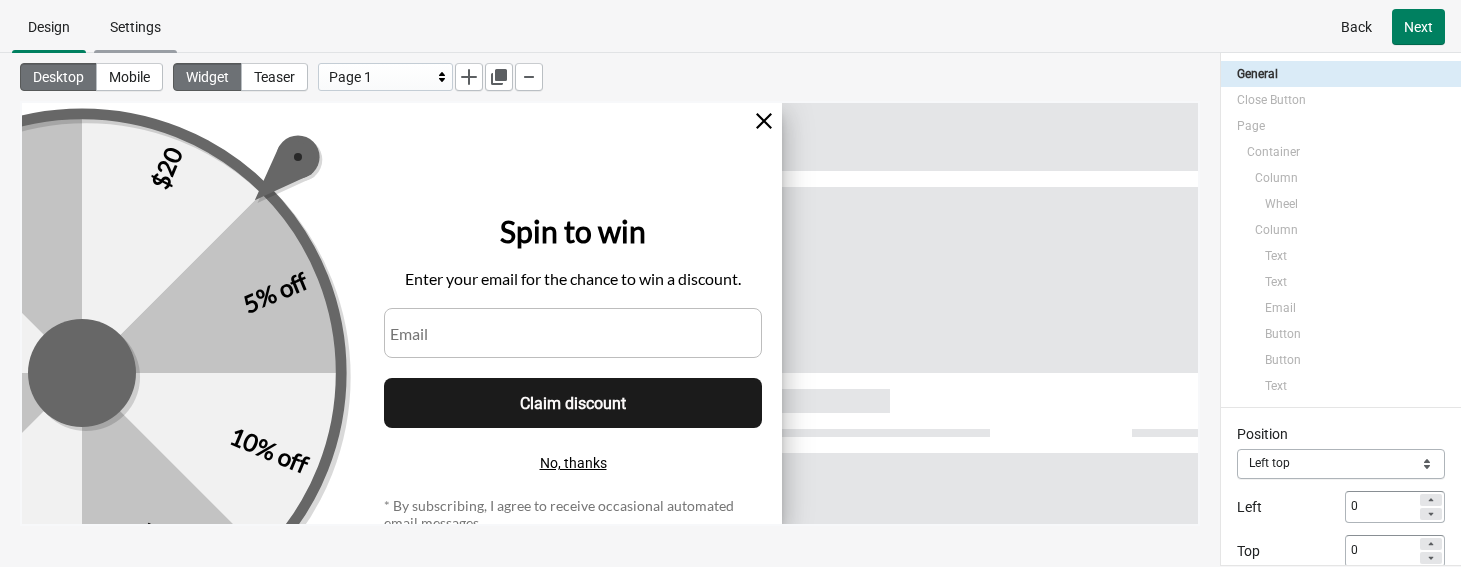 click on "Settings" at bounding box center [135, 27] 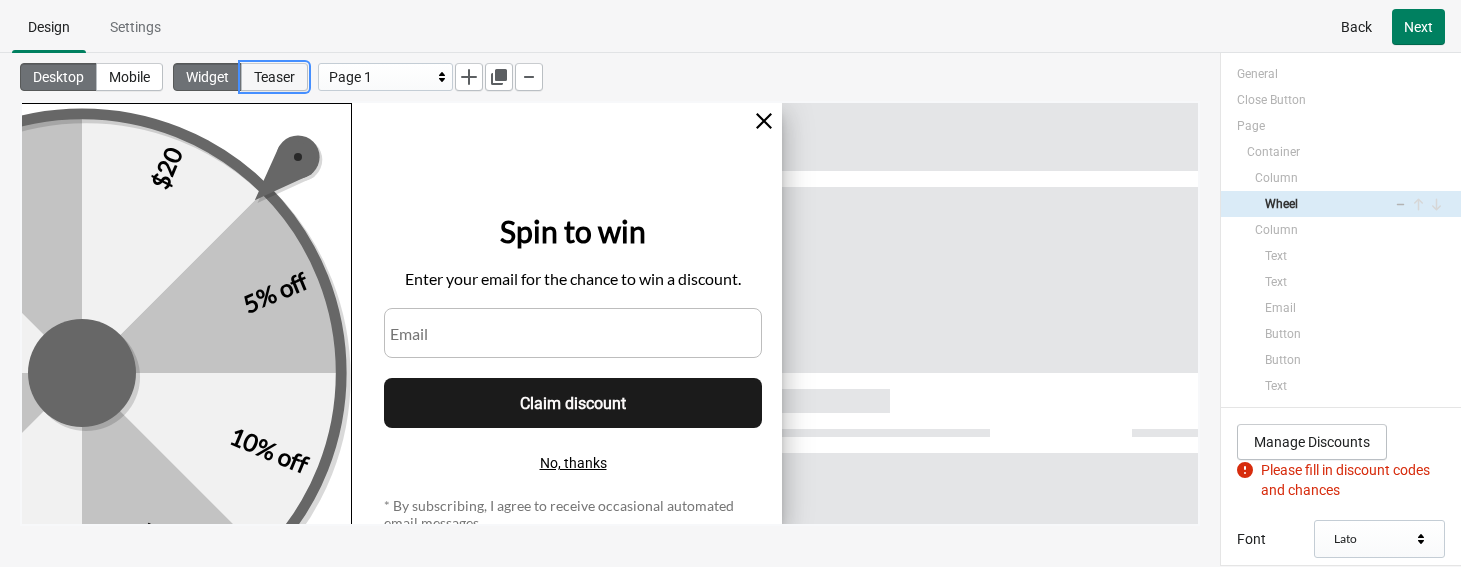 click on "Teaser" at bounding box center [274, 77] 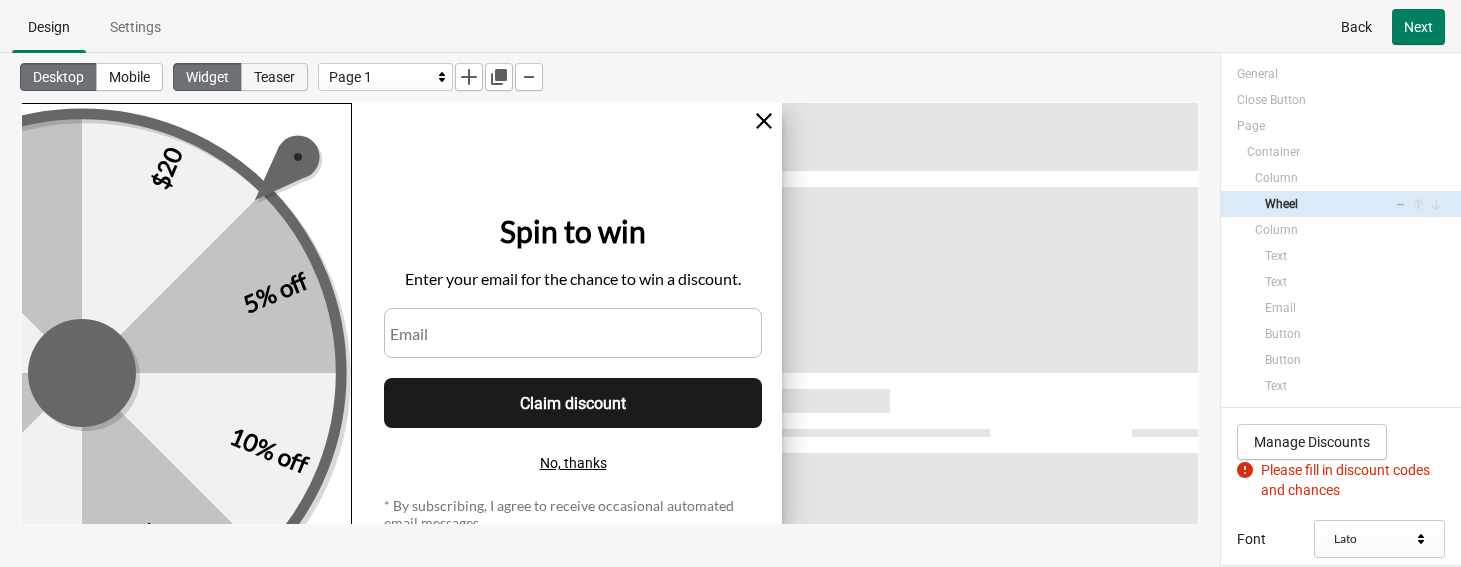 select on "left_bottom" 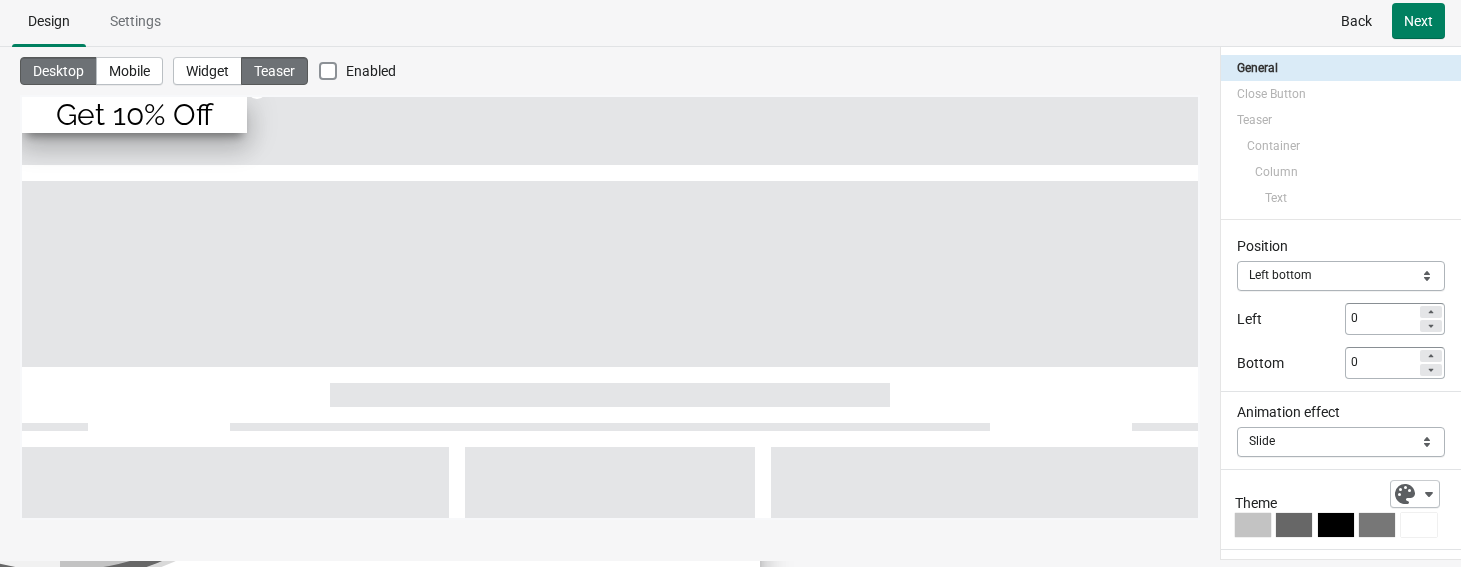 scroll, scrollTop: 0, scrollLeft: 0, axis: both 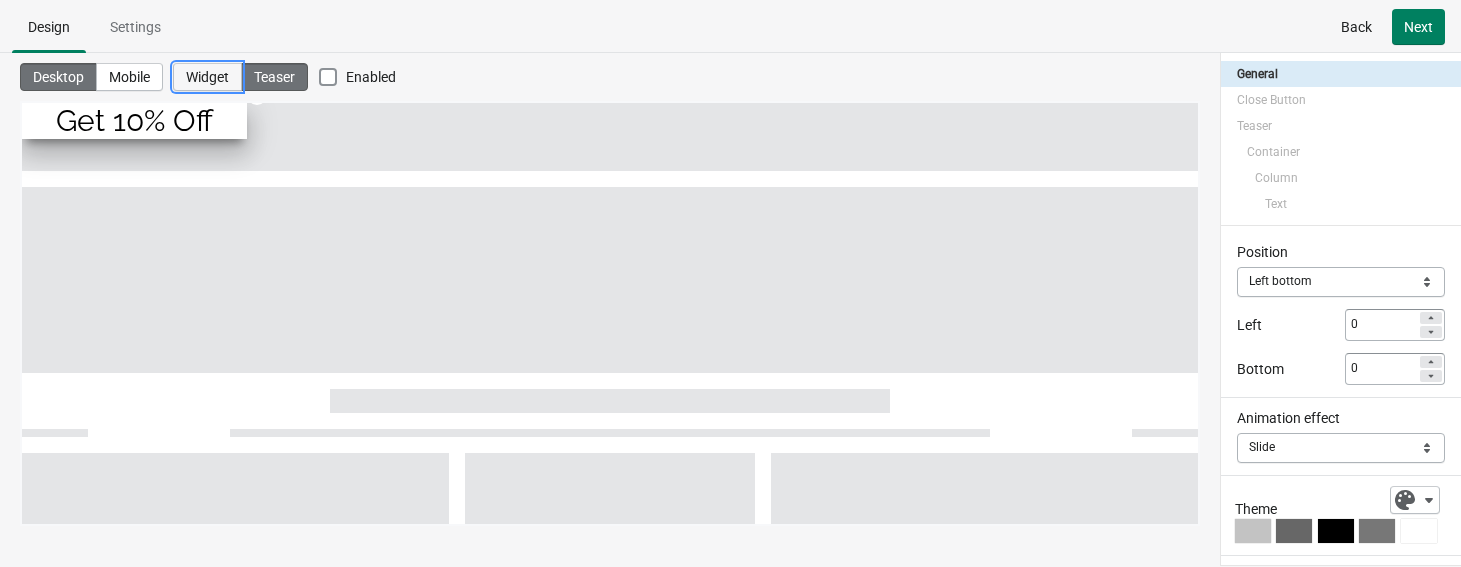click on "Widget" at bounding box center (207, 77) 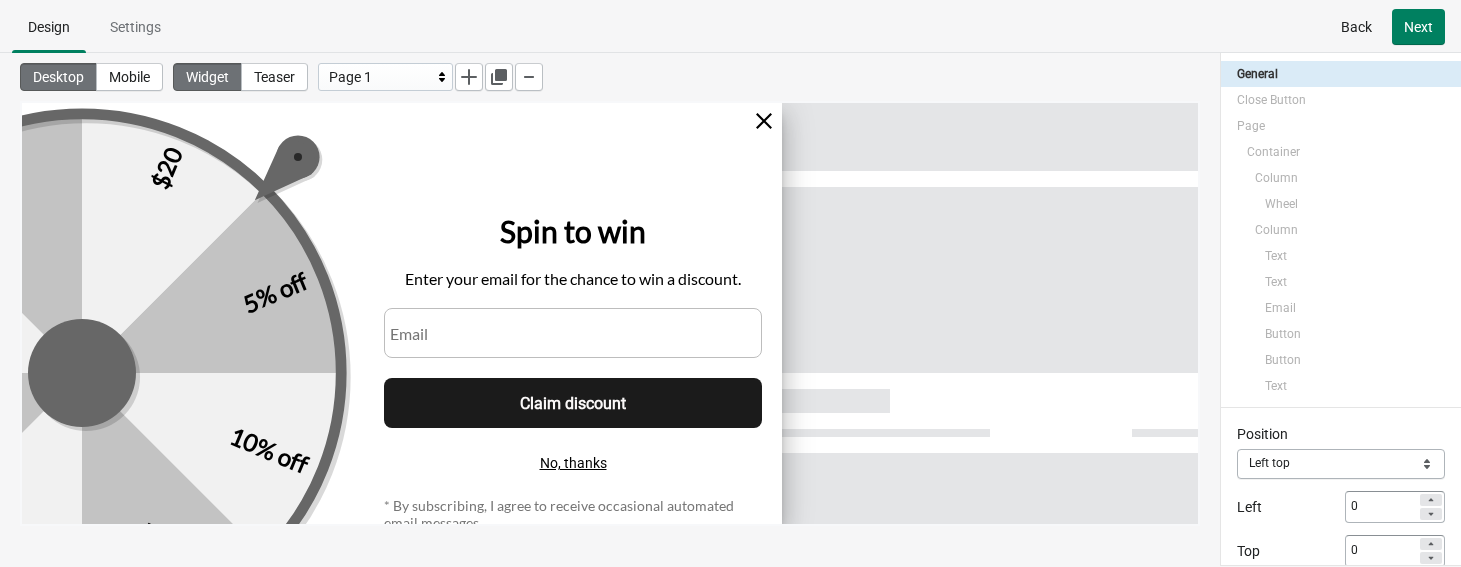 click on "Page 1" at bounding box center [380, 77] 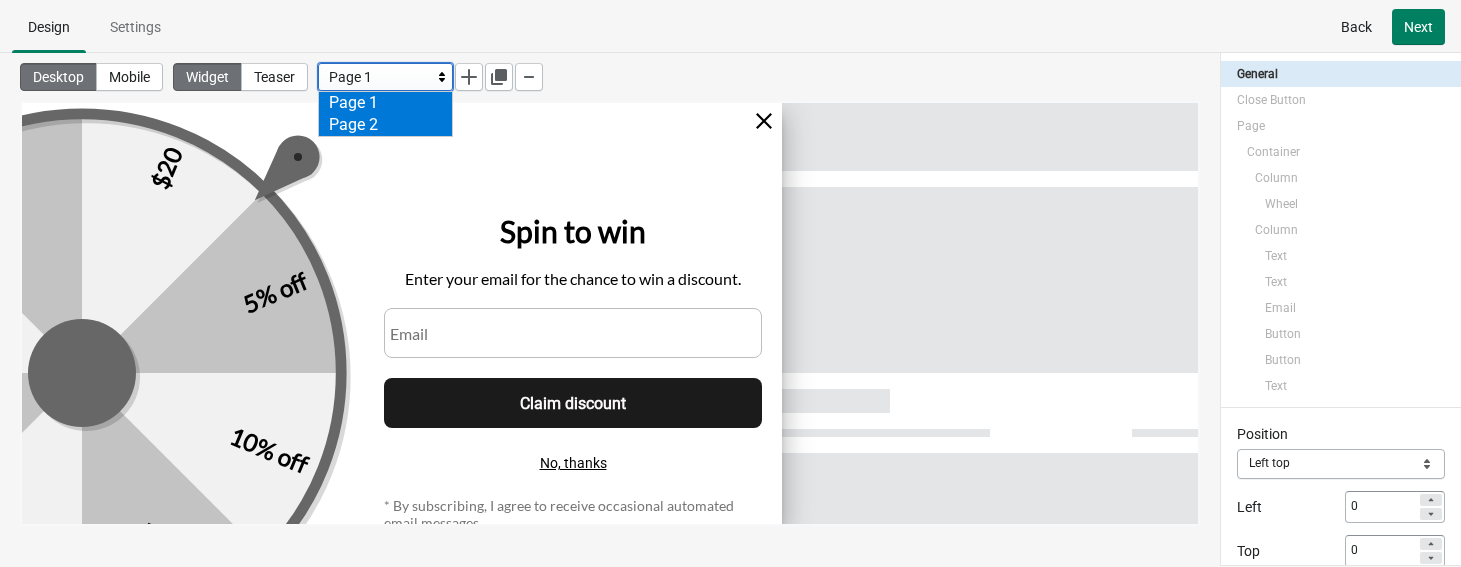 click on "Page 2" at bounding box center [385, 125] 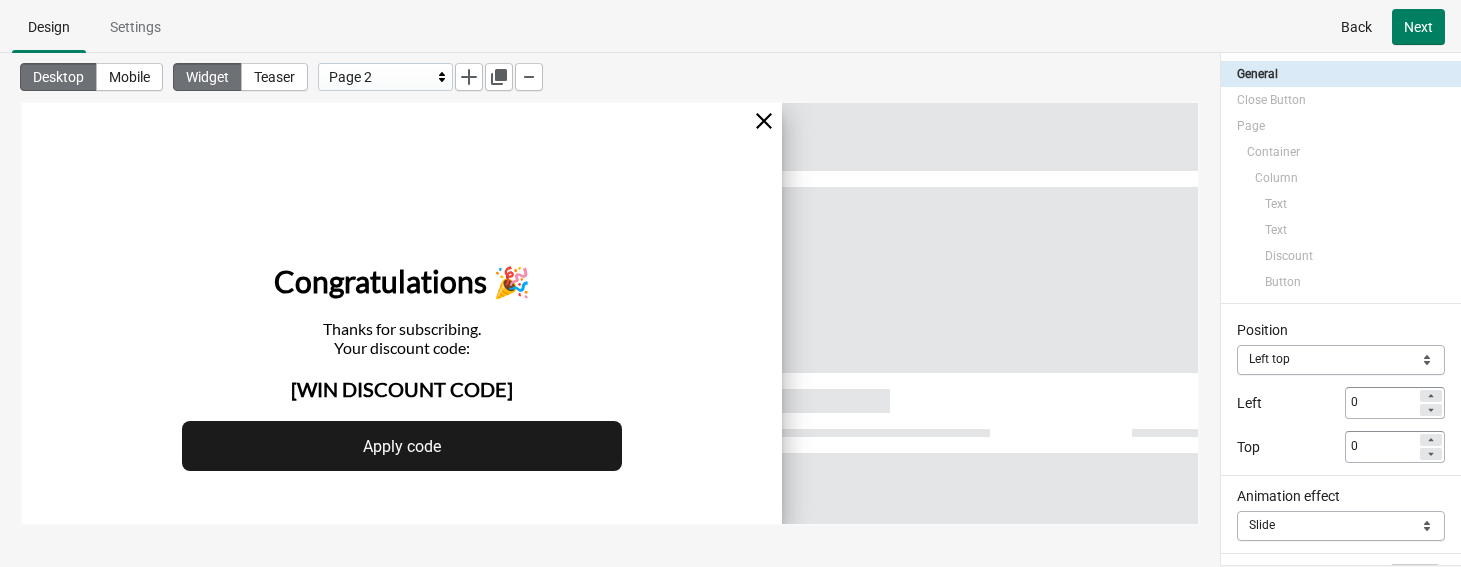 click on "Page 2" at bounding box center [380, 77] 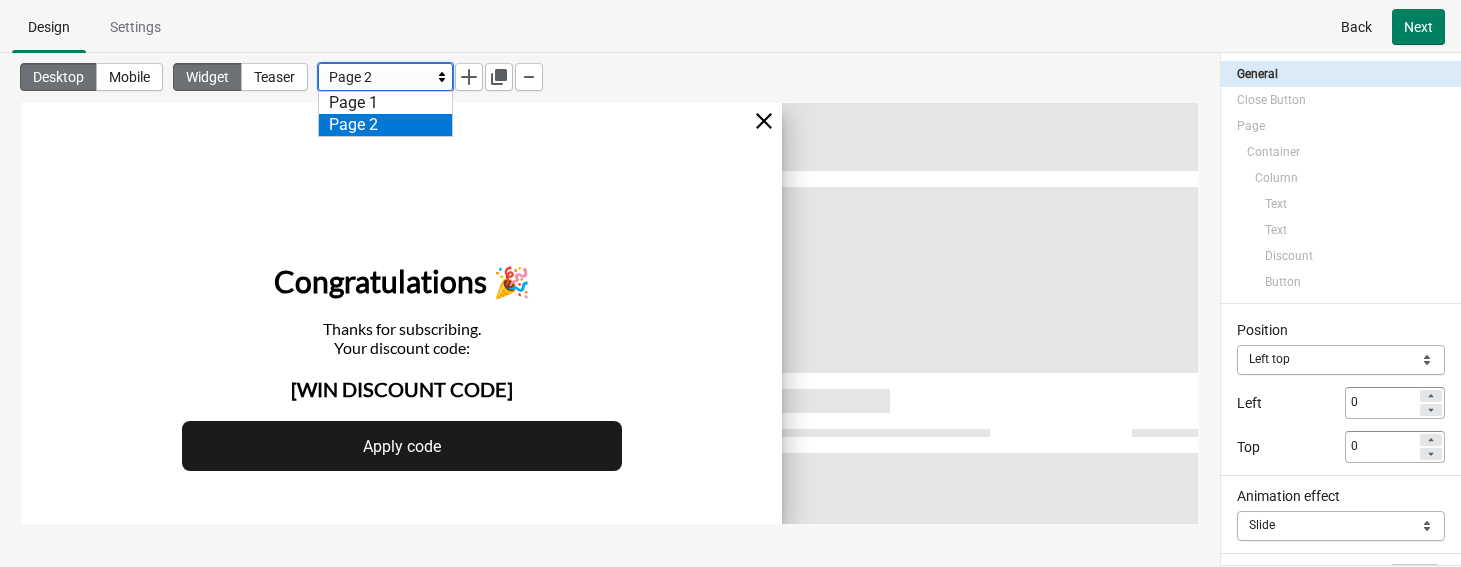 click on "Page 1" at bounding box center [385, 103] 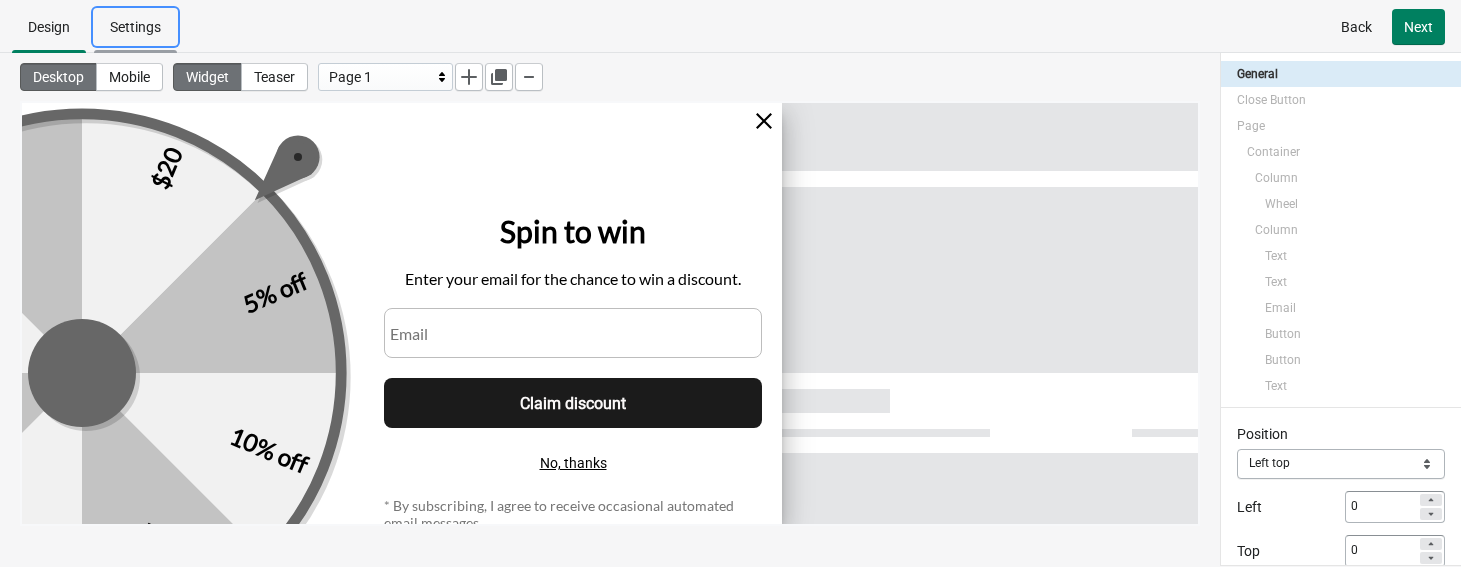 click on "Settings" at bounding box center [135, 27] 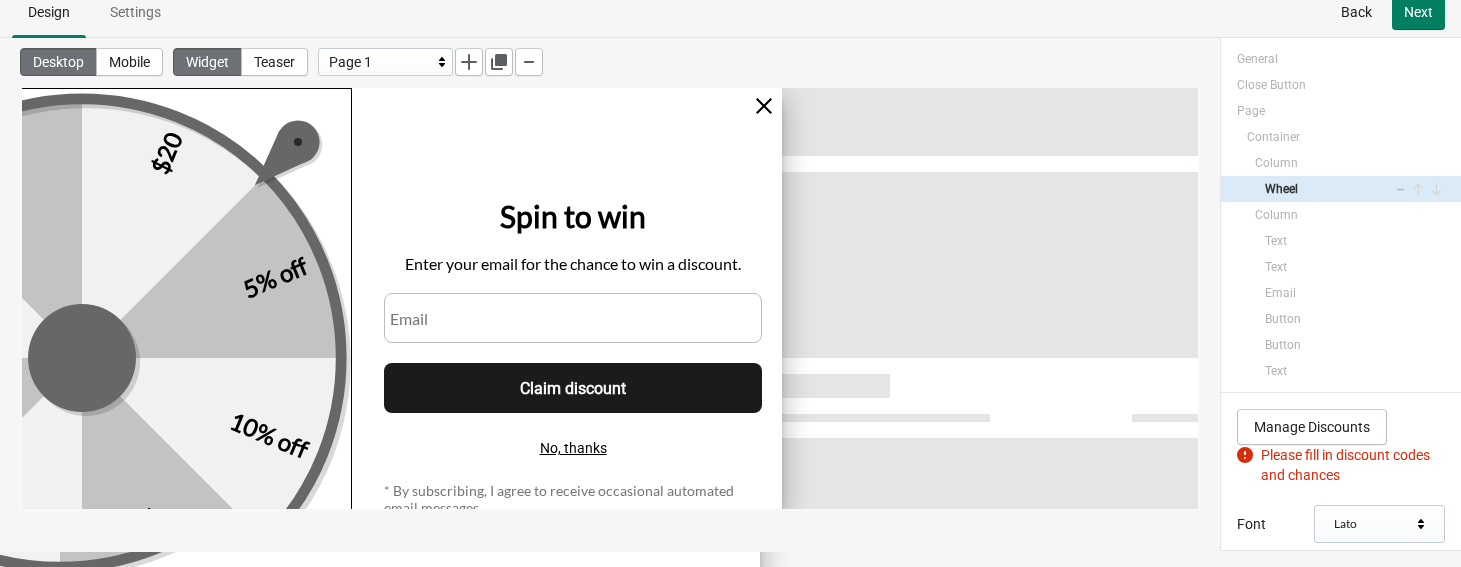 scroll, scrollTop: 164, scrollLeft: 0, axis: vertical 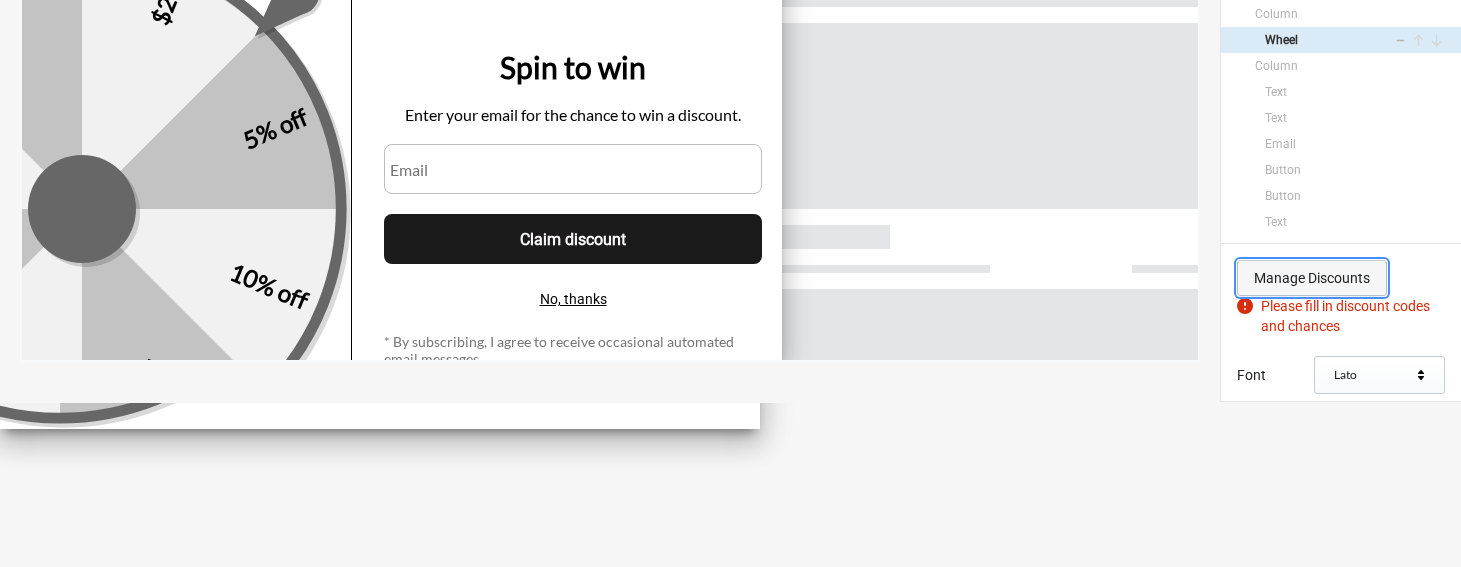 click on "Manage Discounts" at bounding box center (1312, 278) 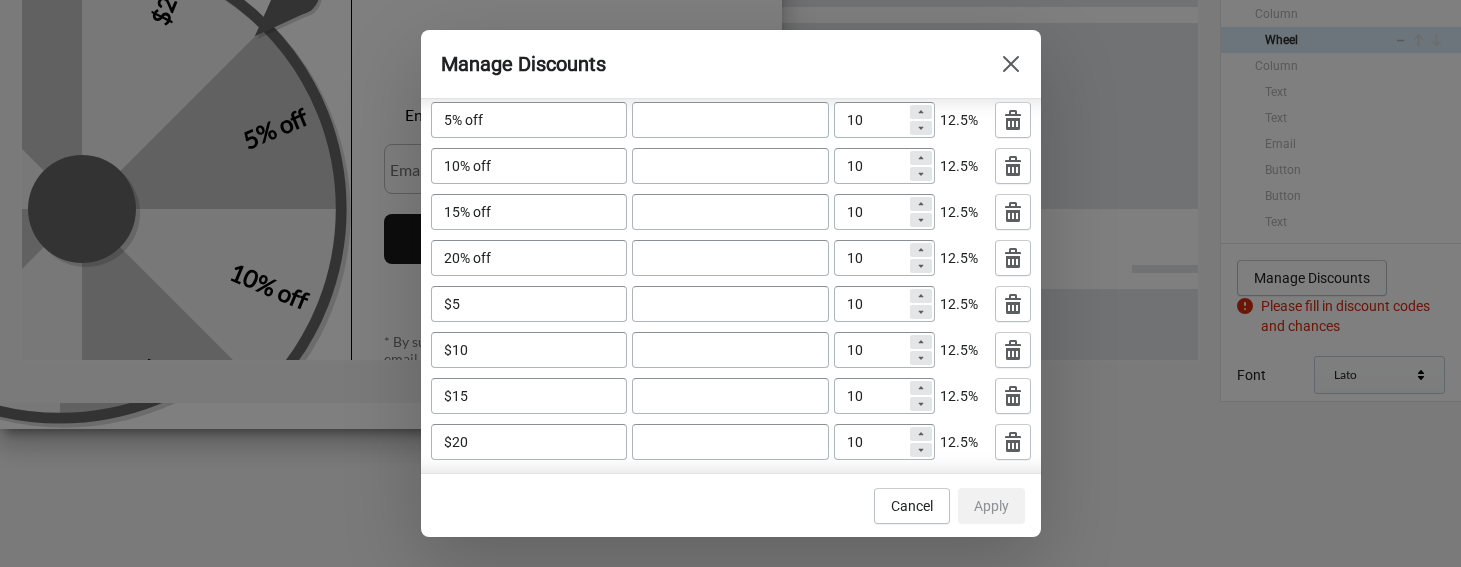 scroll, scrollTop: 0, scrollLeft: 0, axis: both 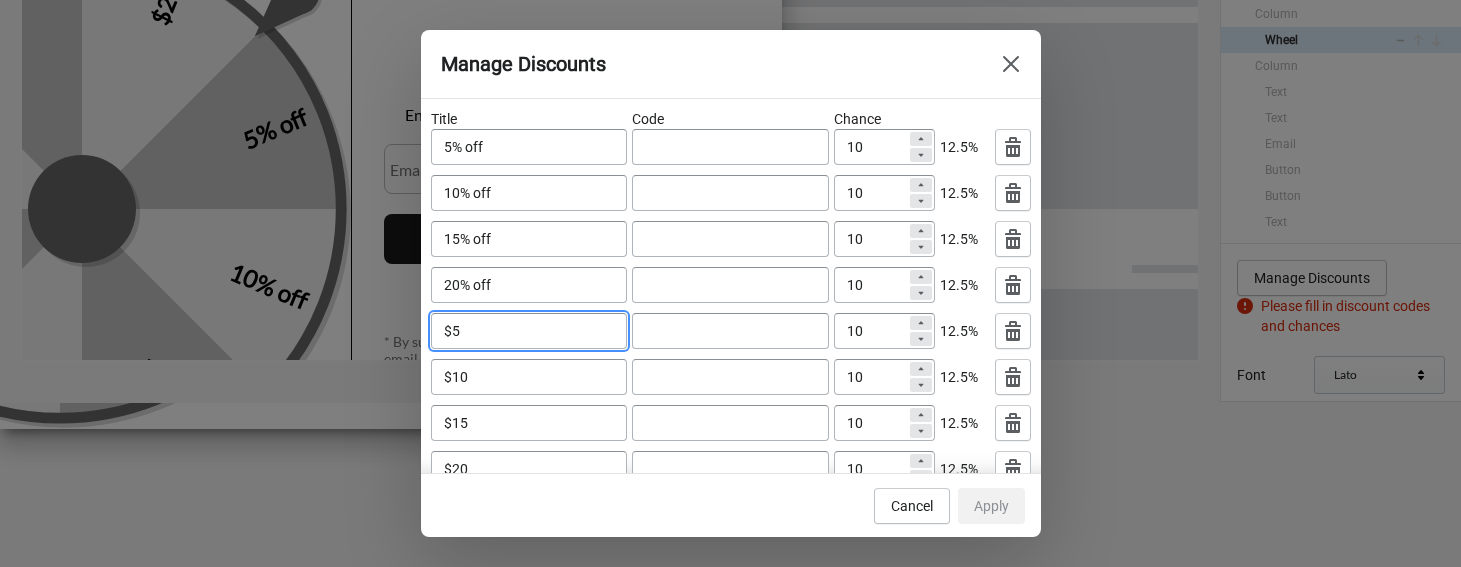 drag, startPoint x: 507, startPoint y: 335, endPoint x: 443, endPoint y: 338, distance: 64.070274 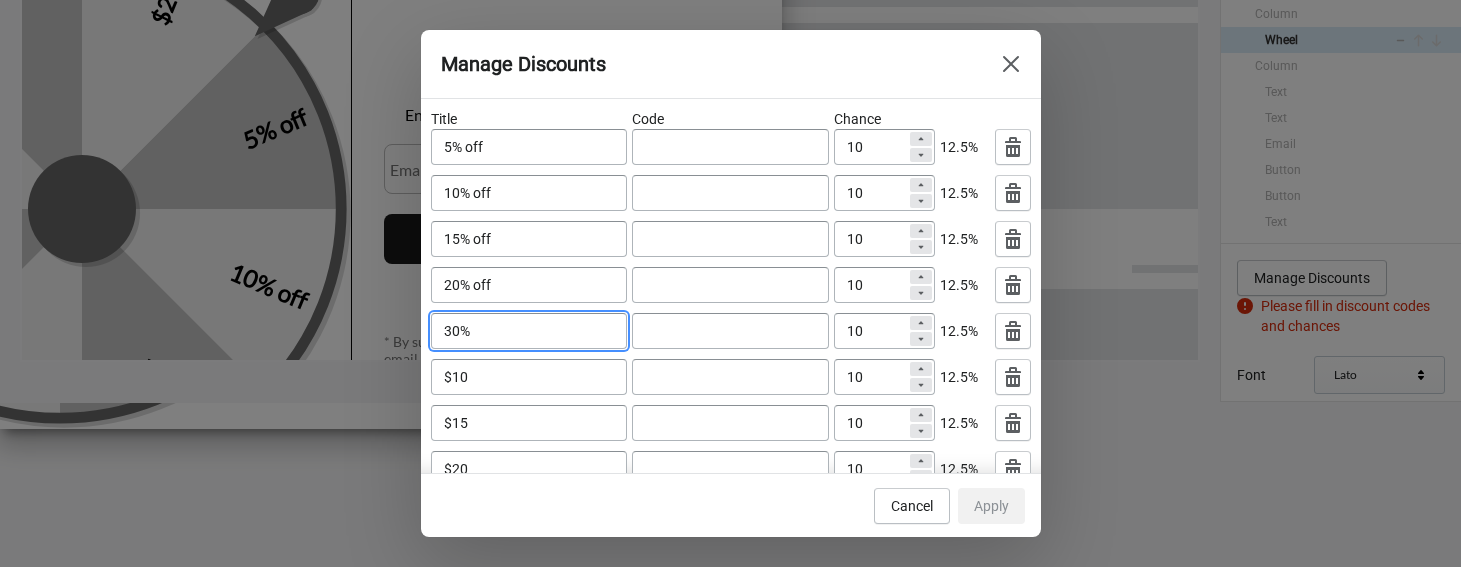 type on "30%" 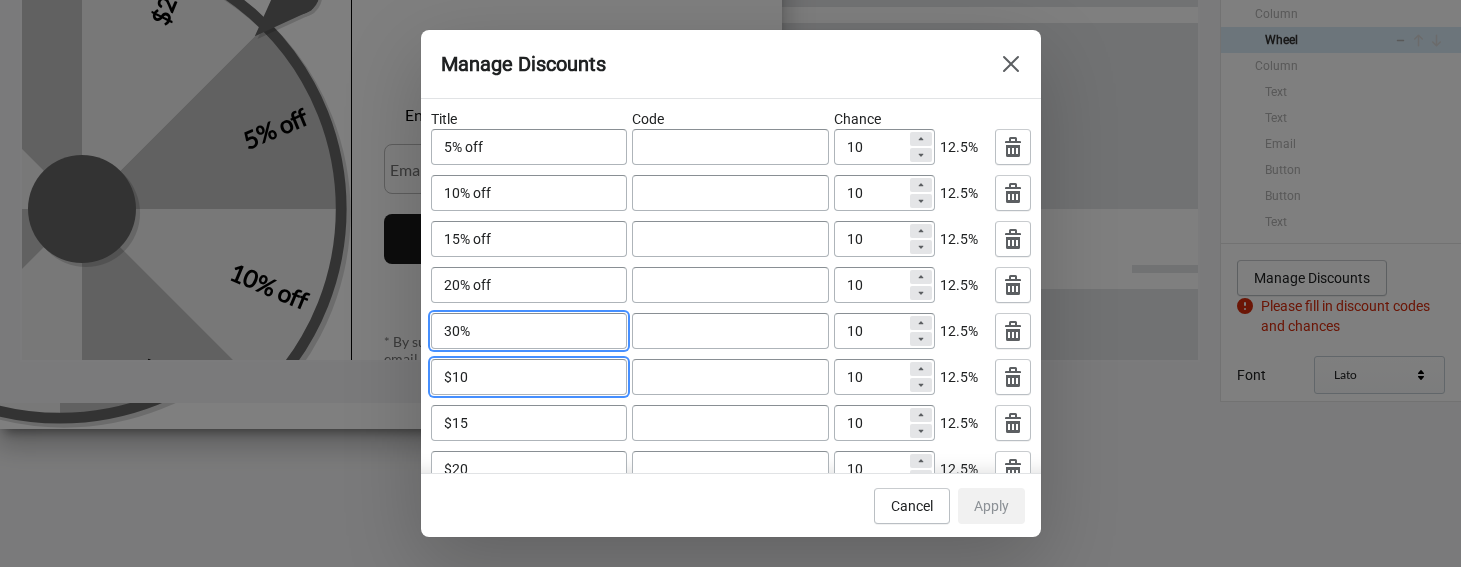 click on "$10" at bounding box center [529, 377] 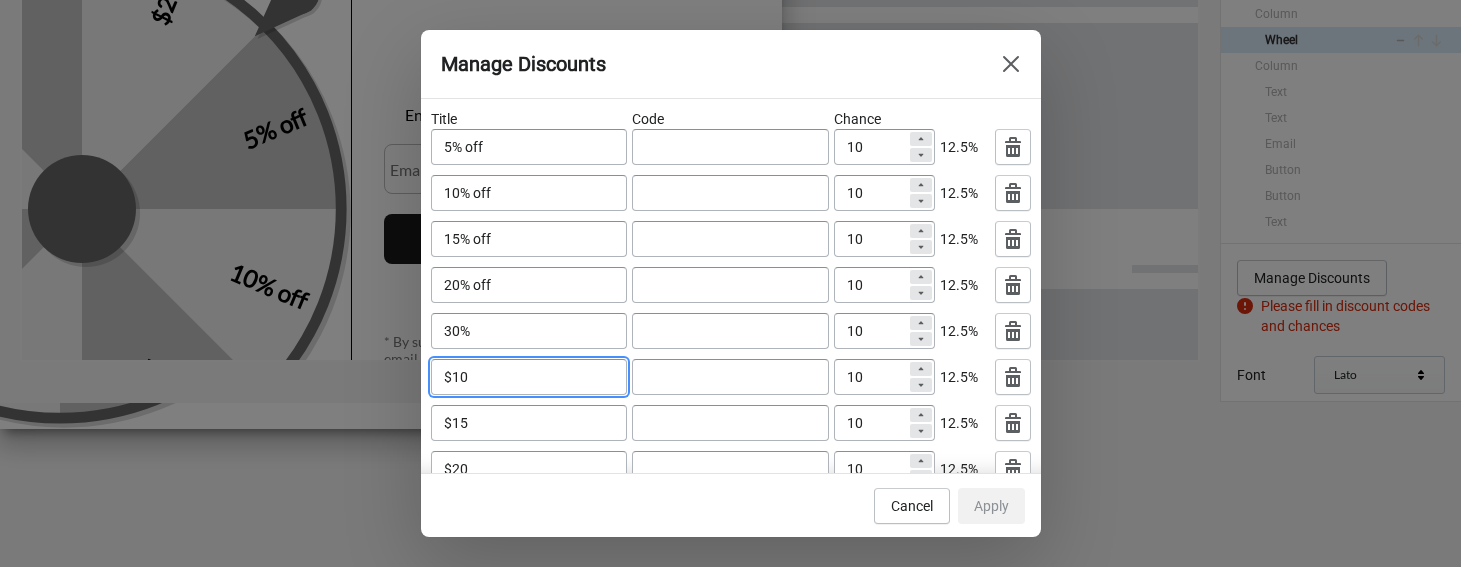 click on "$10" at bounding box center [529, 377] 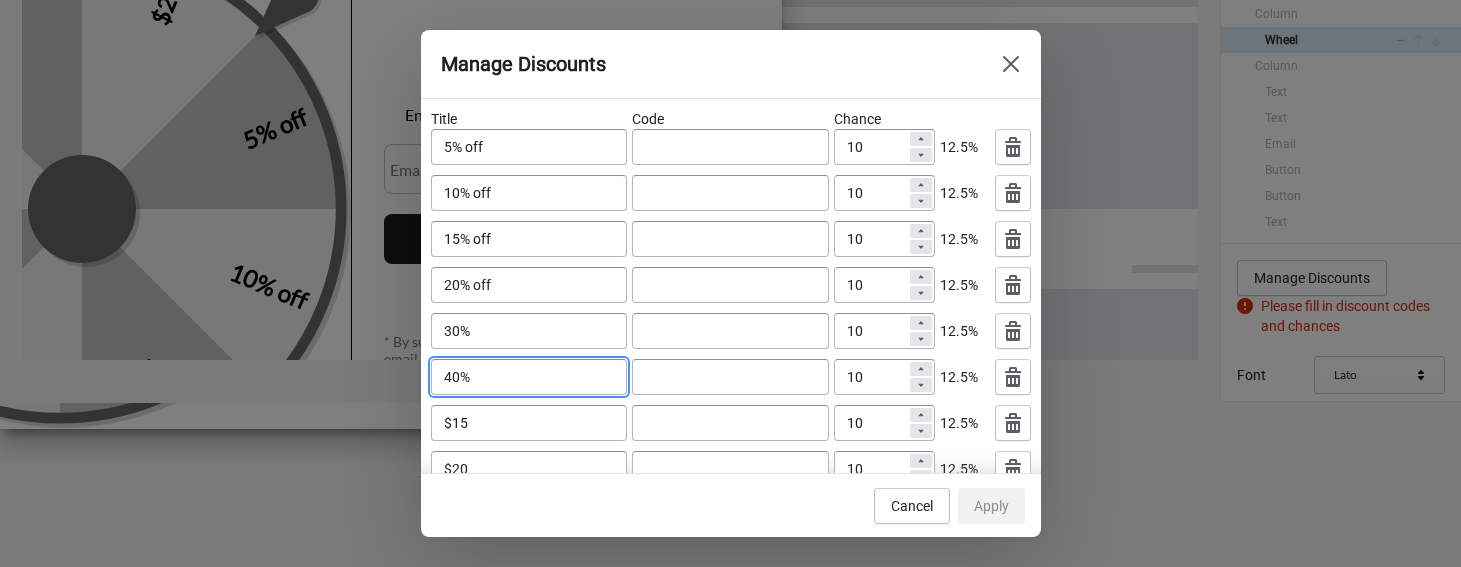 type on "40%" 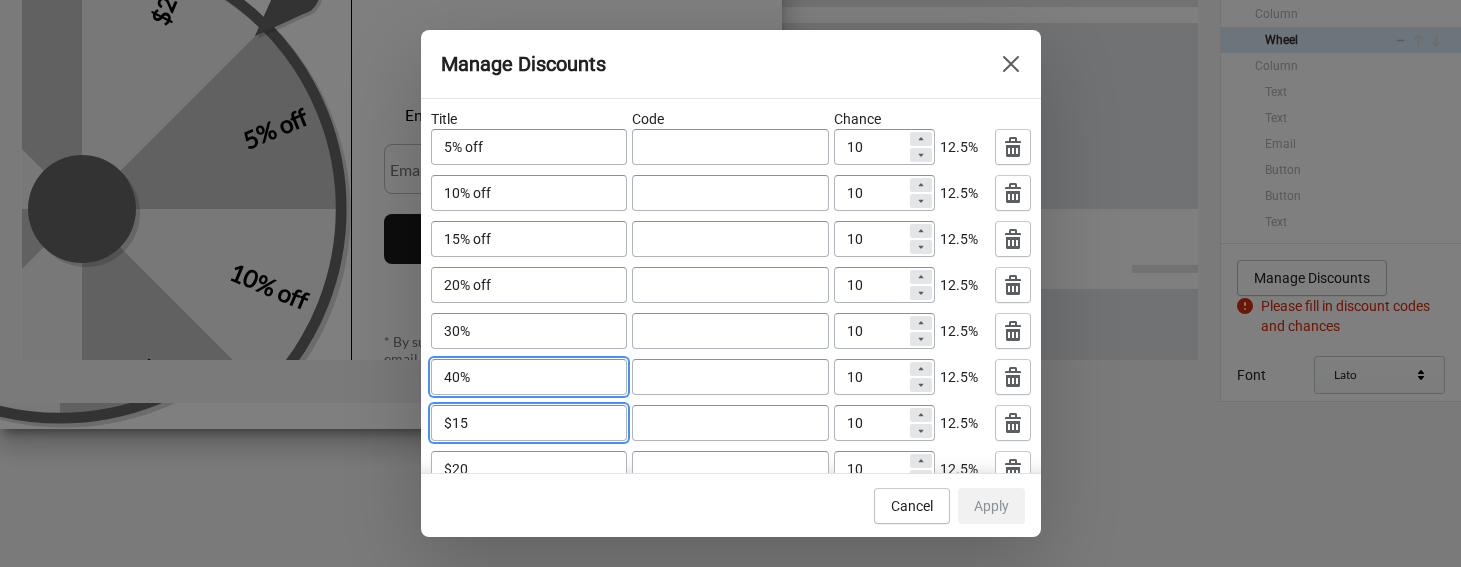 click on "$15" at bounding box center (529, 423) 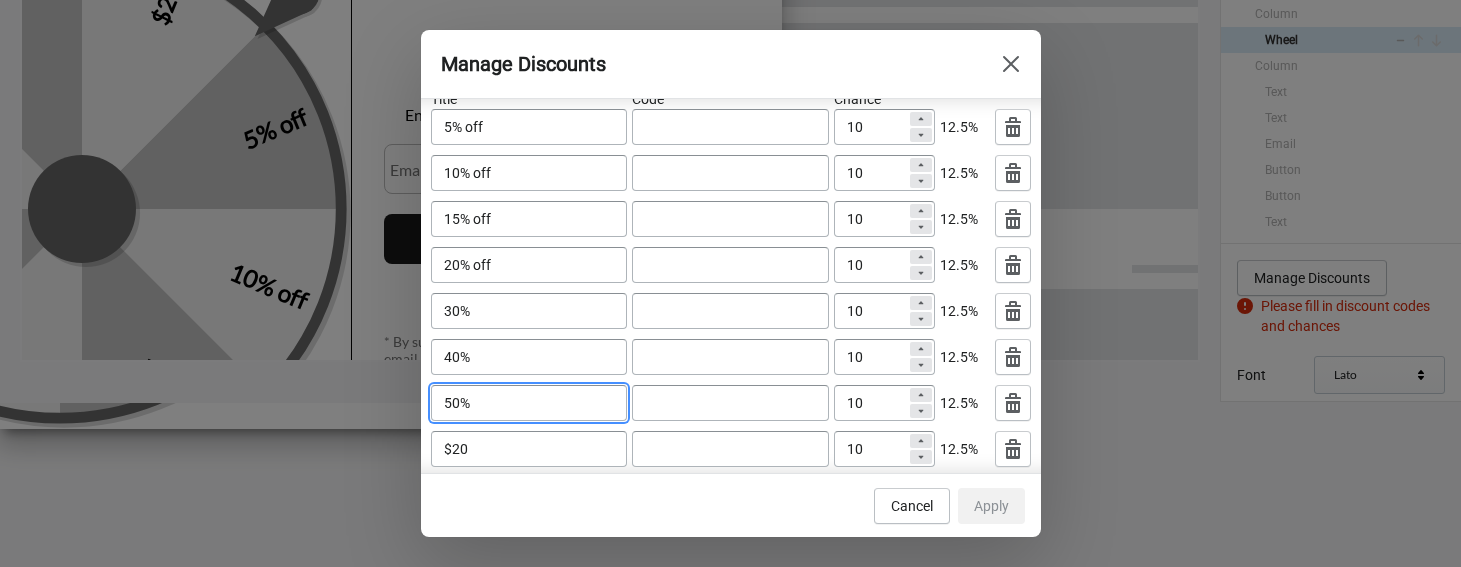scroll, scrollTop: 81, scrollLeft: 0, axis: vertical 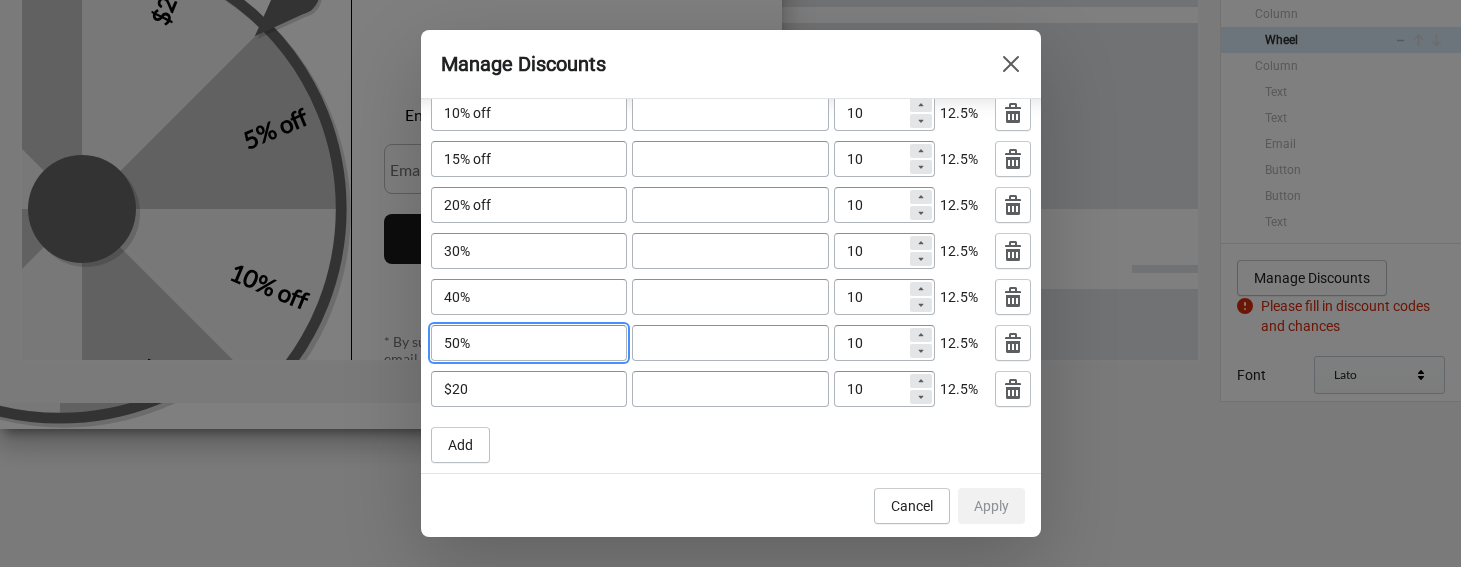 type on "50%" 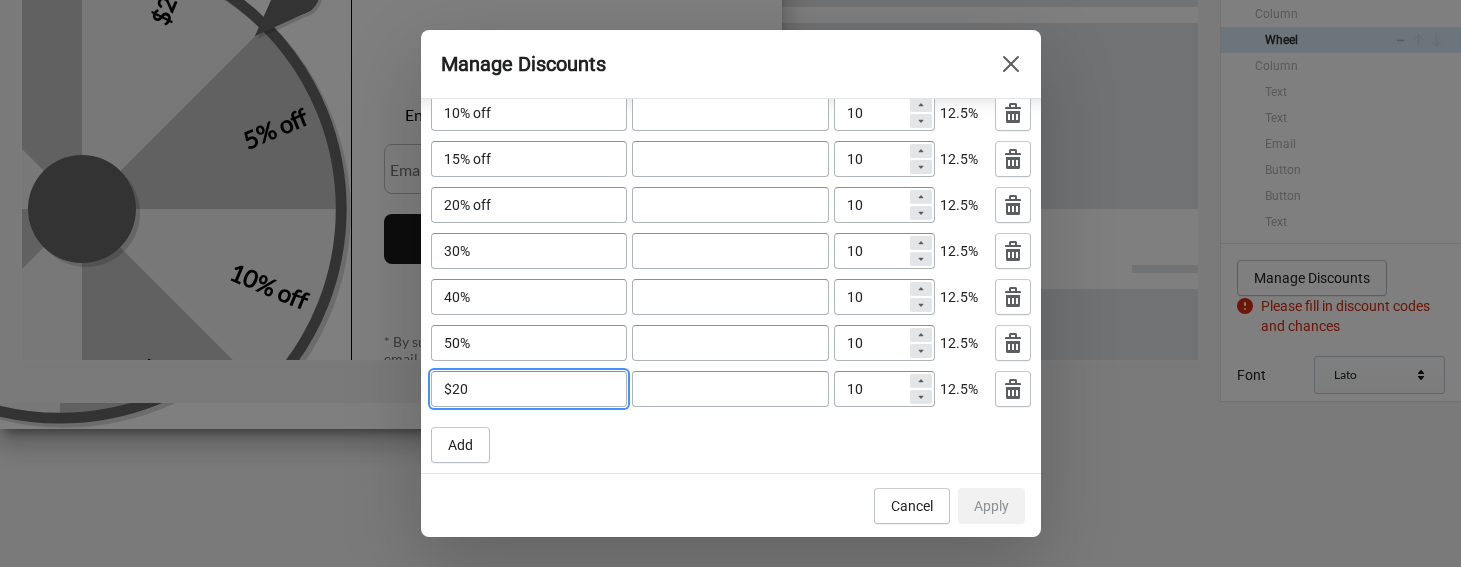 click on "$20" at bounding box center (529, 389) 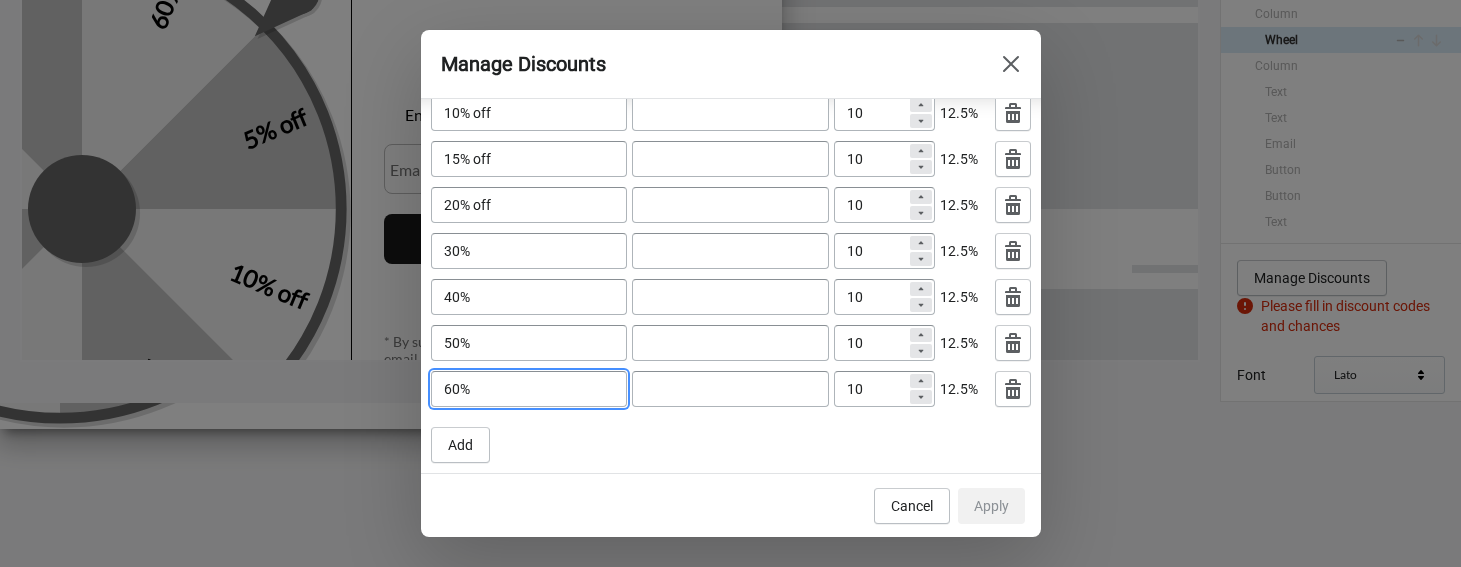 type on "60%" 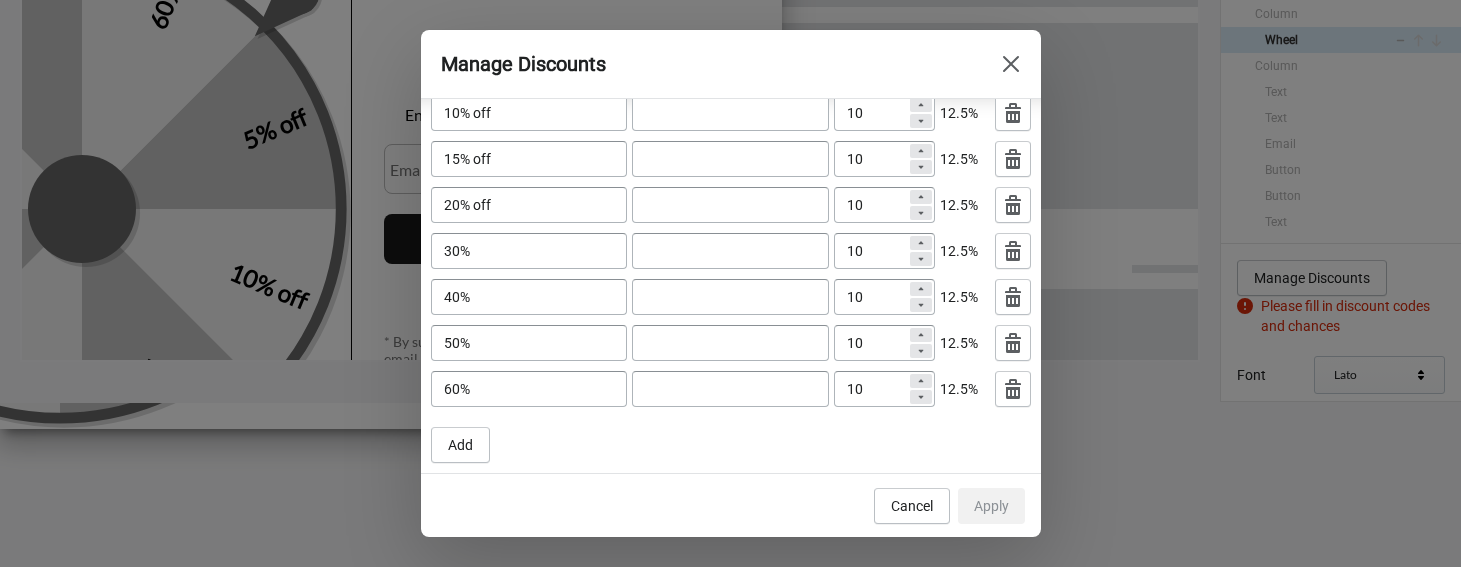 drag, startPoint x: 625, startPoint y: 441, endPoint x: 636, endPoint y: 441, distance: 11 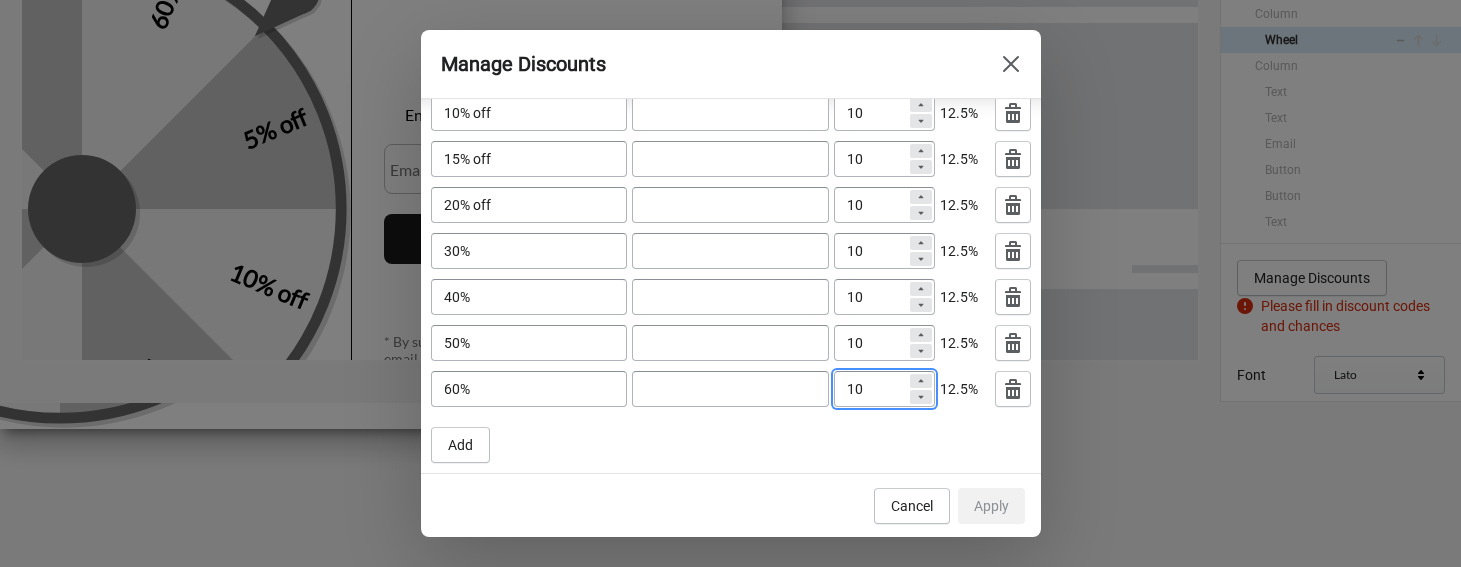 click on "10" at bounding box center [870, 389] 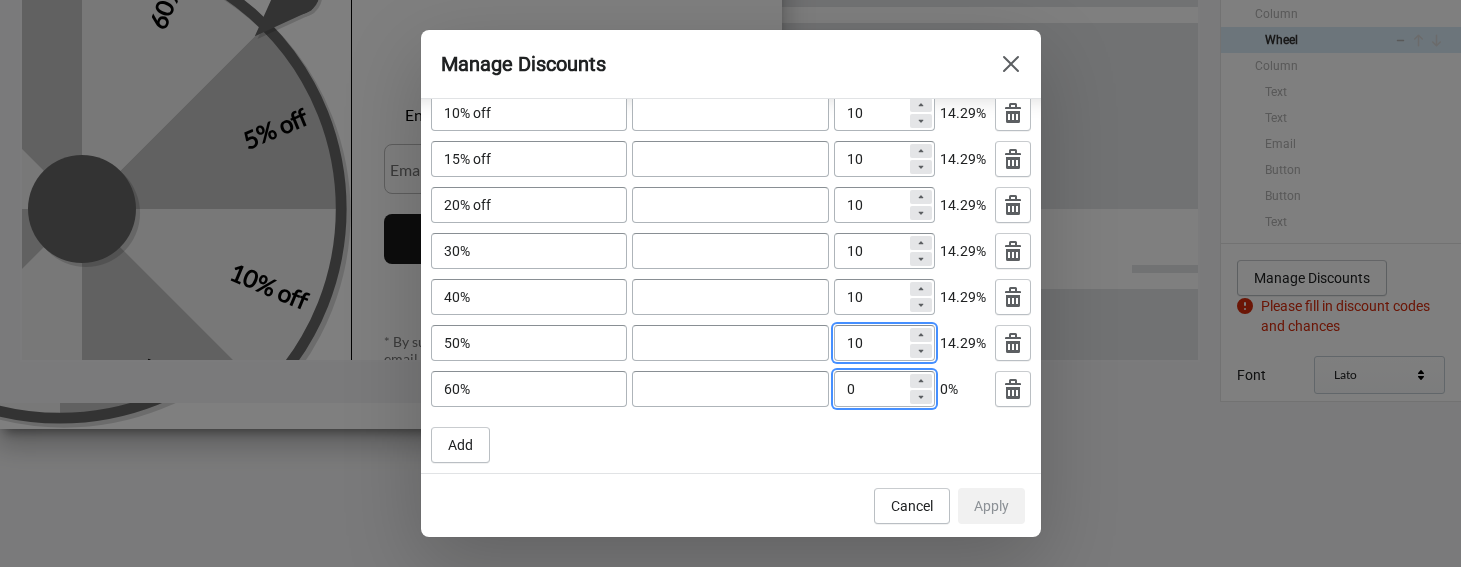 click on "10" at bounding box center (870, 343) 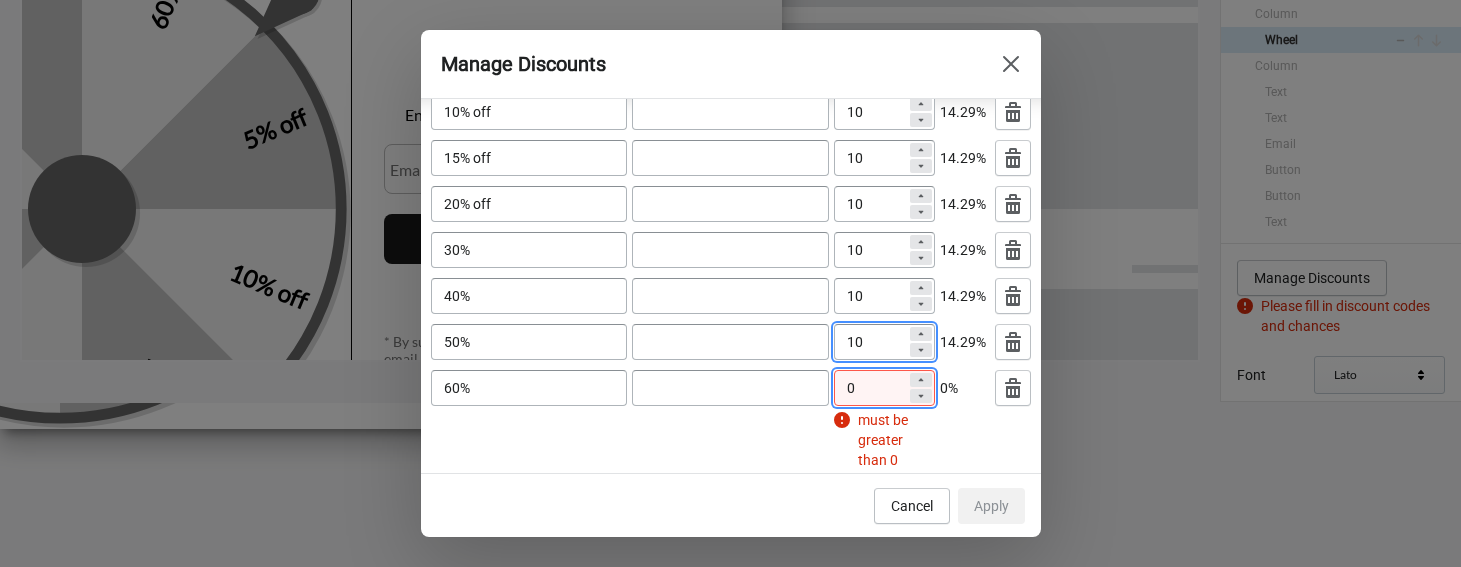 click on "0" at bounding box center [870, 388] 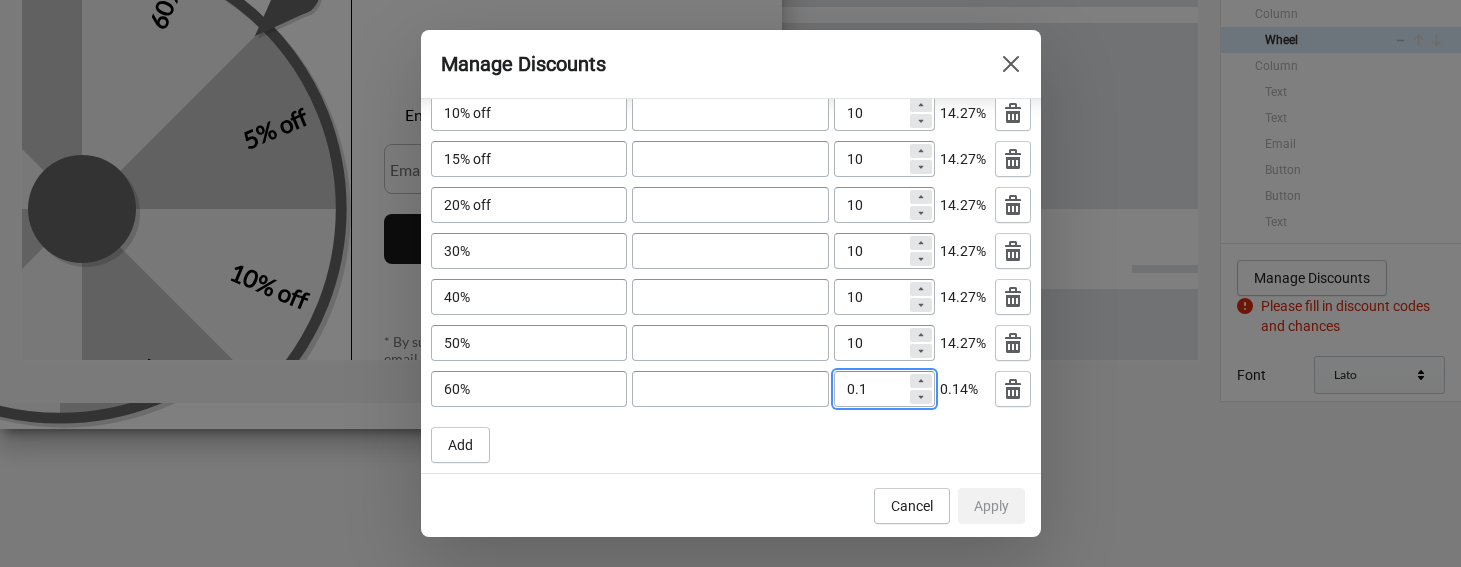 click on "0.1" at bounding box center [870, 389] 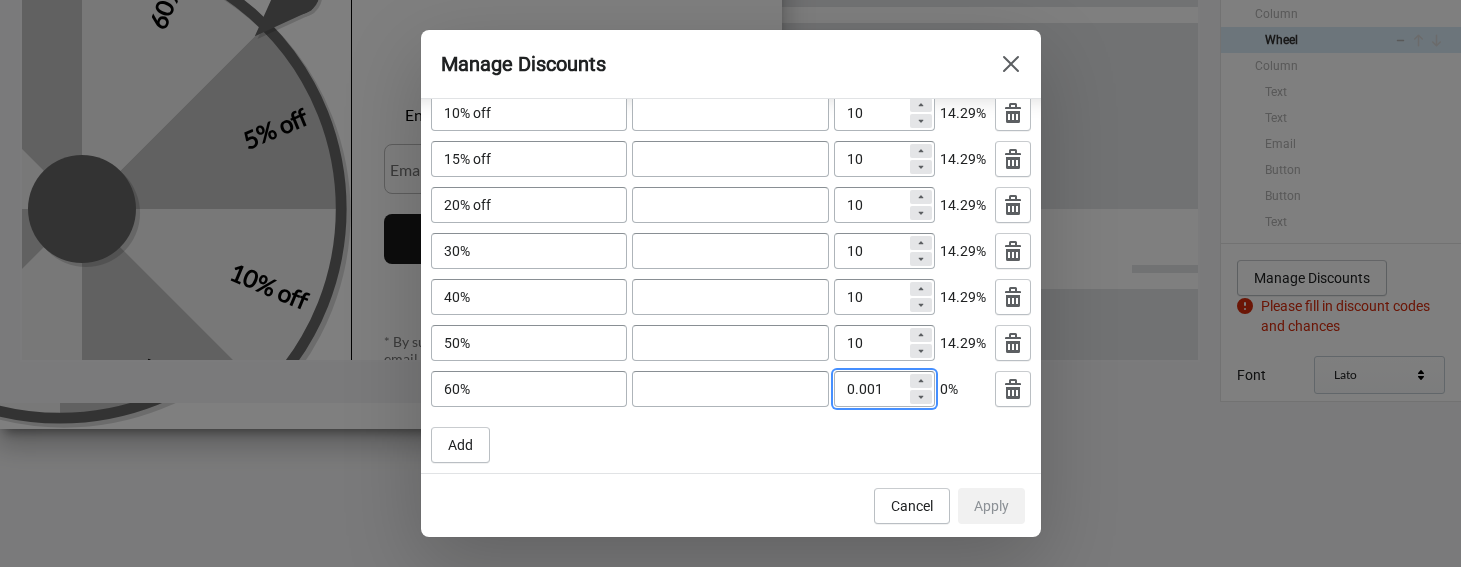 type on "0.001" 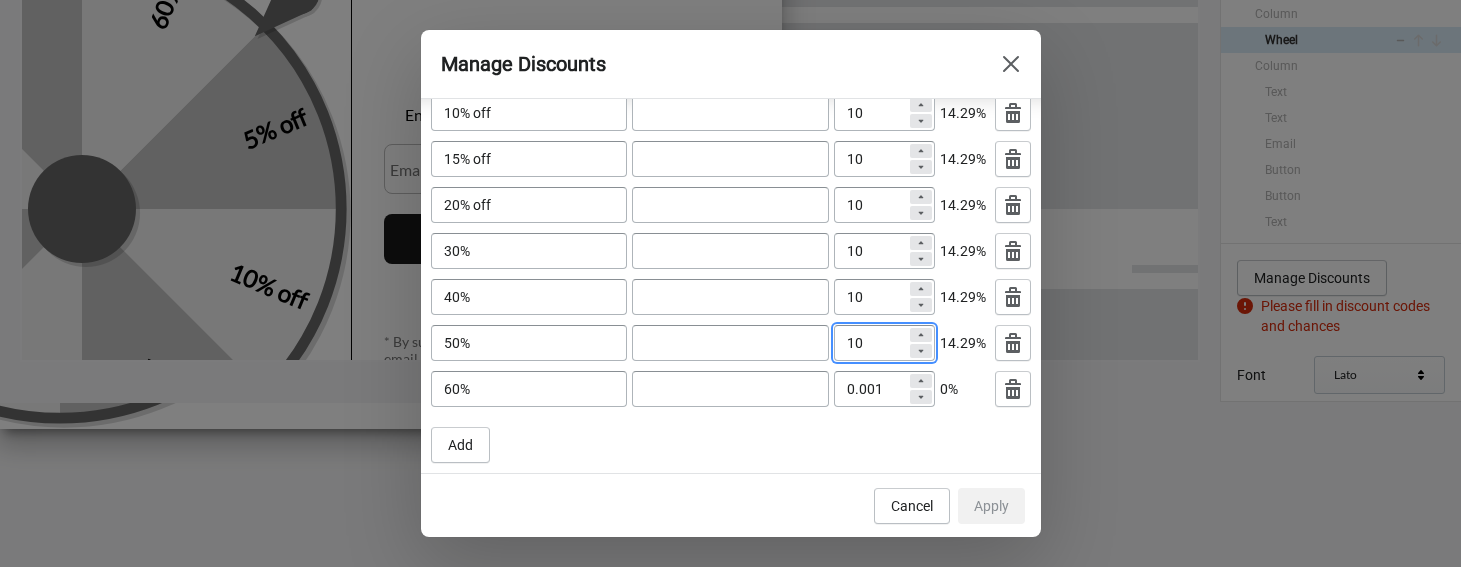 click on "10" at bounding box center (870, 343) 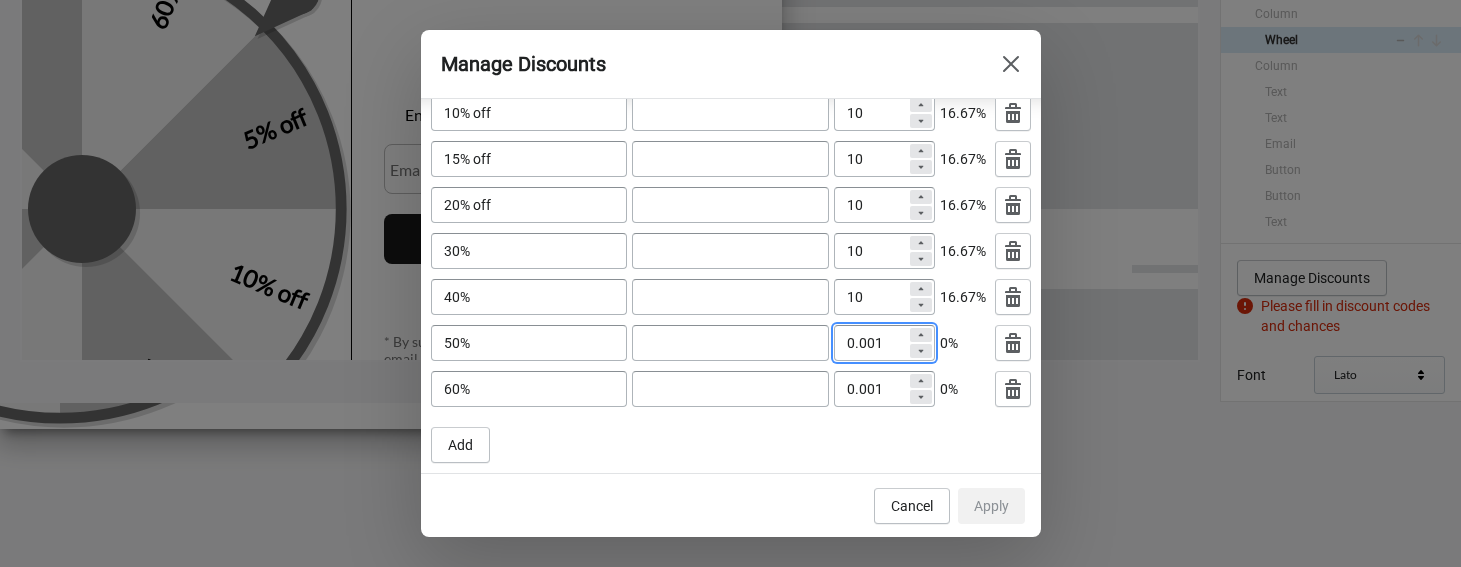 type on "0.001" 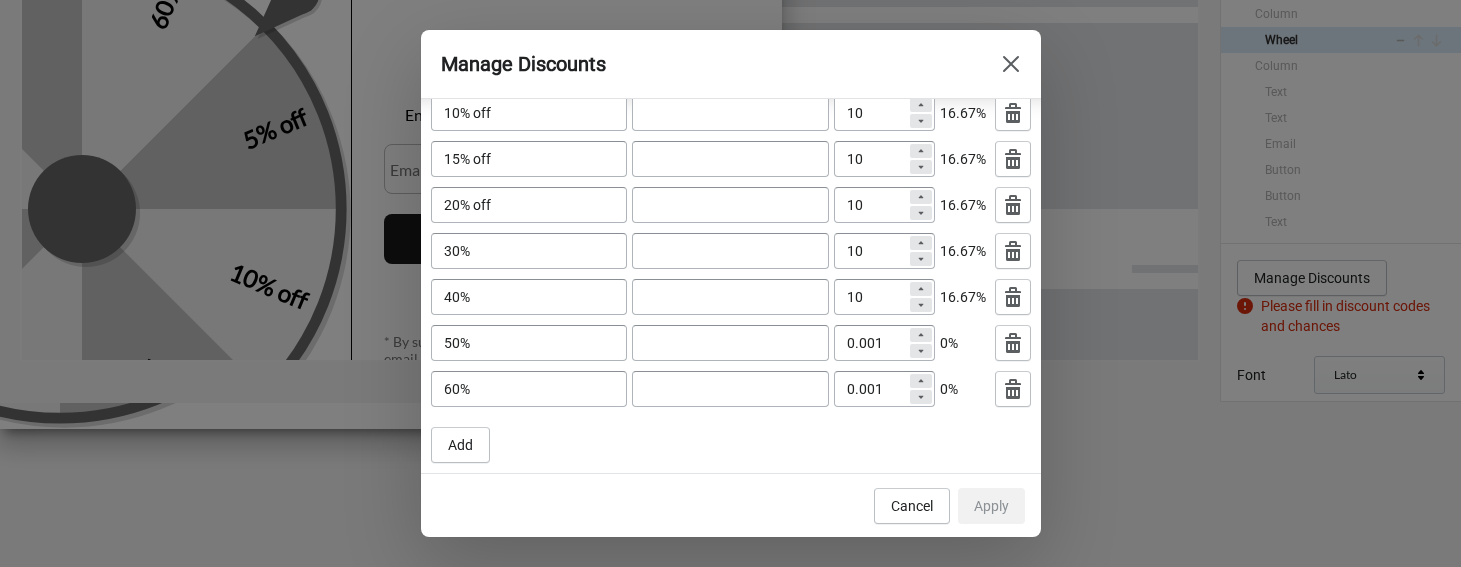 click on "Title Code Chance 5% off 10 16.67% 10% off 10 16.67% 15% off 10 16.67% 20% off 10 16.67% 30% 10 16.67% 40% 10 16.67% 50% 0.001 0% 60% 0.001 0% Add" at bounding box center [731, 246] 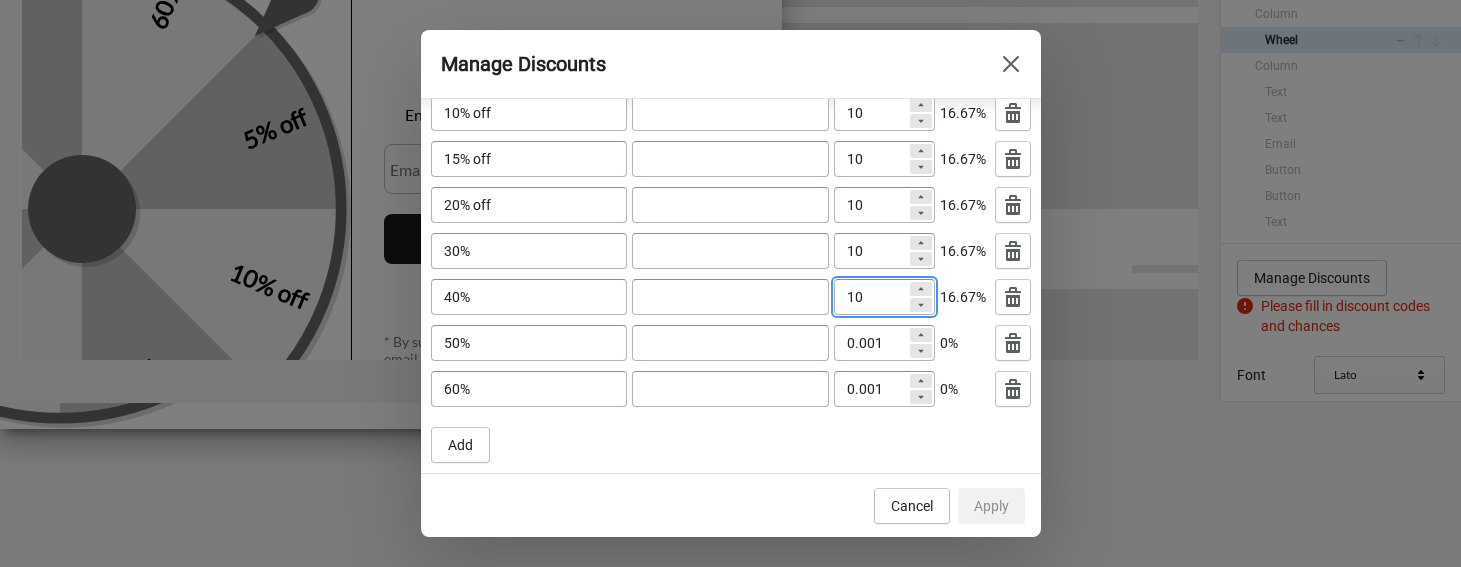 click on "10" at bounding box center [870, 297] 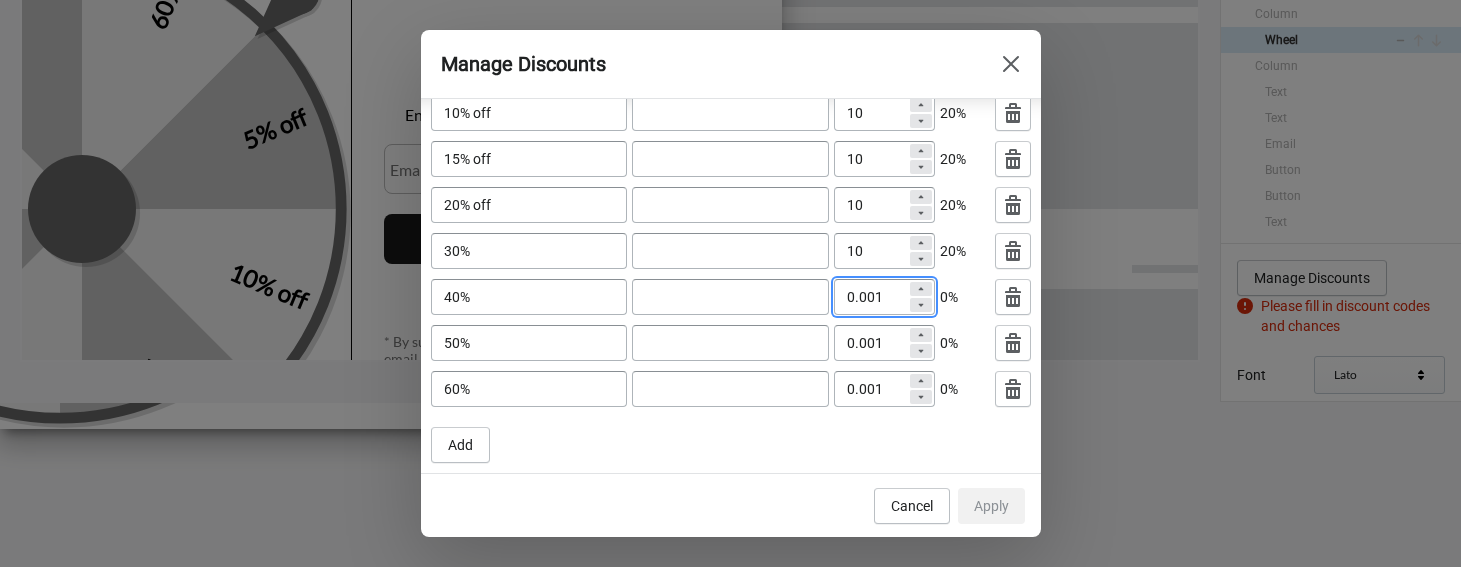 type on "0.001" 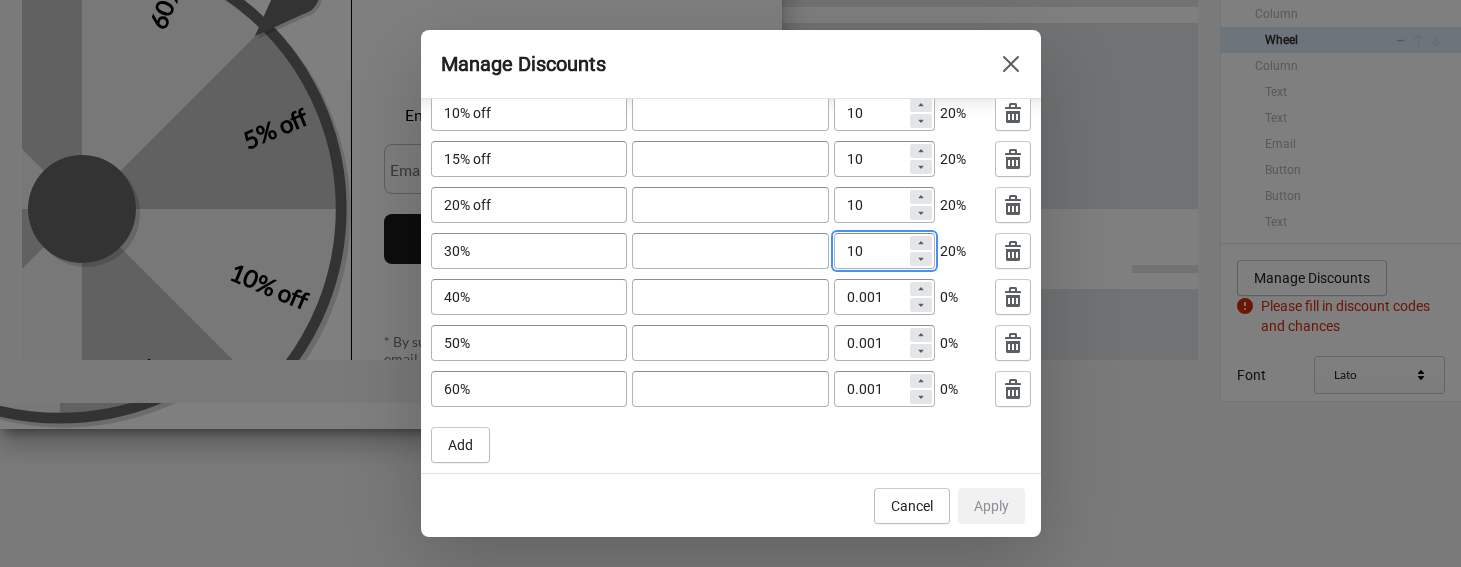 click on "10" at bounding box center (870, 251) 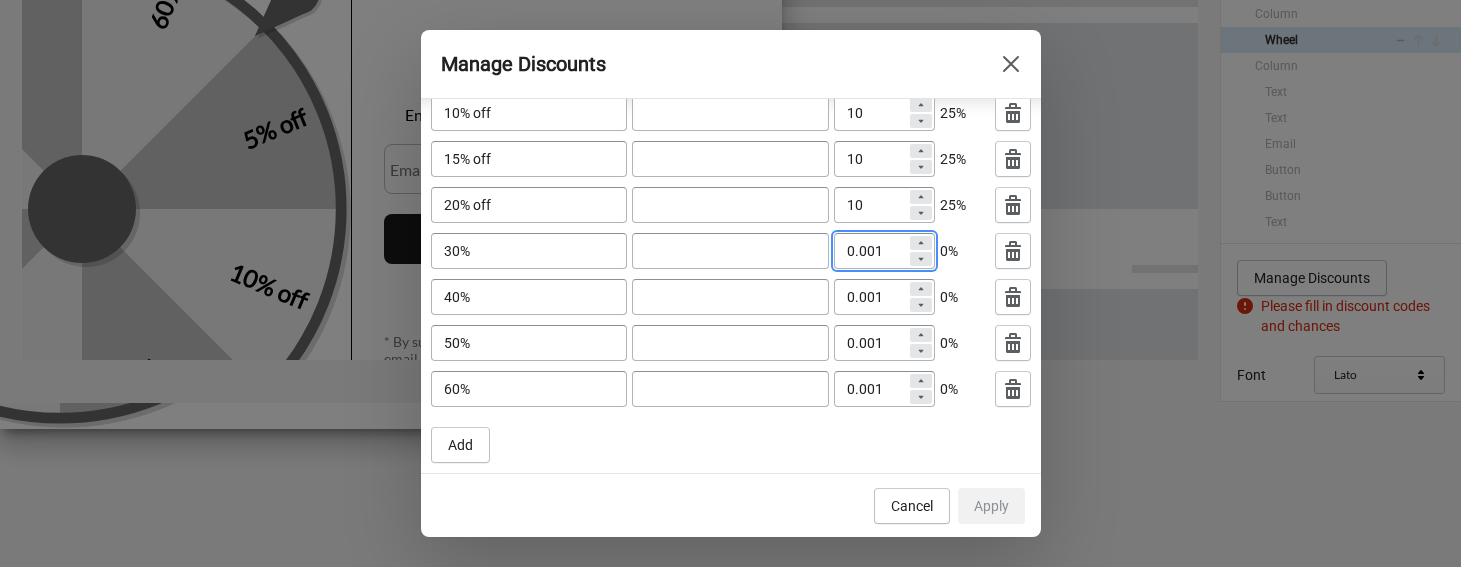 type on "0.001" 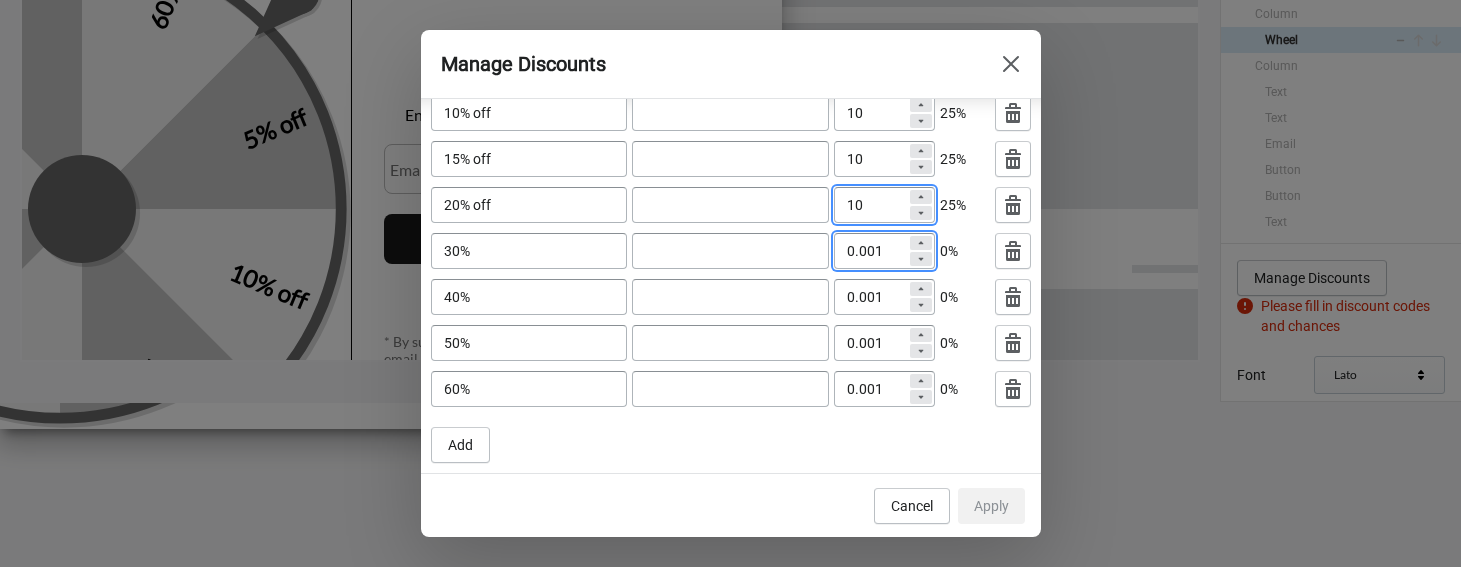 click on "10" at bounding box center (870, 205) 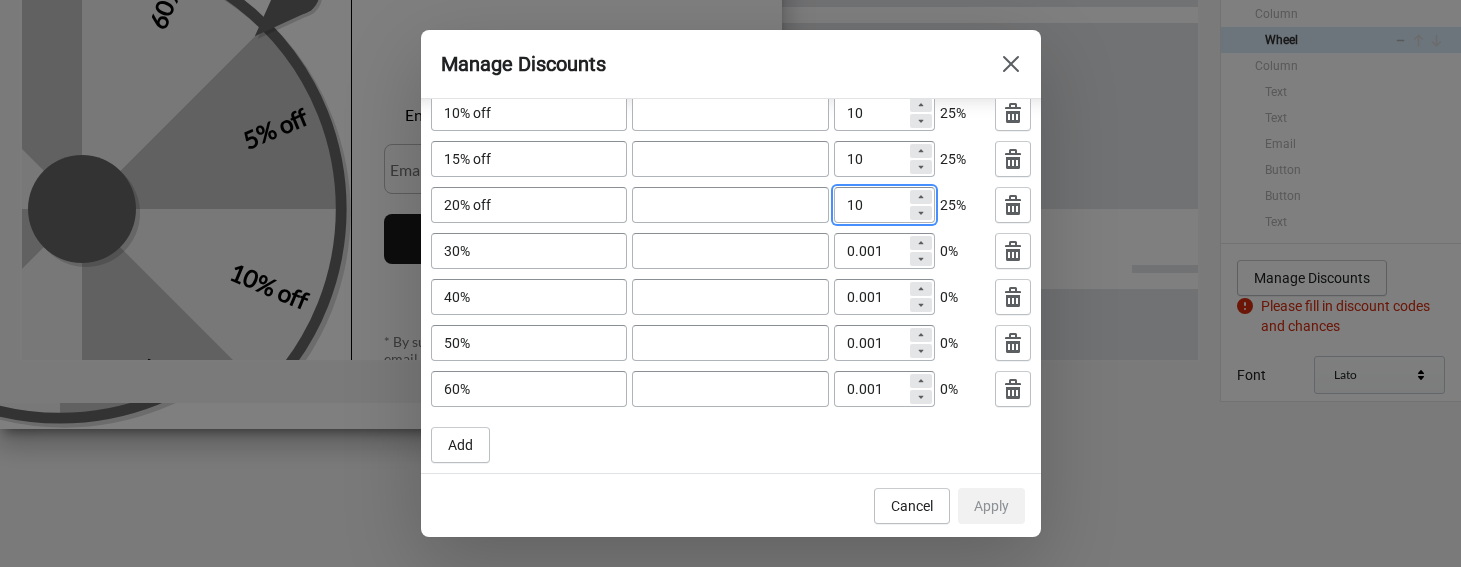 click on "10" at bounding box center (870, 205) 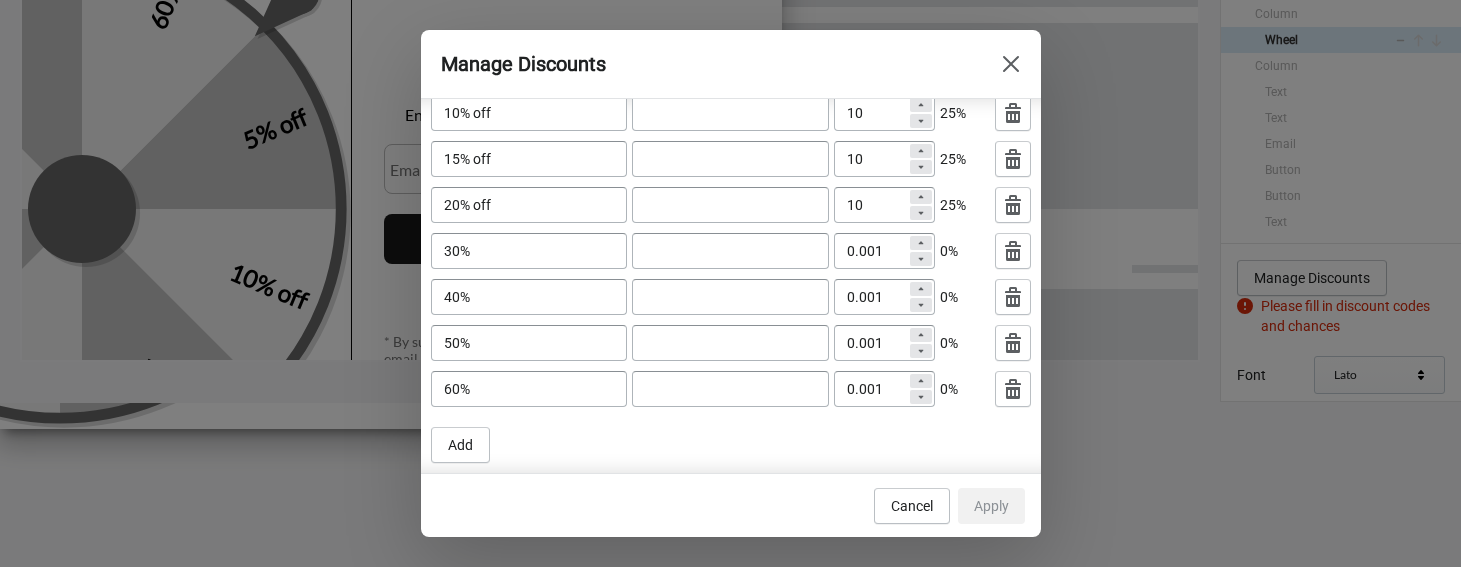 scroll, scrollTop: 0, scrollLeft: 0, axis: both 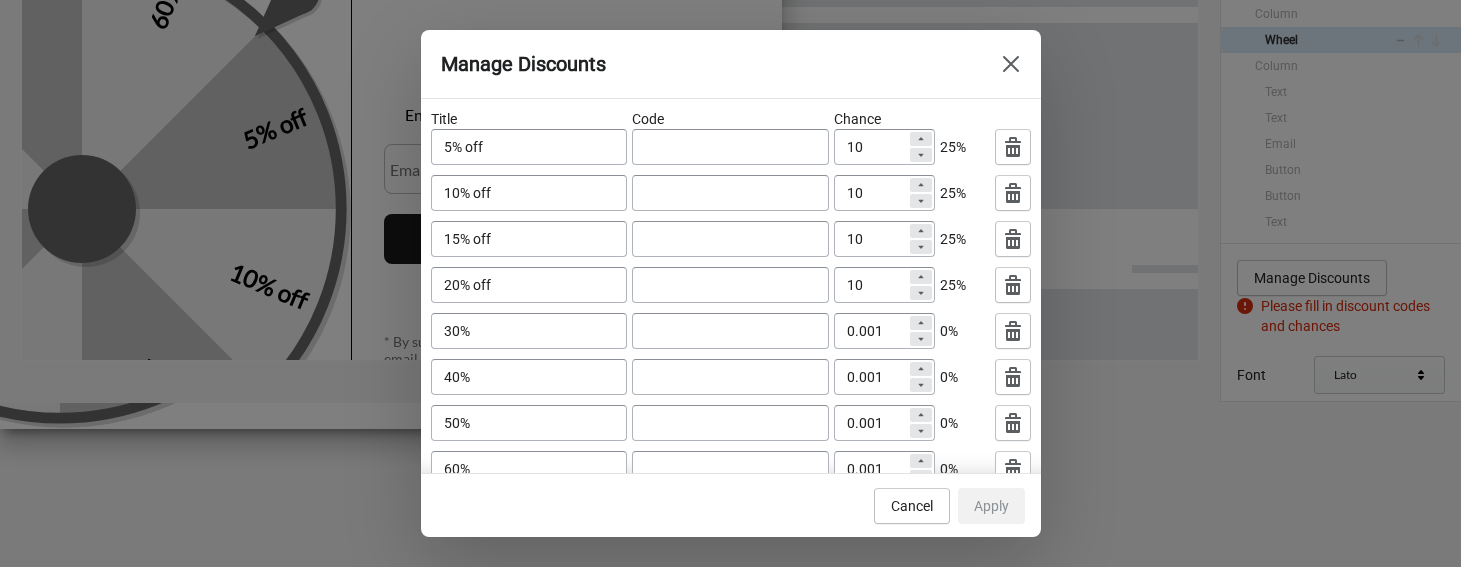 click on "Title Code Chance 5% off 10 25% 10% off 10 25% 15% off 10 25% 20% off 10 25% 30% 0.001 0% 40% 0.001 0% 50% 0.001 0% 60% 0.001 0%" at bounding box center (731, 308) 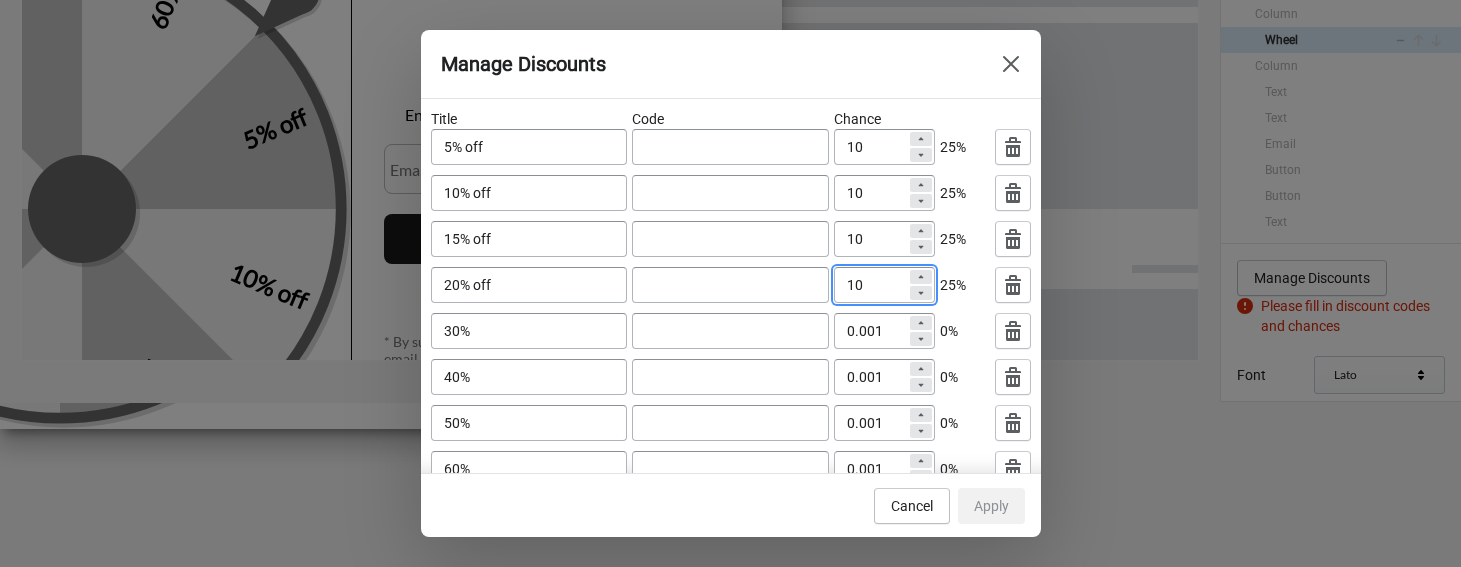 drag, startPoint x: 851, startPoint y: 286, endPoint x: 835, endPoint y: 286, distance: 16 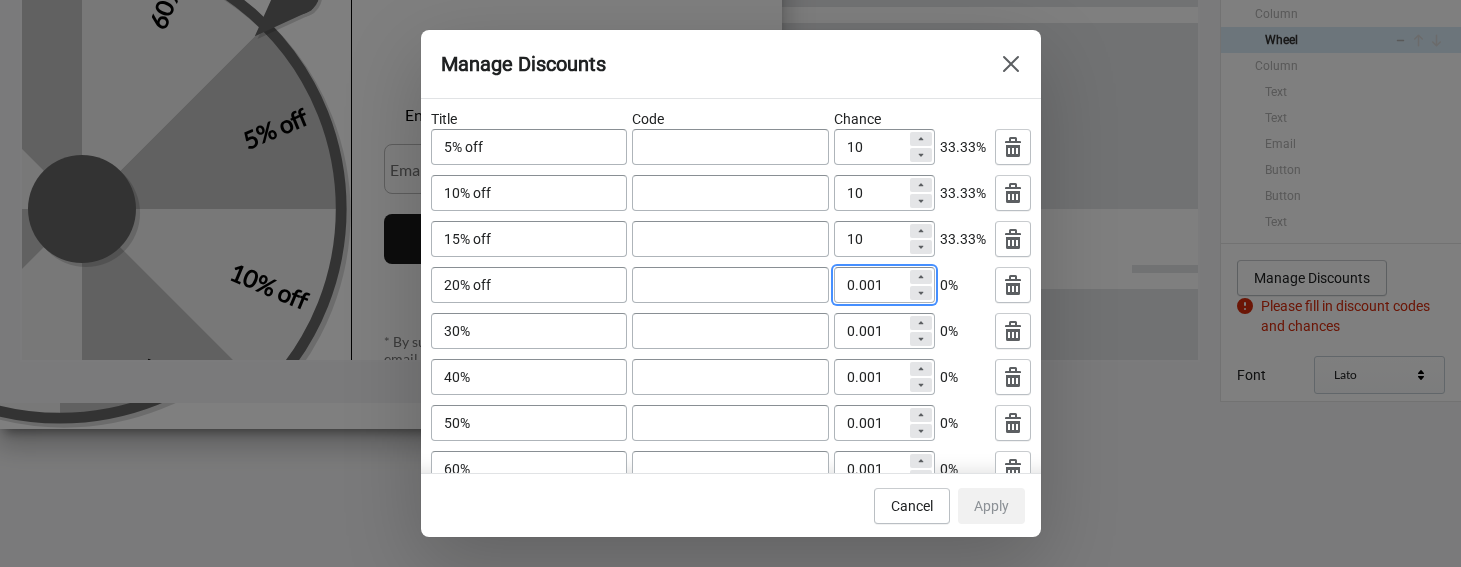 type on "0.001" 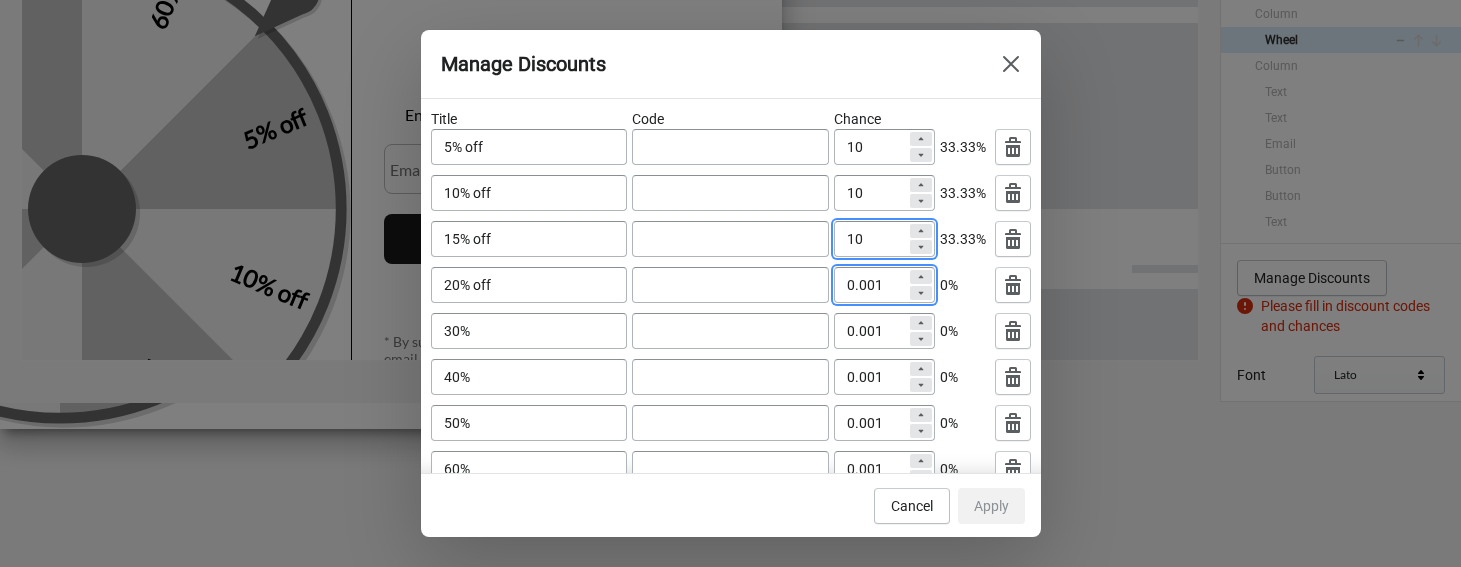 click on "10" at bounding box center [870, 239] 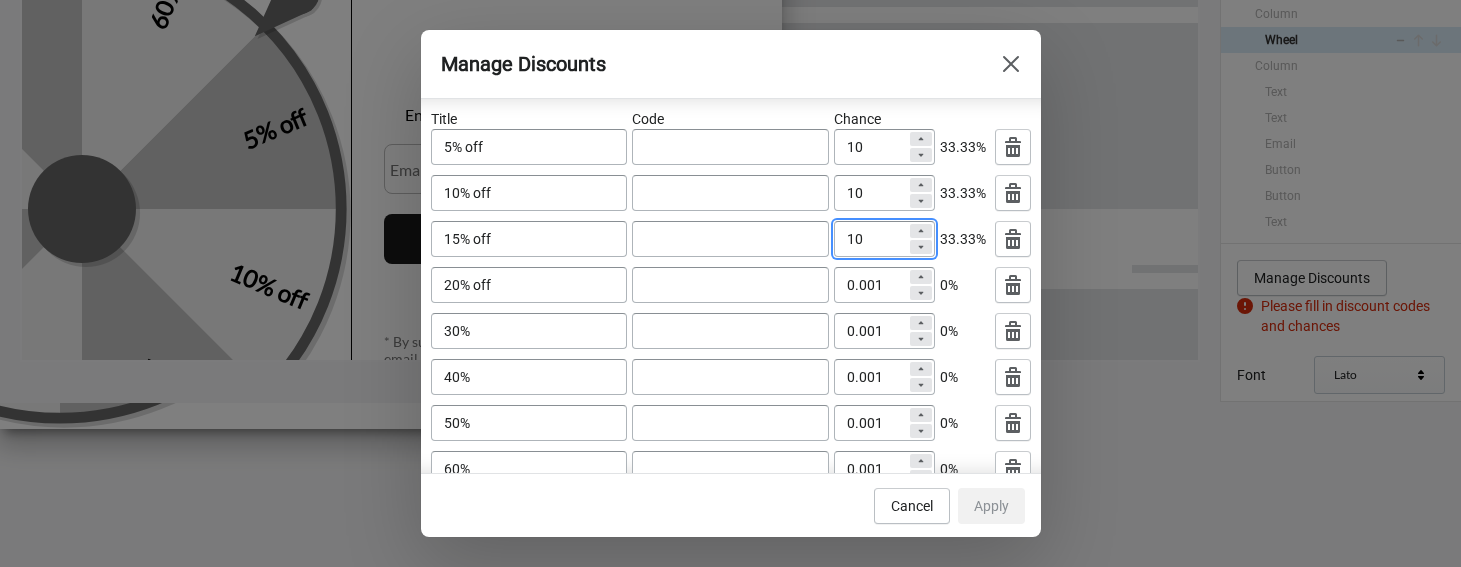 scroll, scrollTop: 81, scrollLeft: 0, axis: vertical 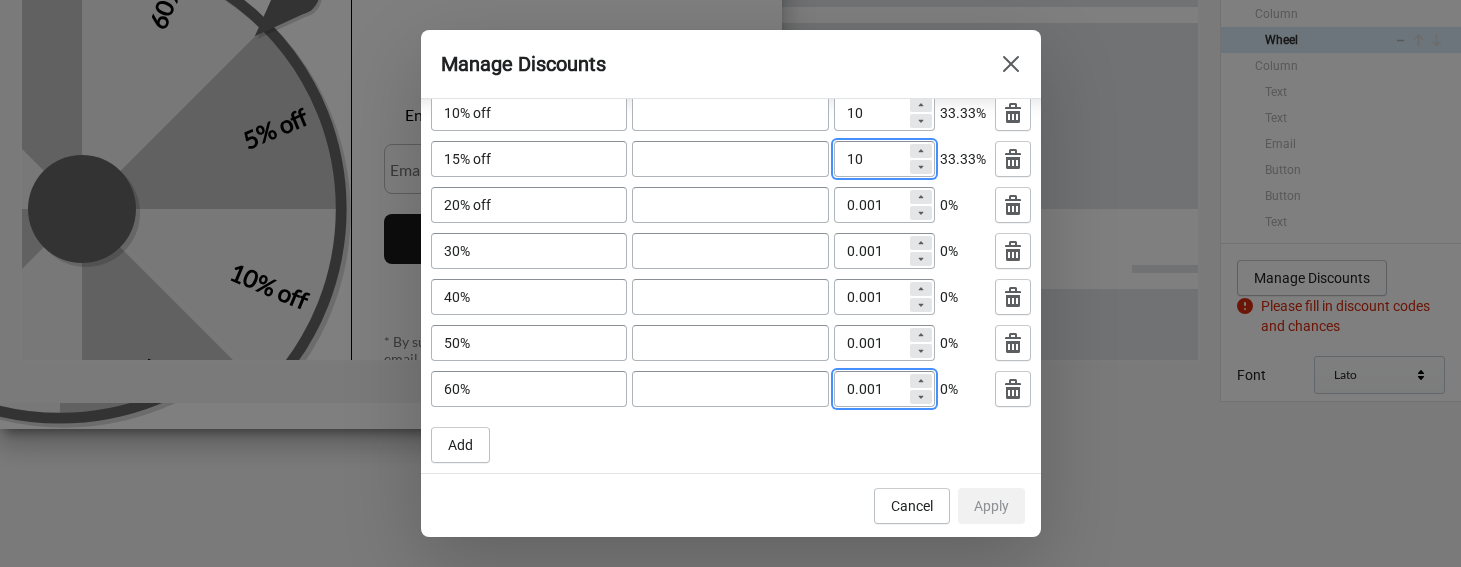 click on "0.001" at bounding box center [870, 389] 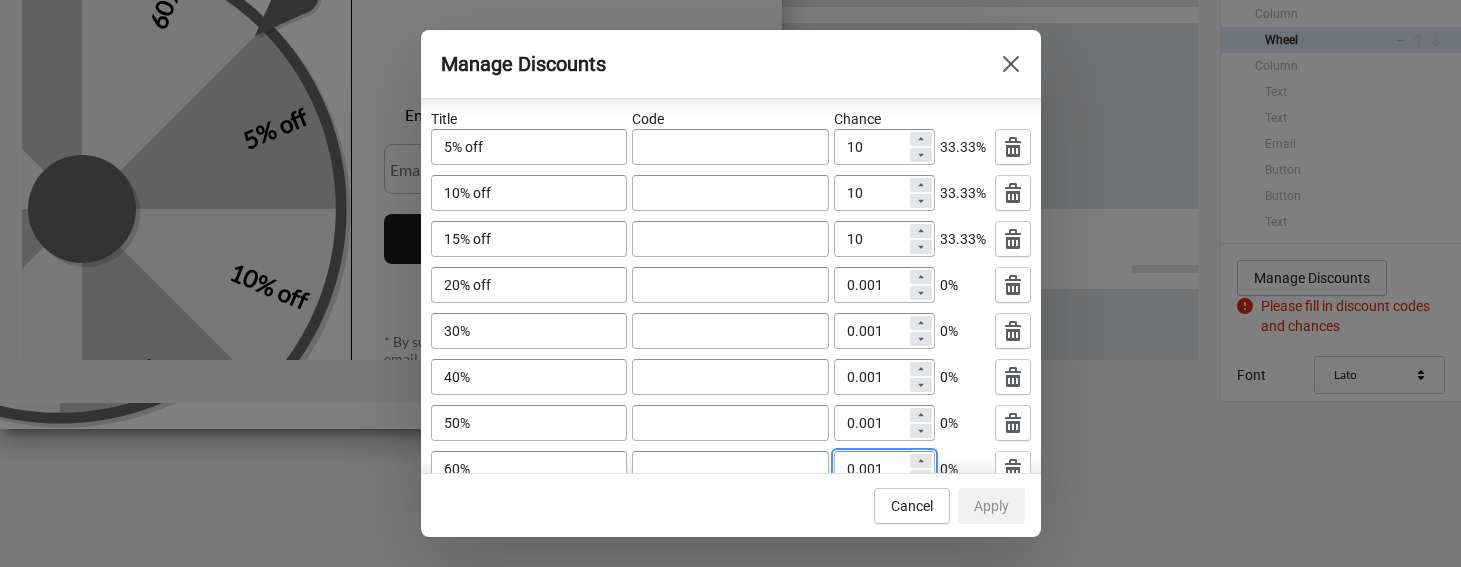 scroll, scrollTop: 81, scrollLeft: 0, axis: vertical 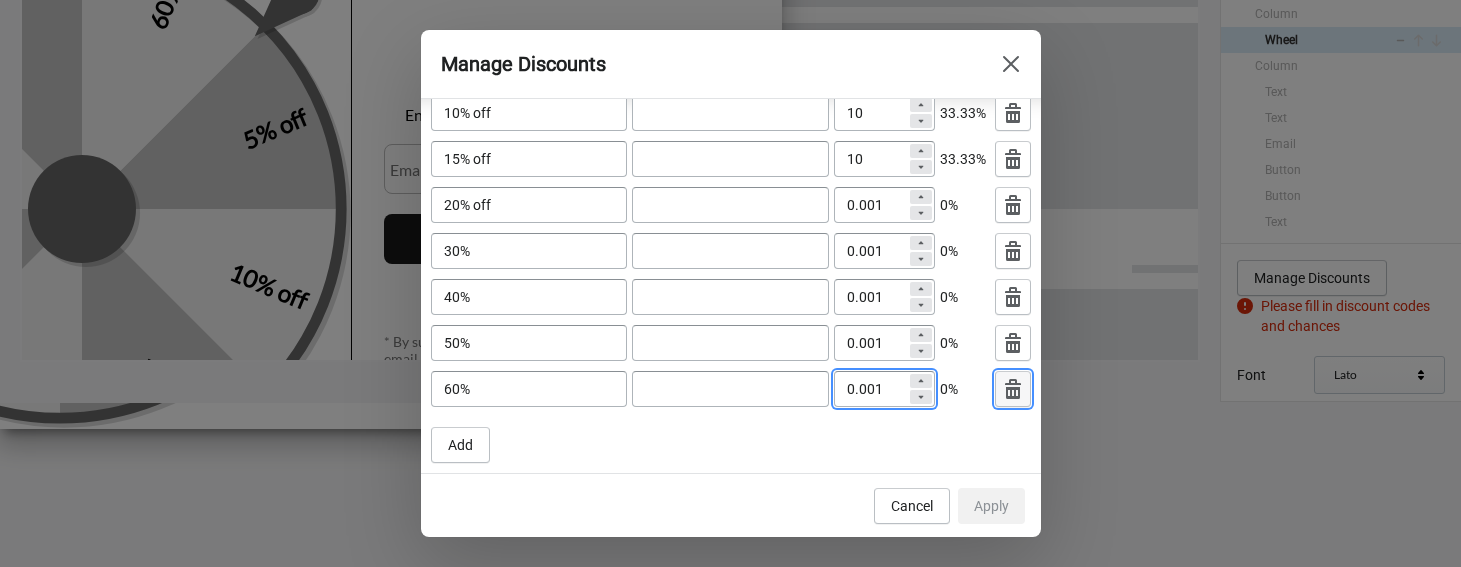 click 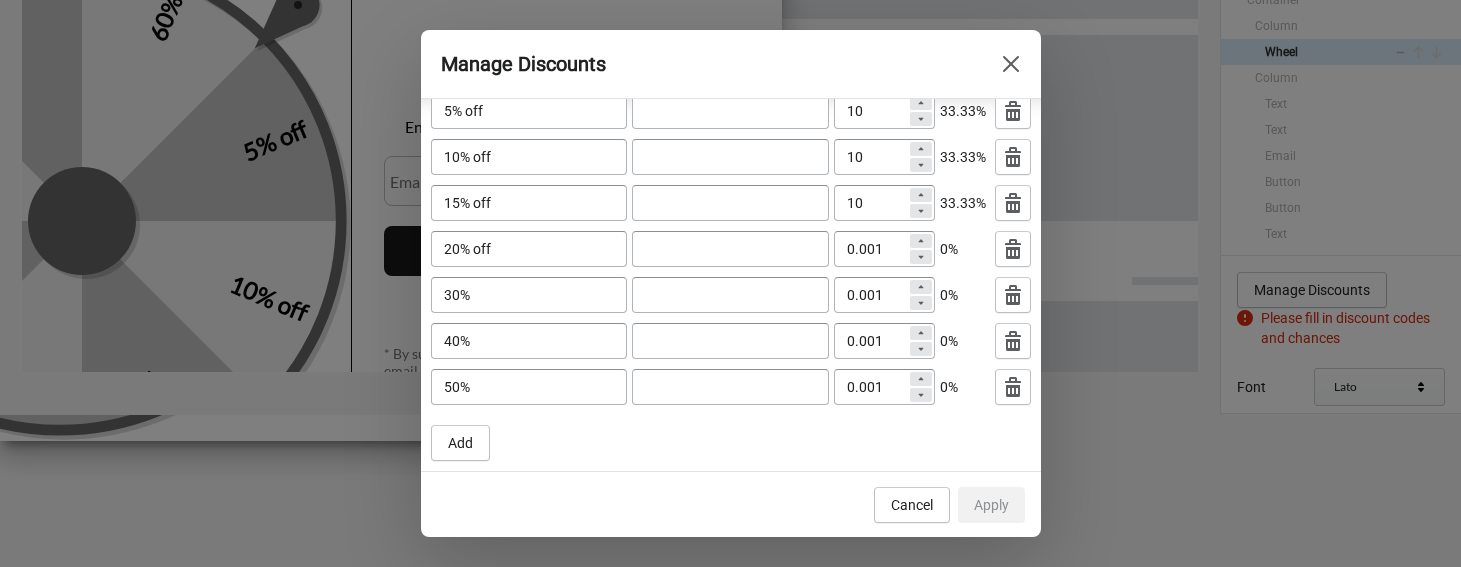 scroll, scrollTop: 151, scrollLeft: 0, axis: vertical 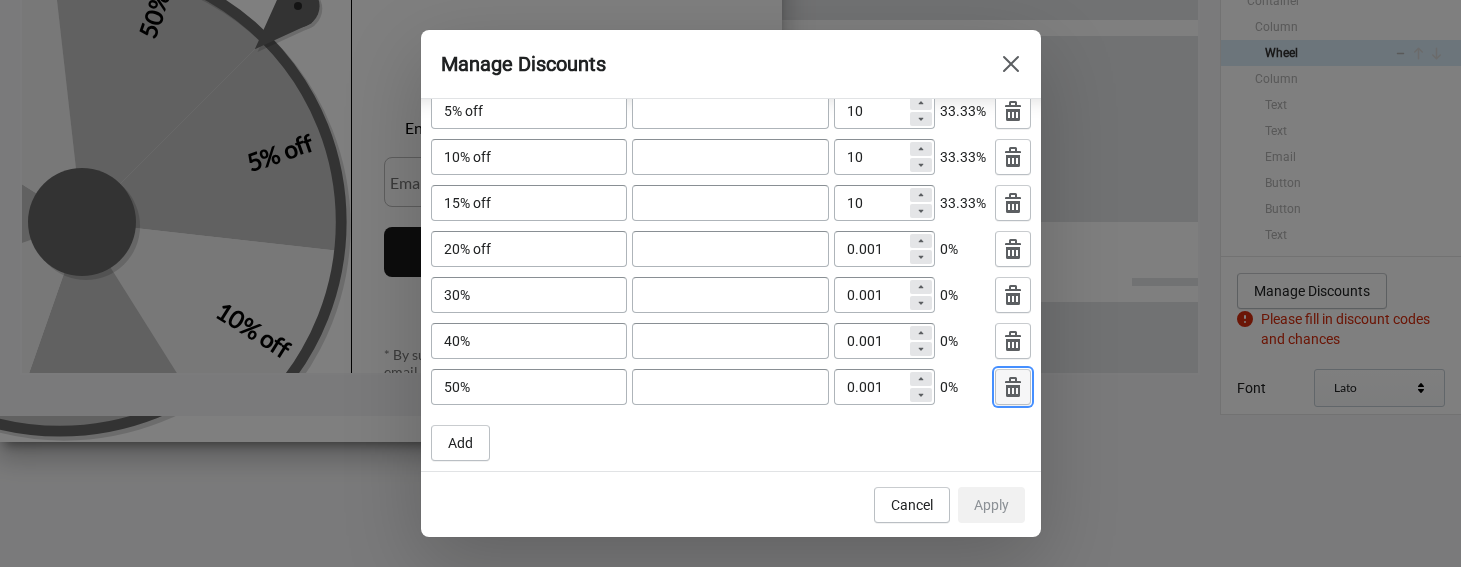 click 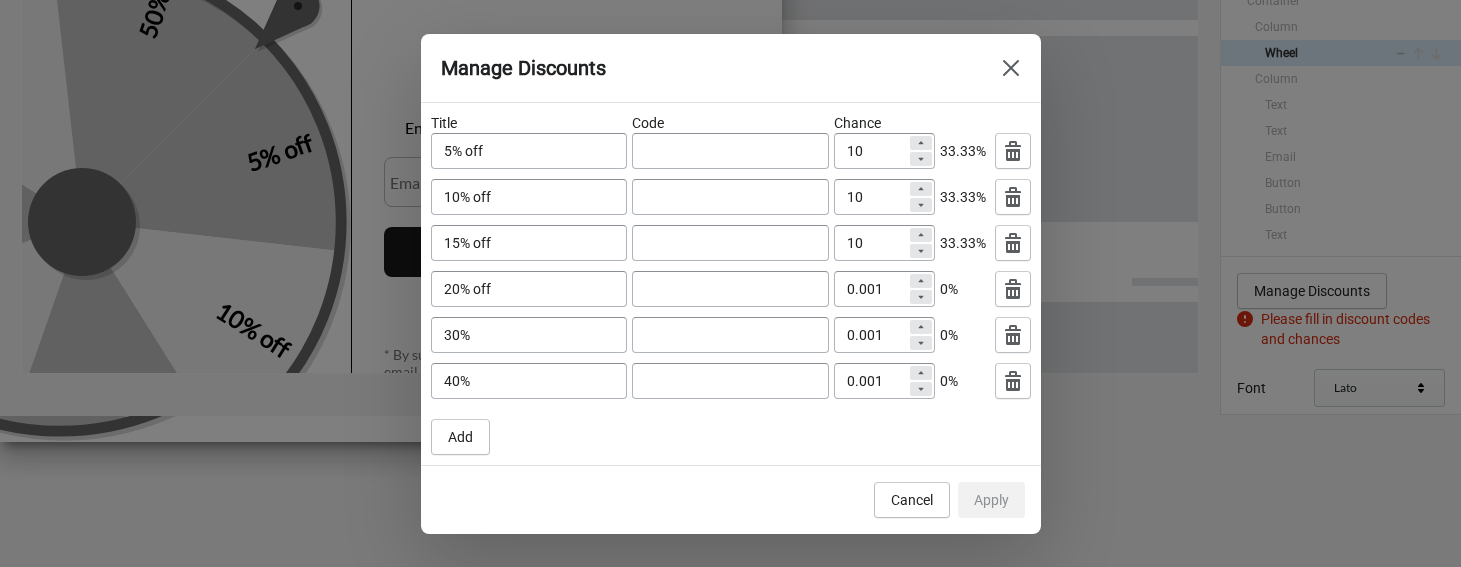 scroll, scrollTop: 0, scrollLeft: 0, axis: both 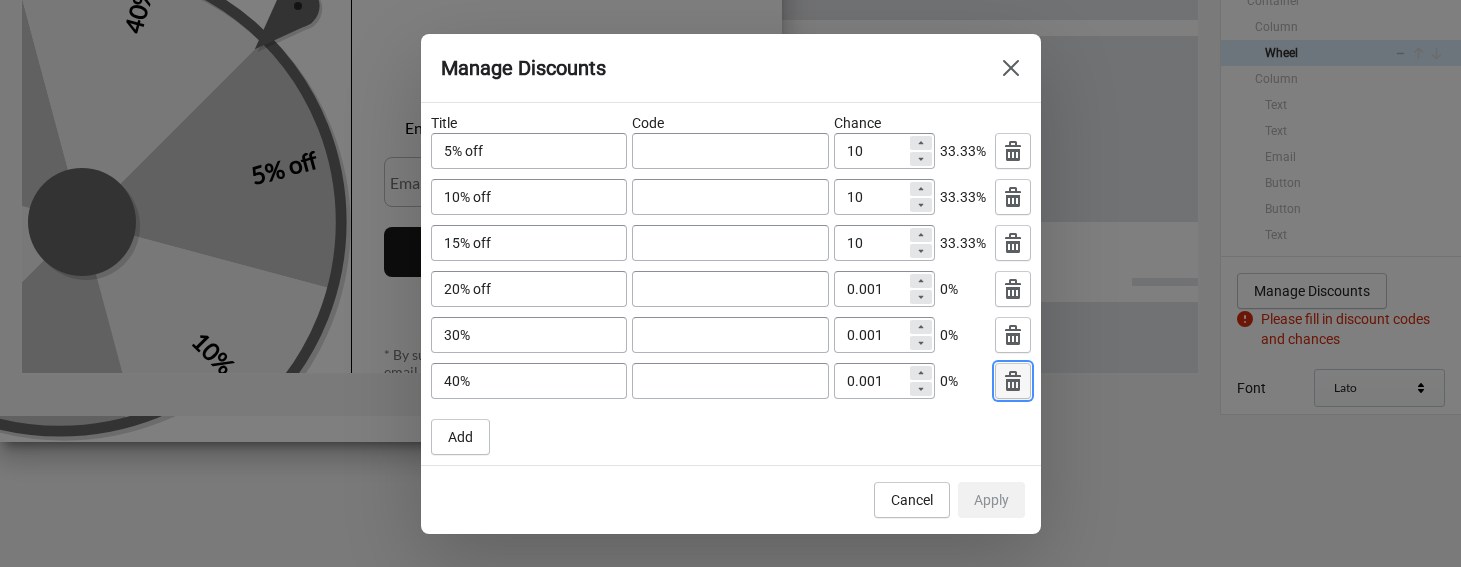 click 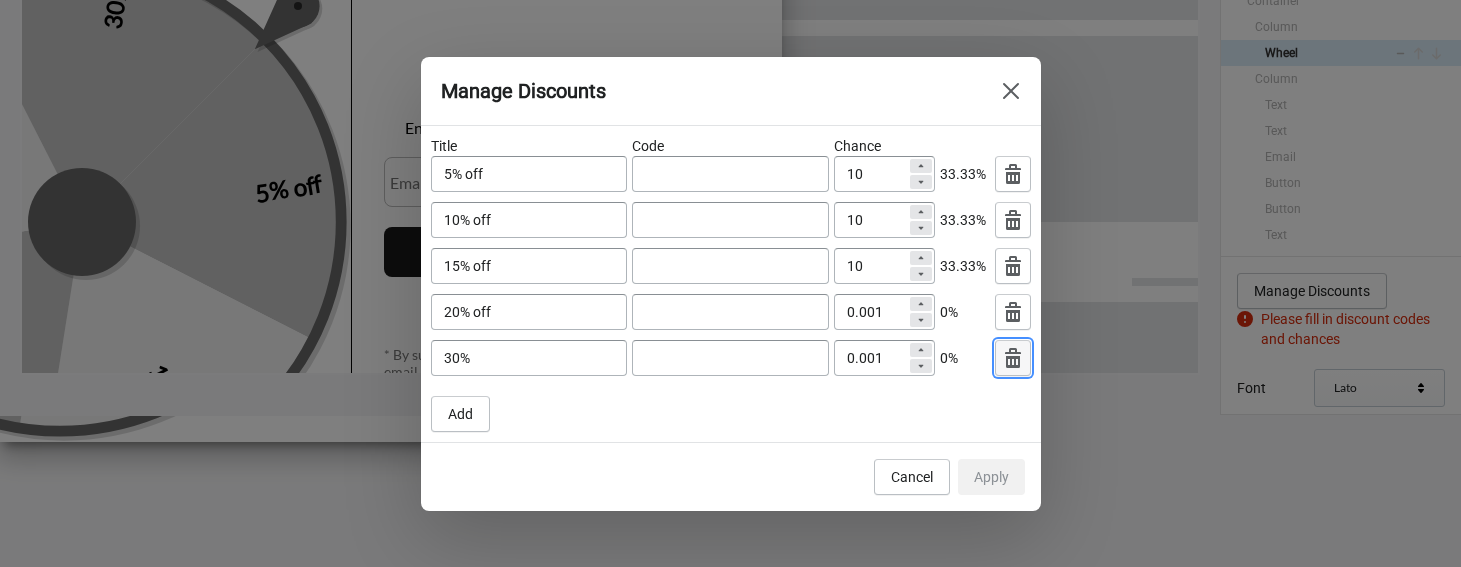 click 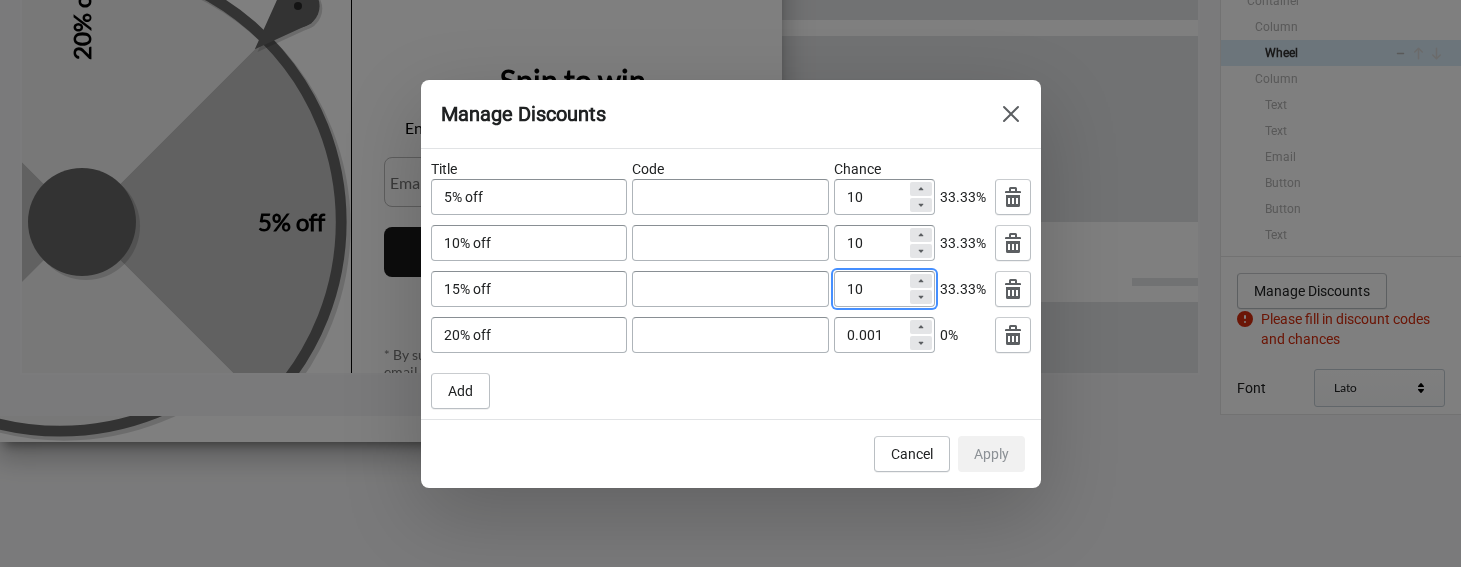 click on "10" at bounding box center (870, 289) 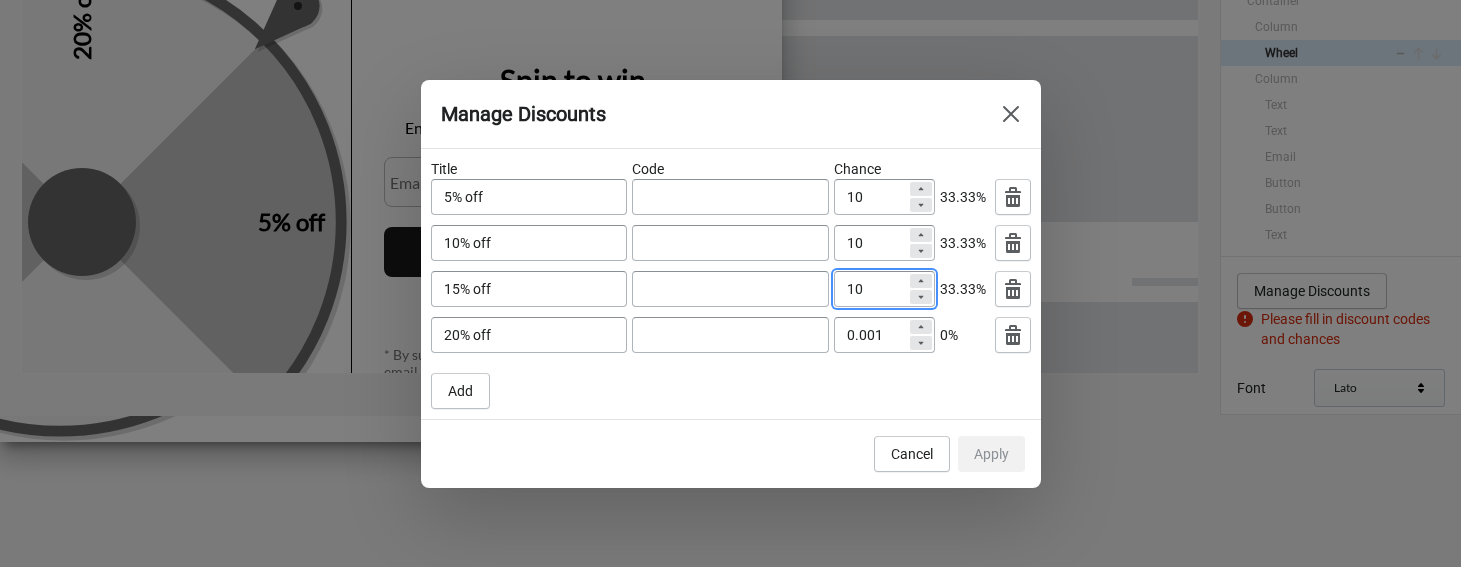 type on "1" 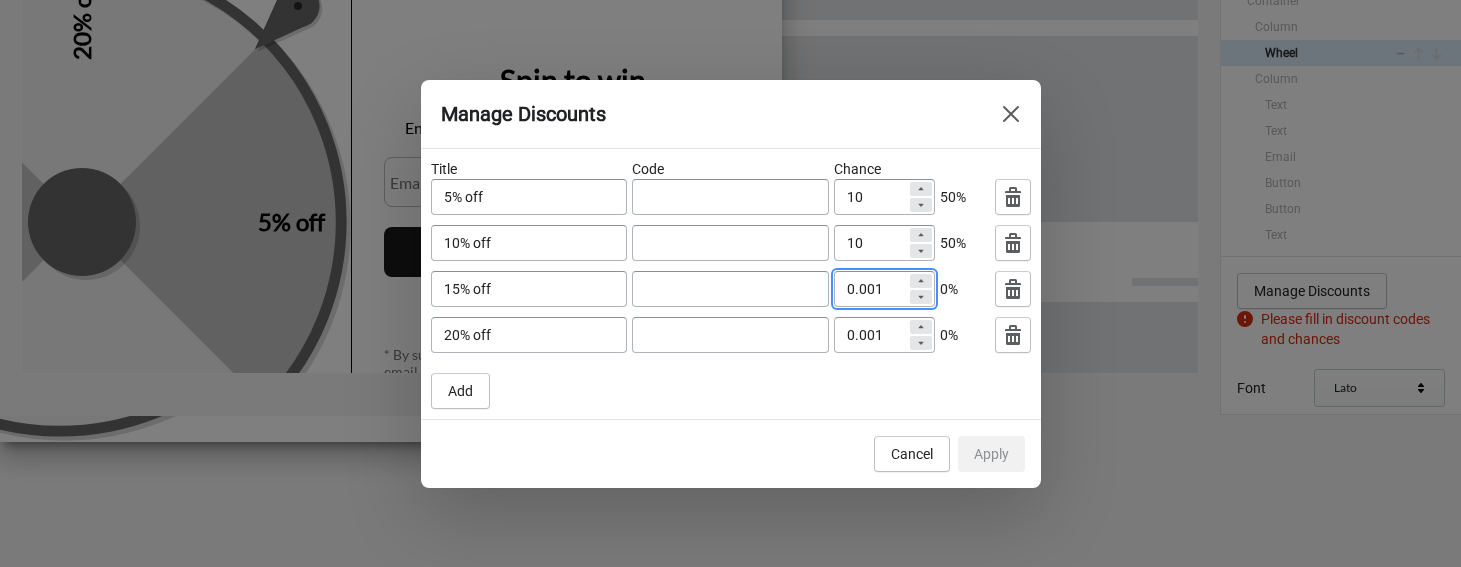 click on "0.001" at bounding box center [870, 289] 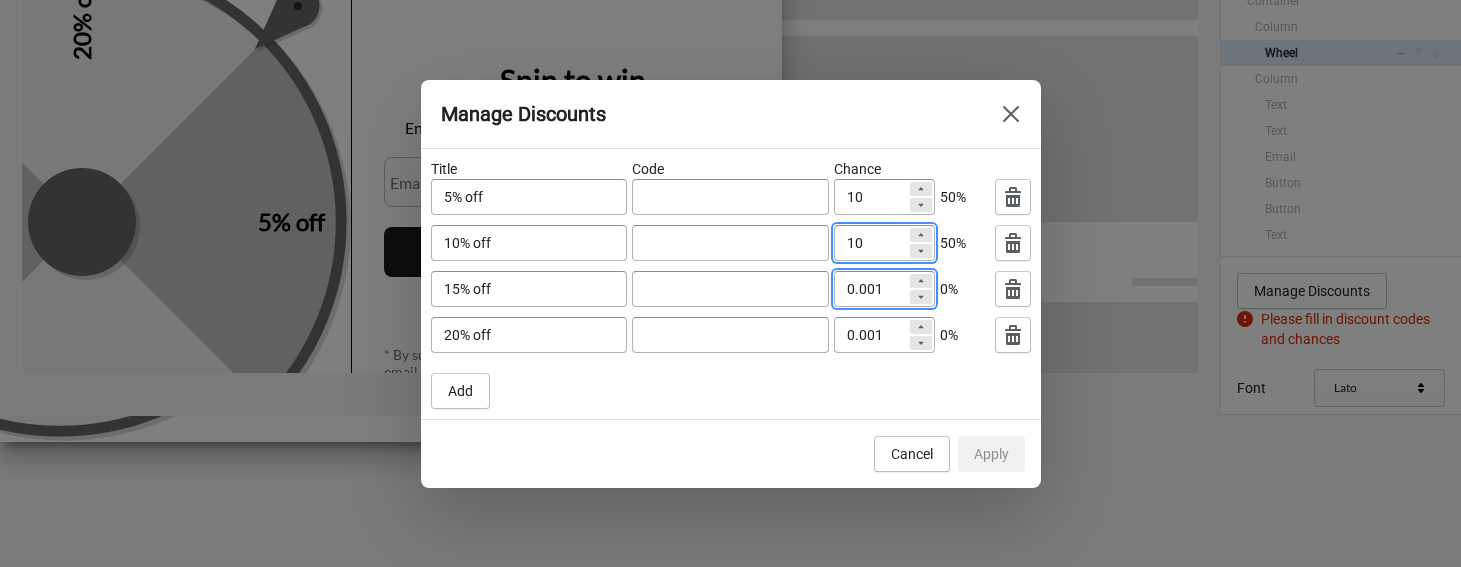 click on "10" at bounding box center (870, 243) 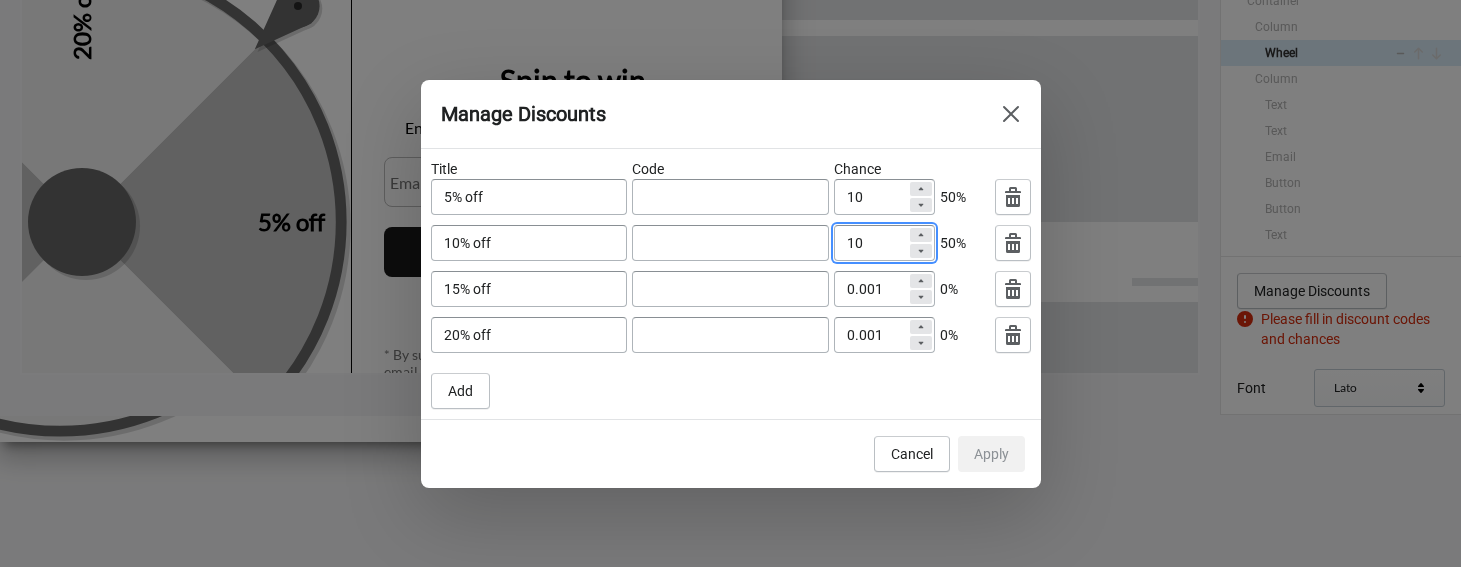 paste on "0.001" 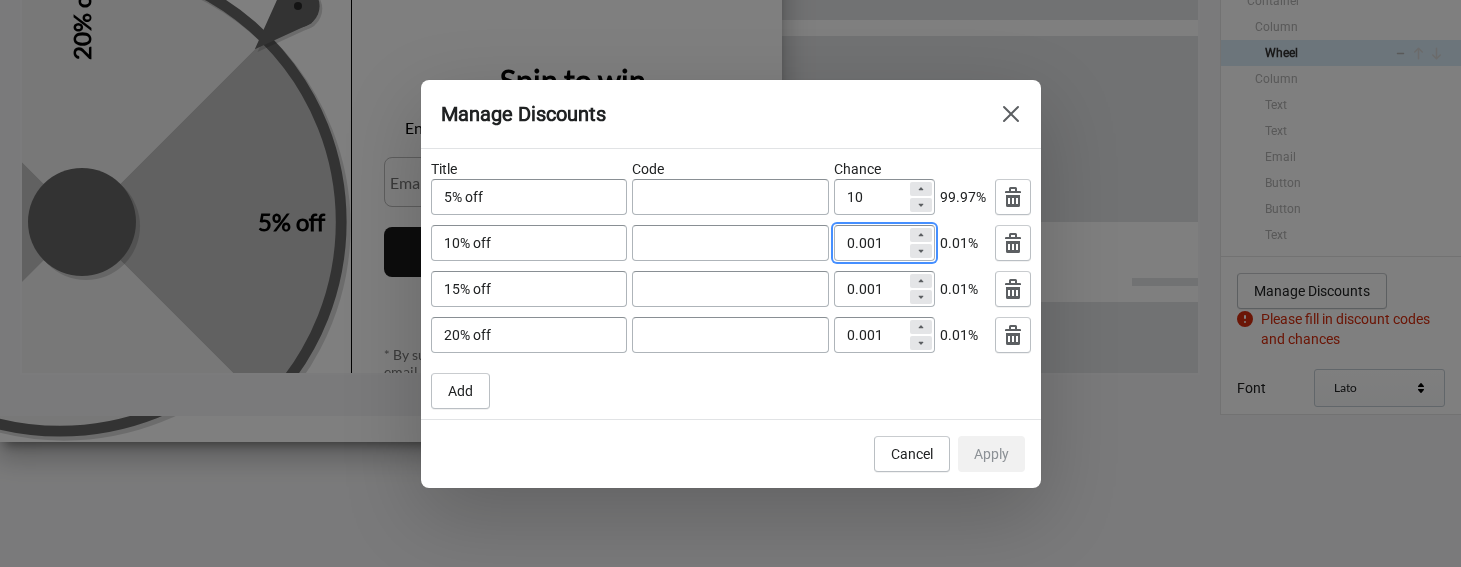 type on "0.001" 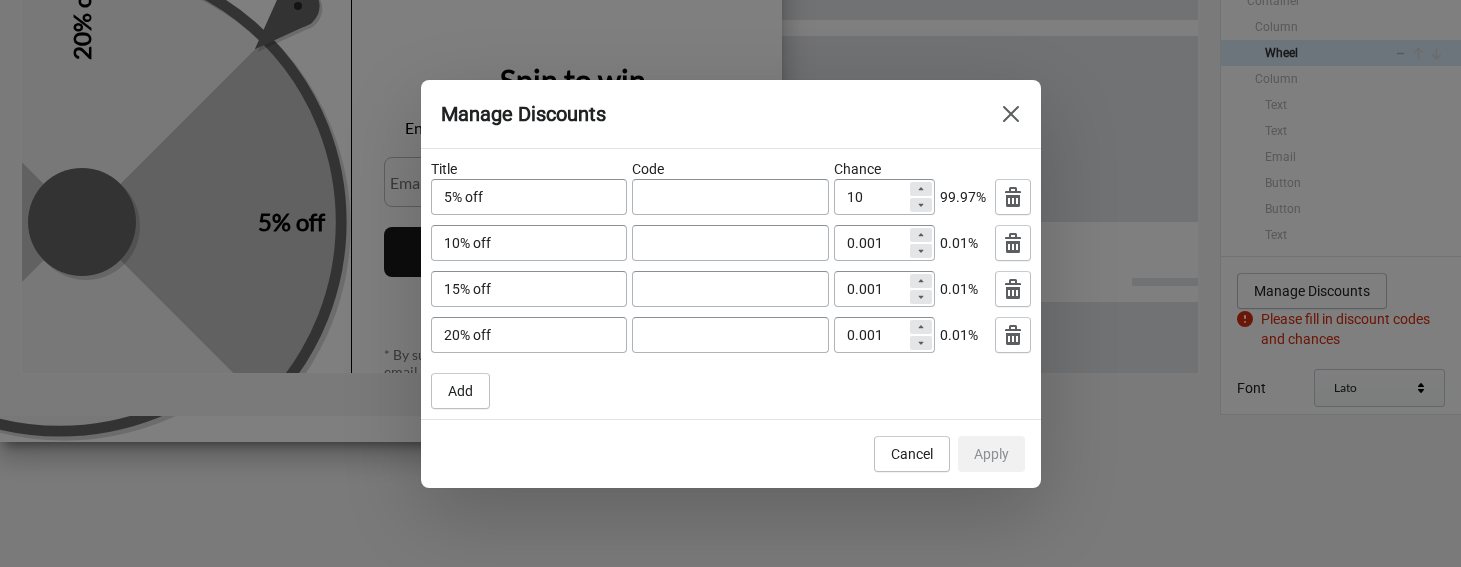 click on "Apply" at bounding box center (991, 454) 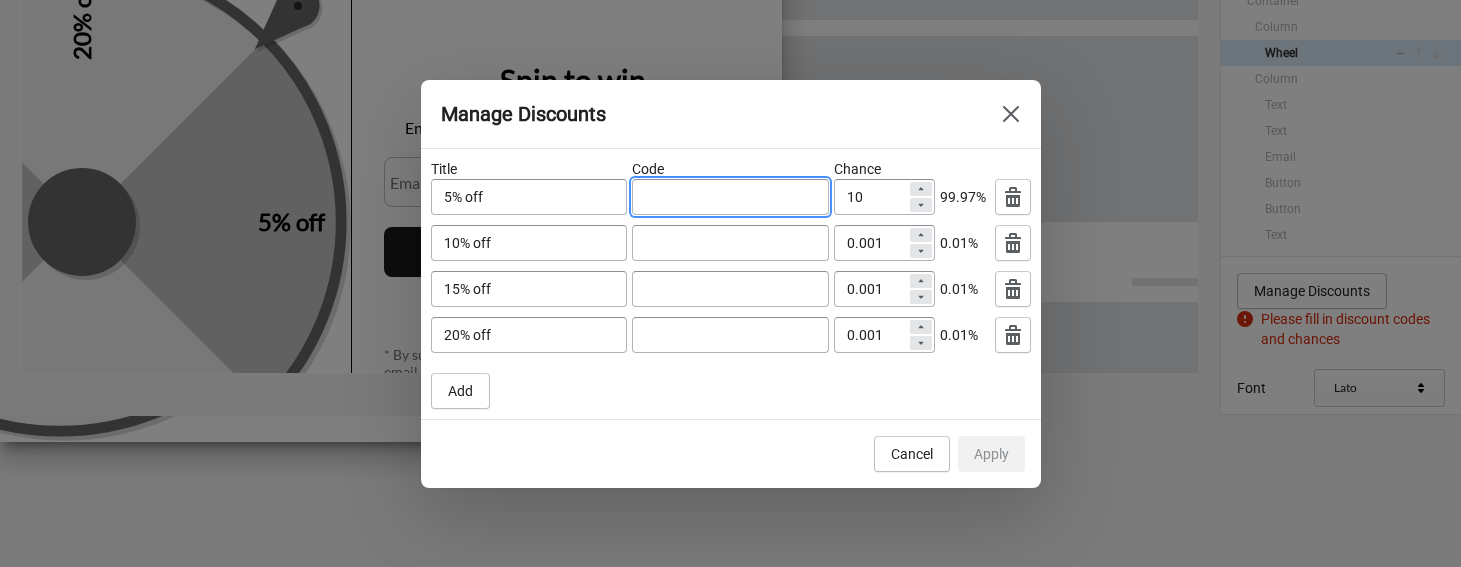 click at bounding box center [730, 197] 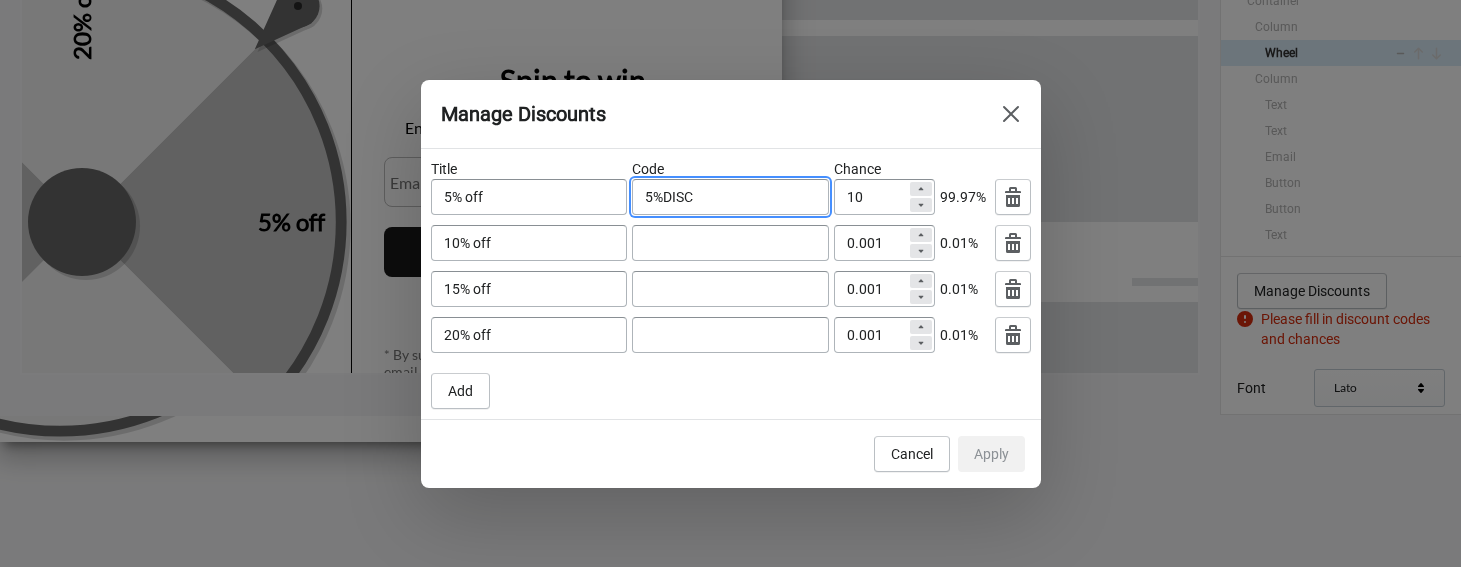 type on "5%DISC" 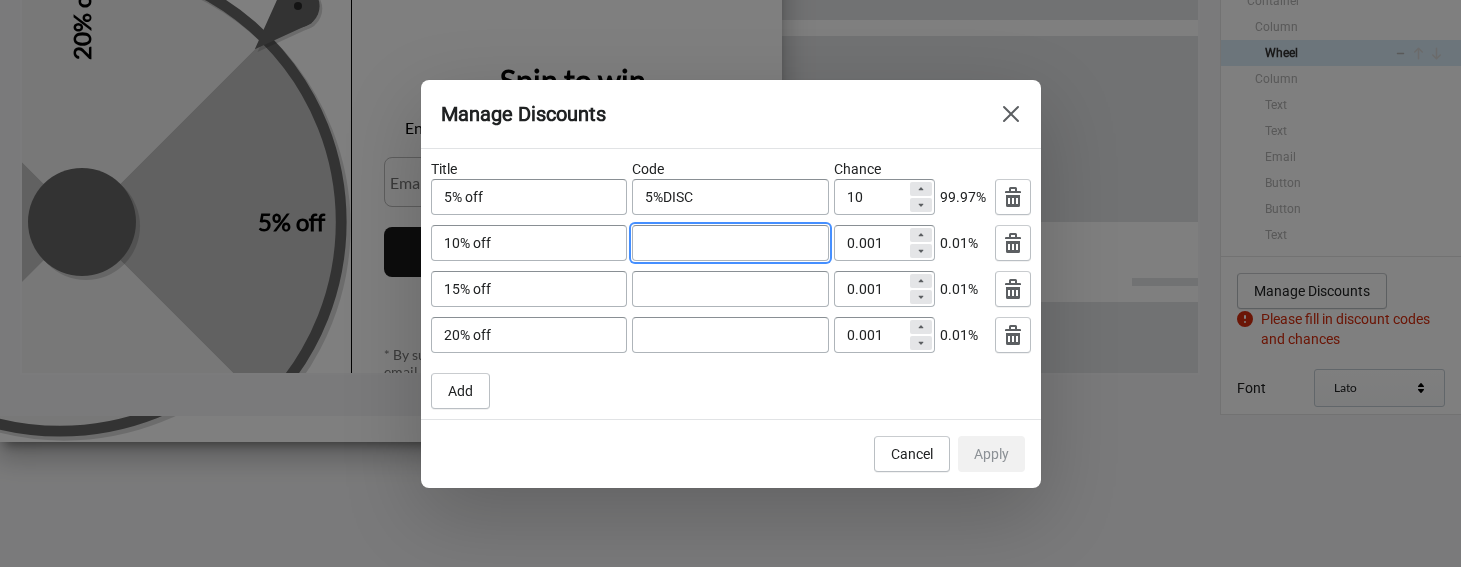 click at bounding box center (730, 243) 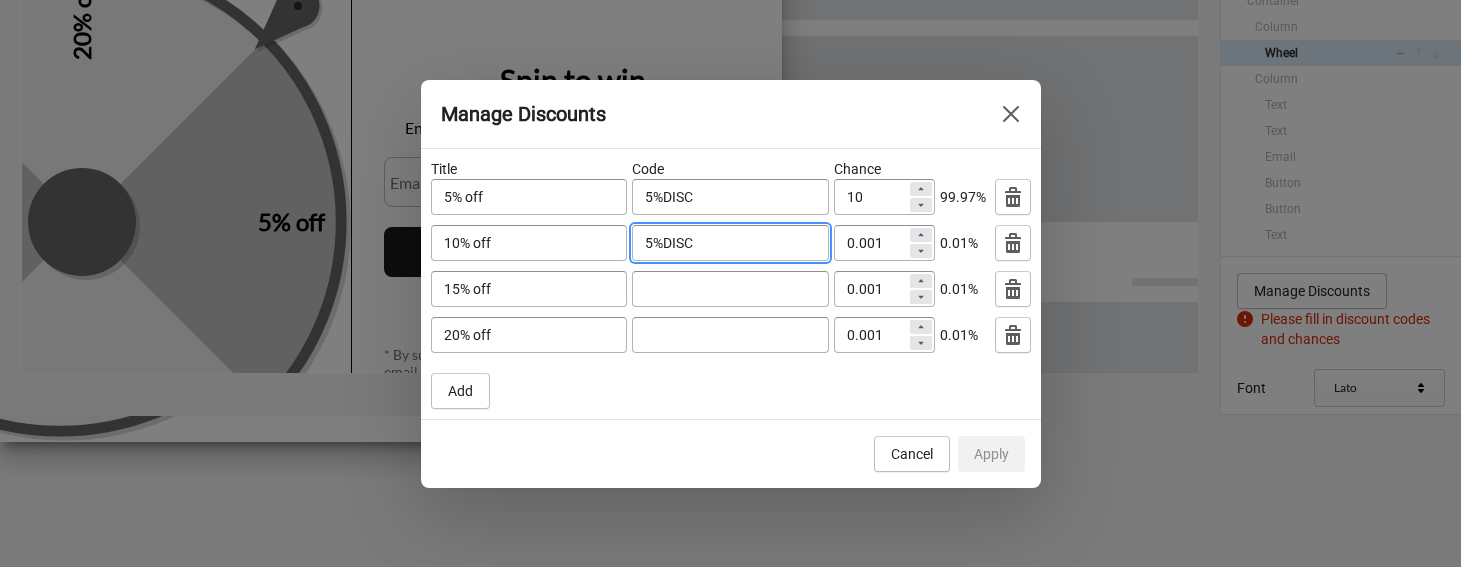 type on "5%DISC" 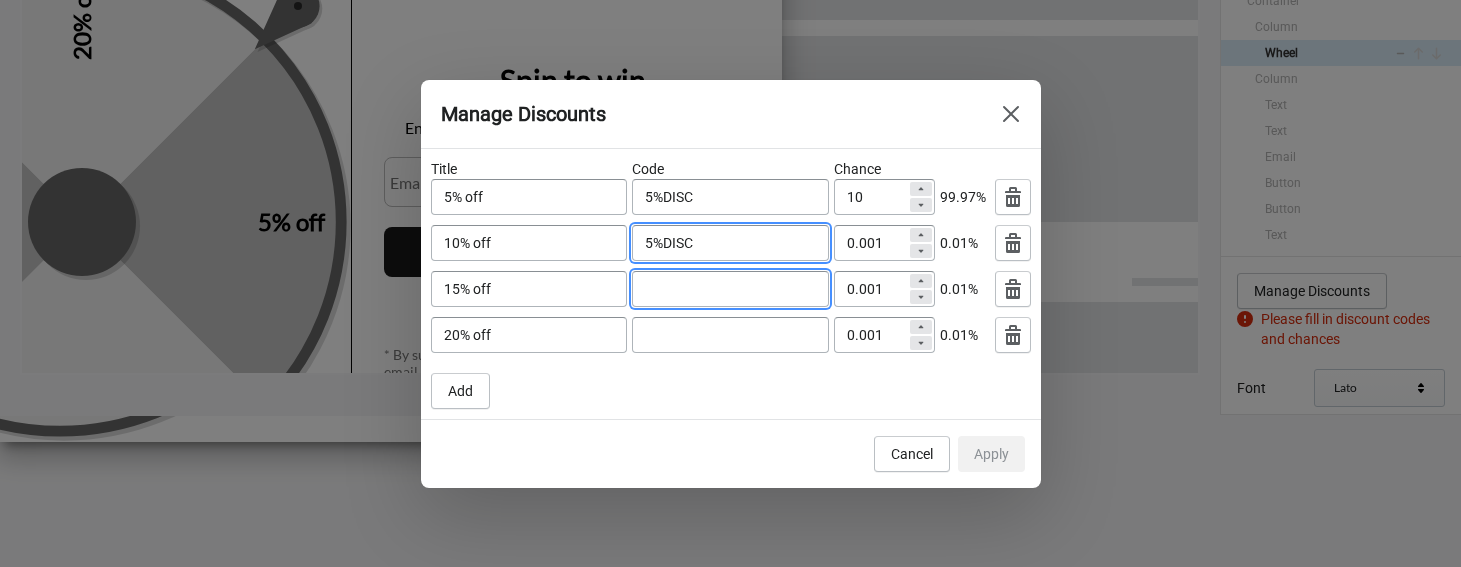 click at bounding box center (730, 289) 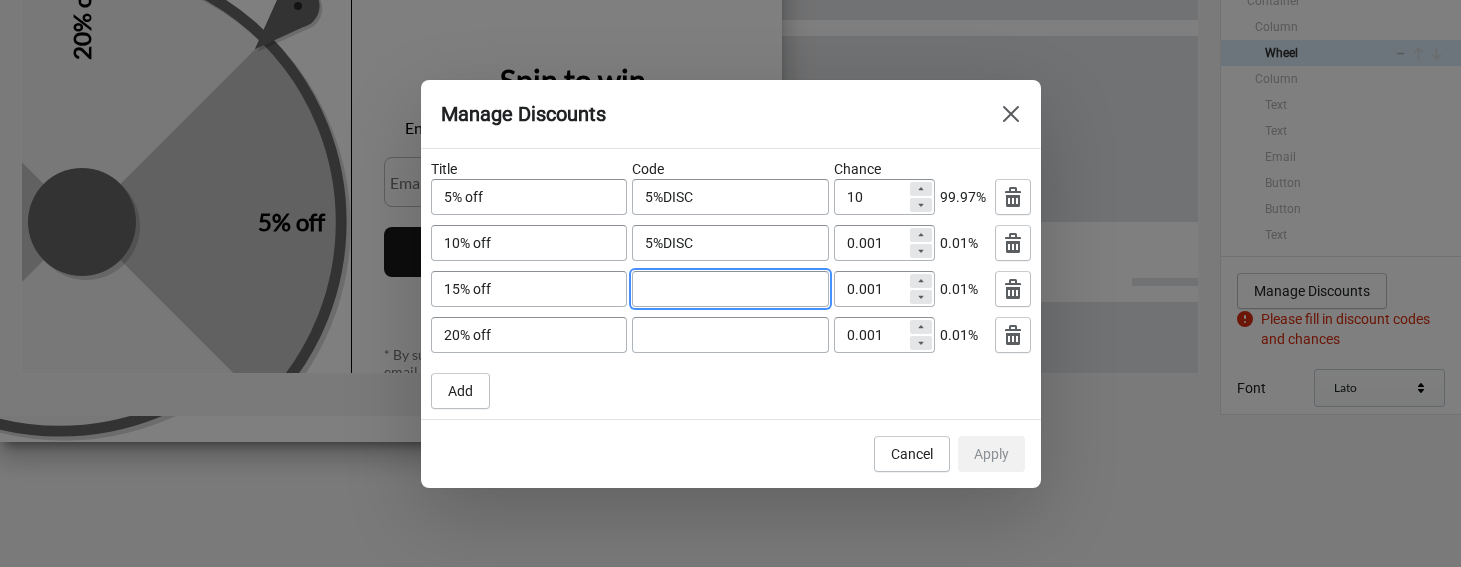 paste on "5%DISC" 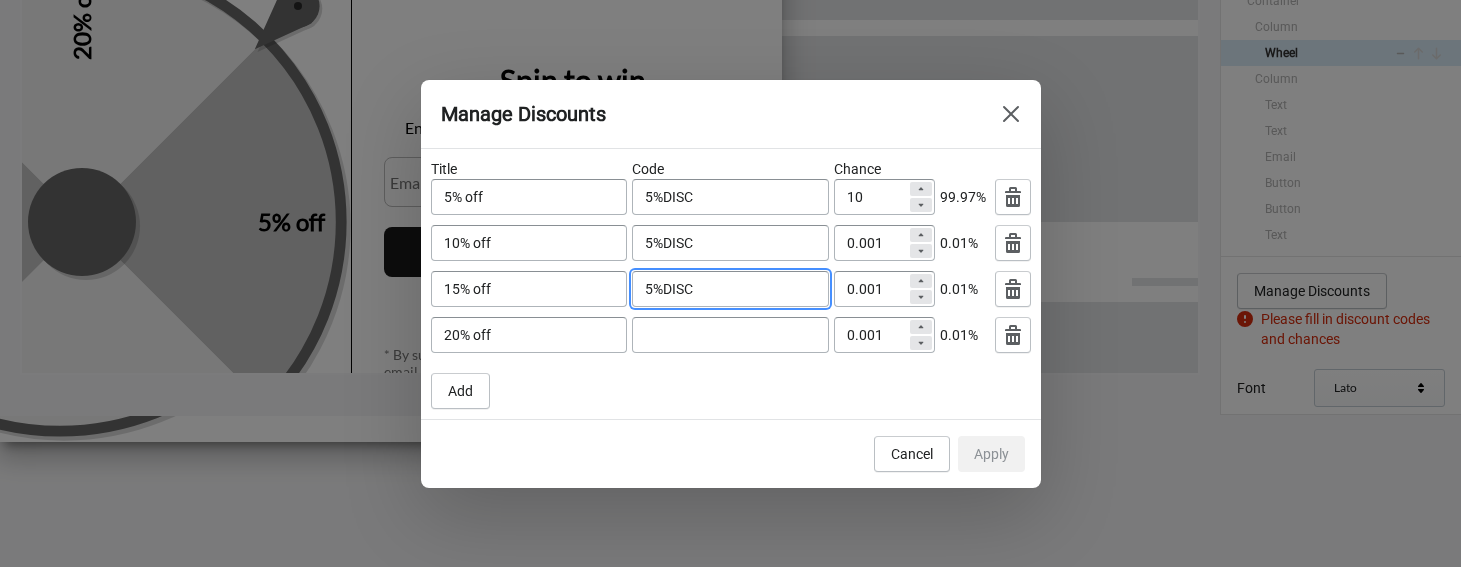 type on "5%DISC" 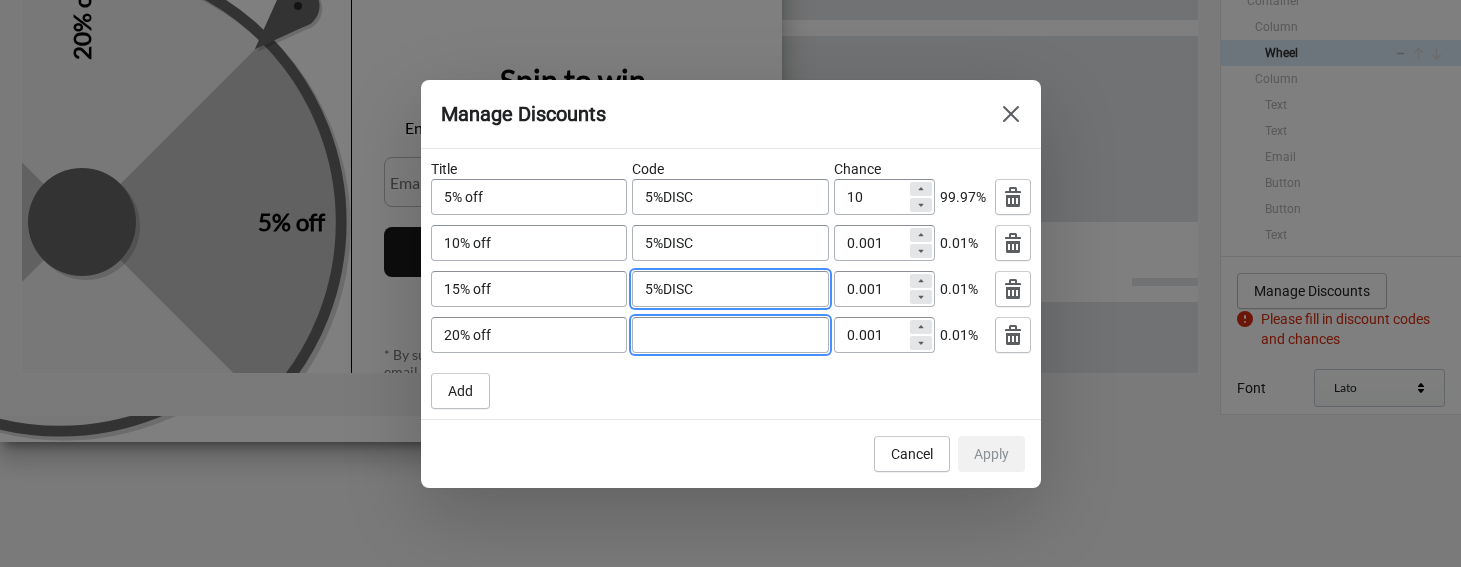 click at bounding box center [730, 335] 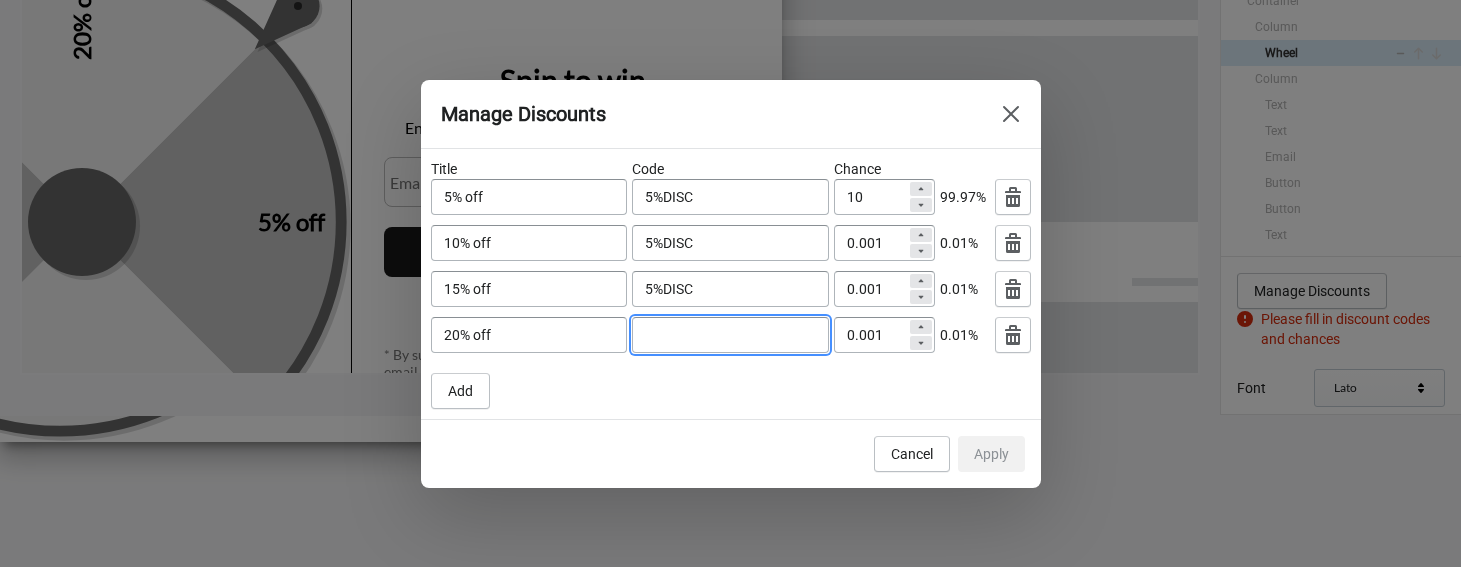 paste on "5%DISC" 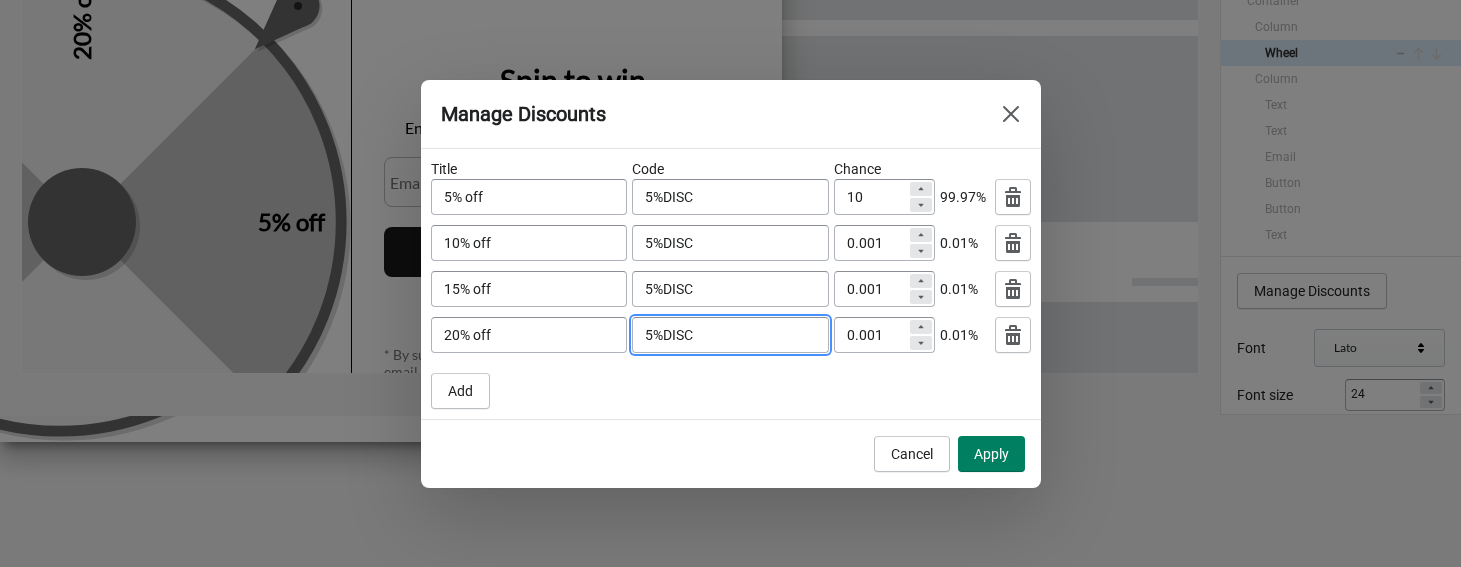 type on "5%DISC" 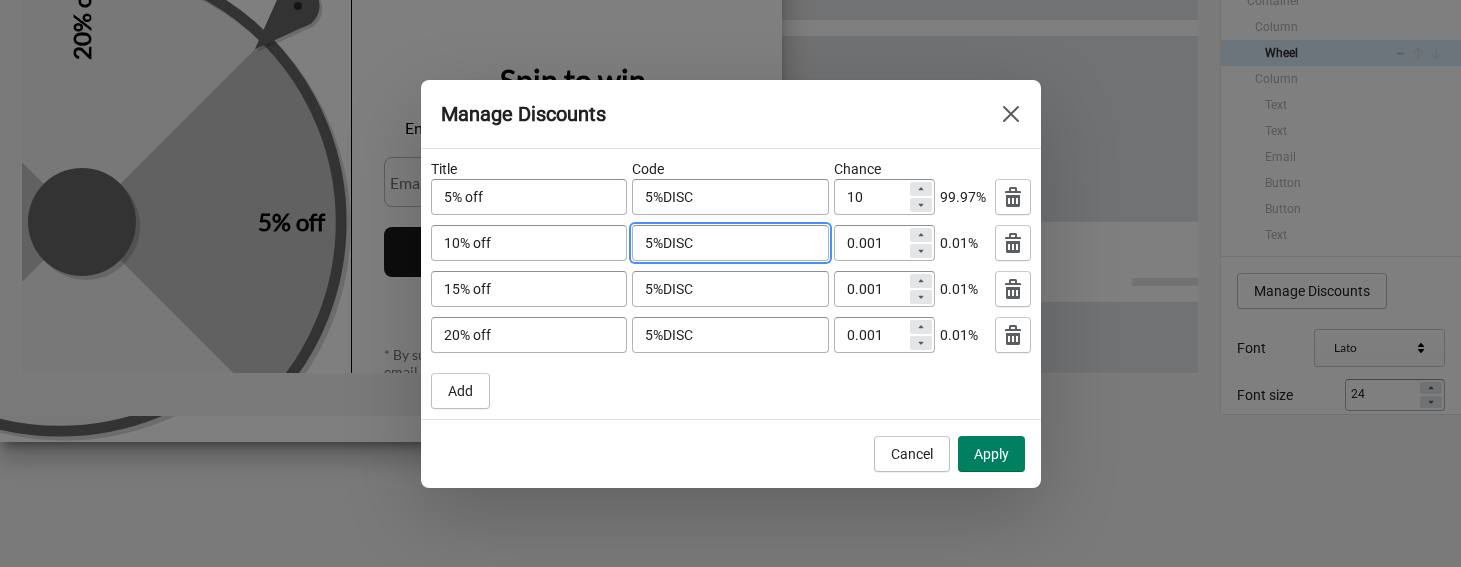 click on "5%DISC" at bounding box center (730, 243) 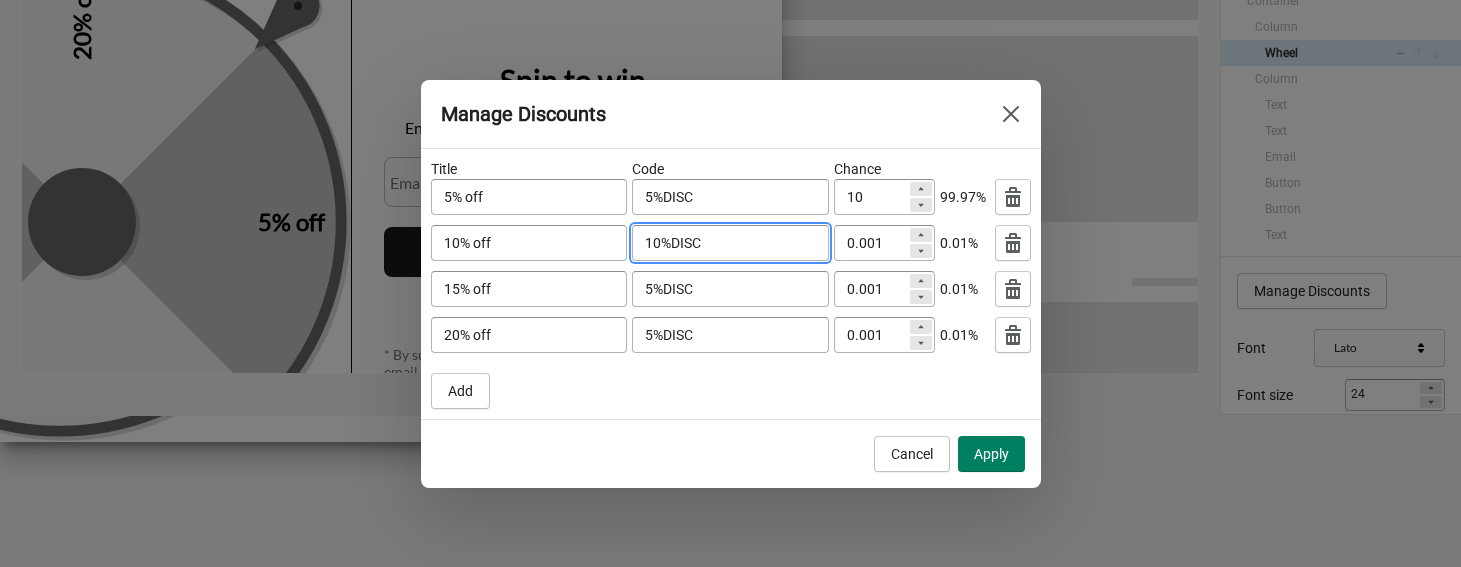 type on "10%DISC" 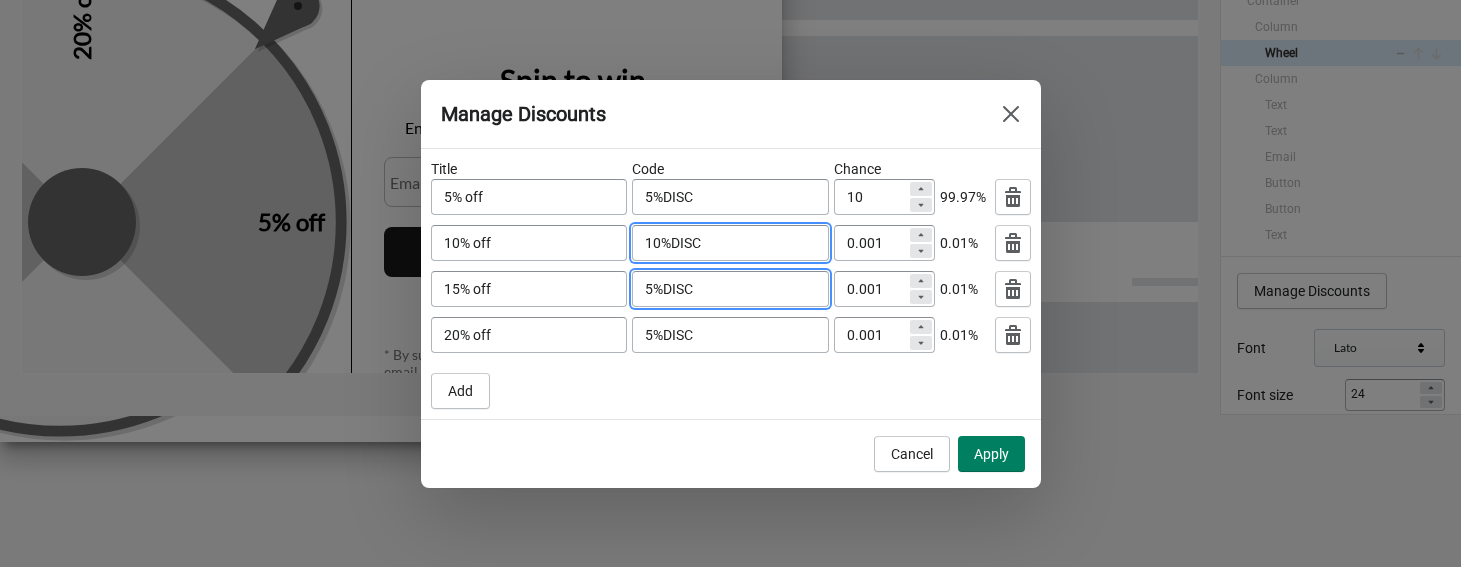 click on "5%DISC" at bounding box center (730, 289) 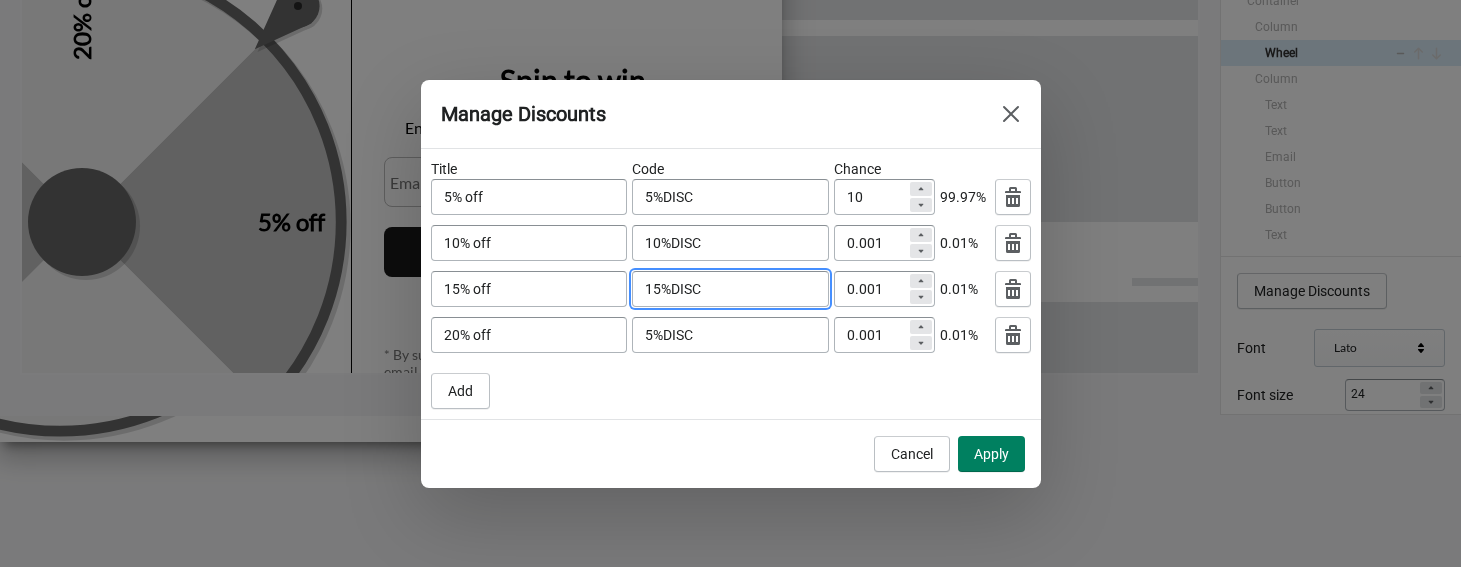 type on "15%DISC" 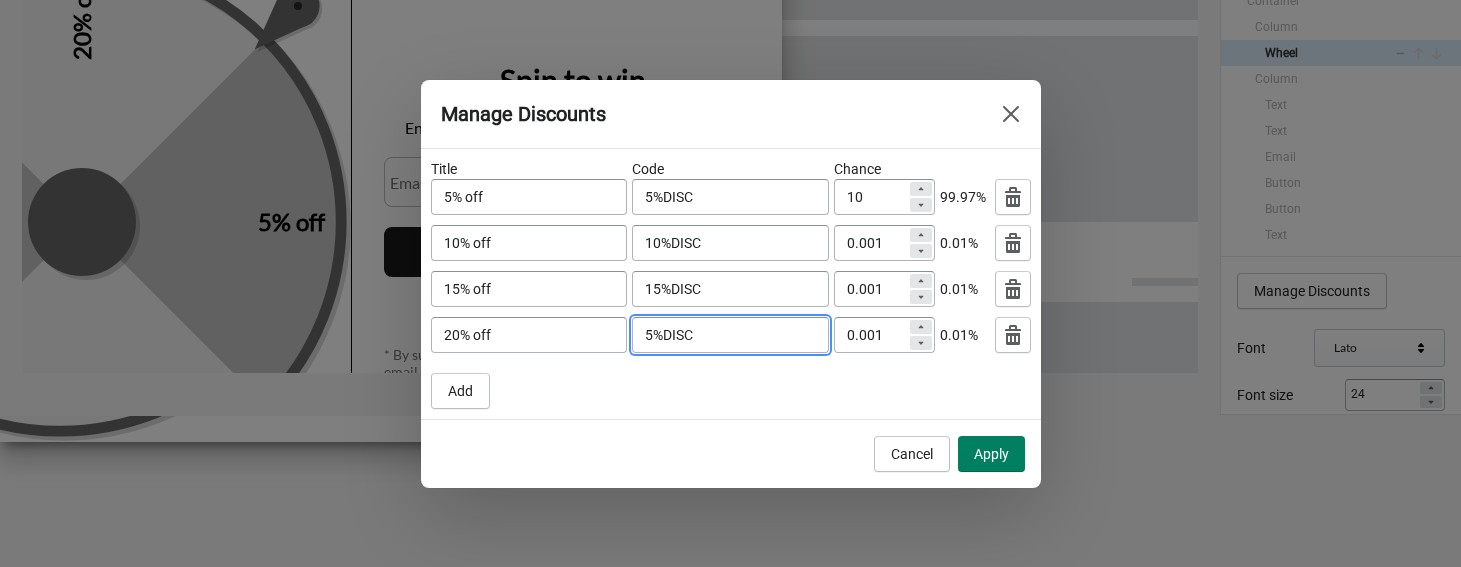 click on "5%DISC" at bounding box center [730, 335] 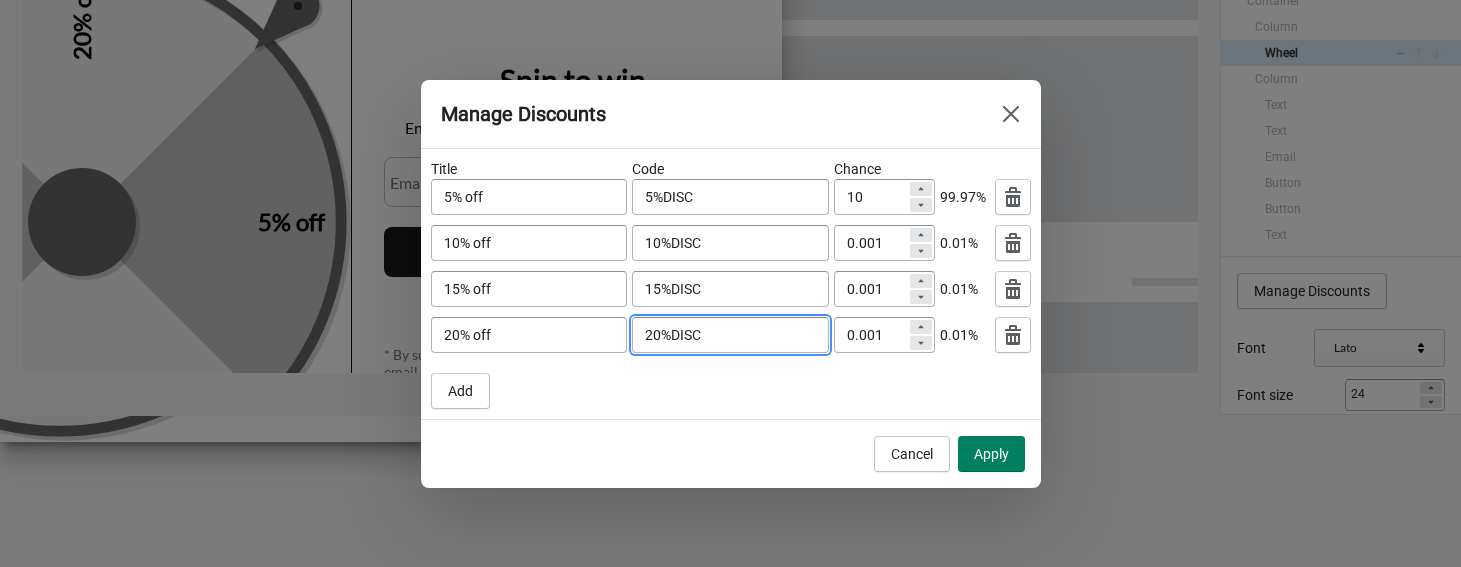 type on "20%DISC" 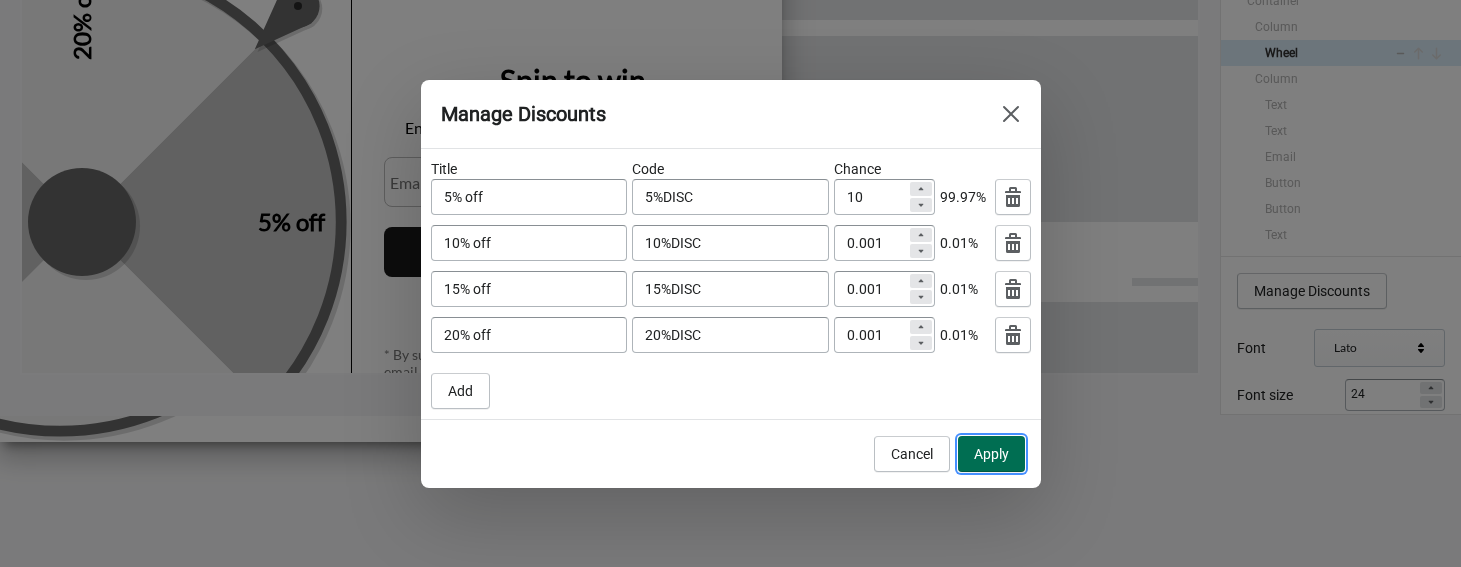 click on "Apply" at bounding box center (991, 454) 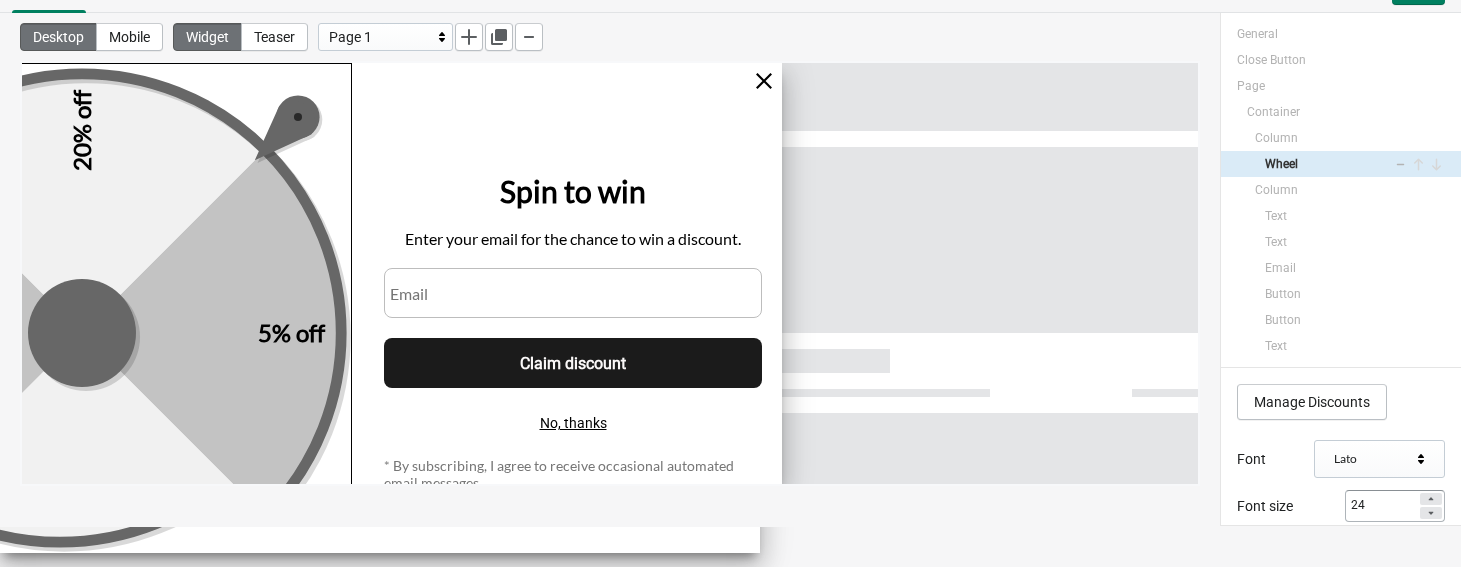 scroll, scrollTop: 0, scrollLeft: 0, axis: both 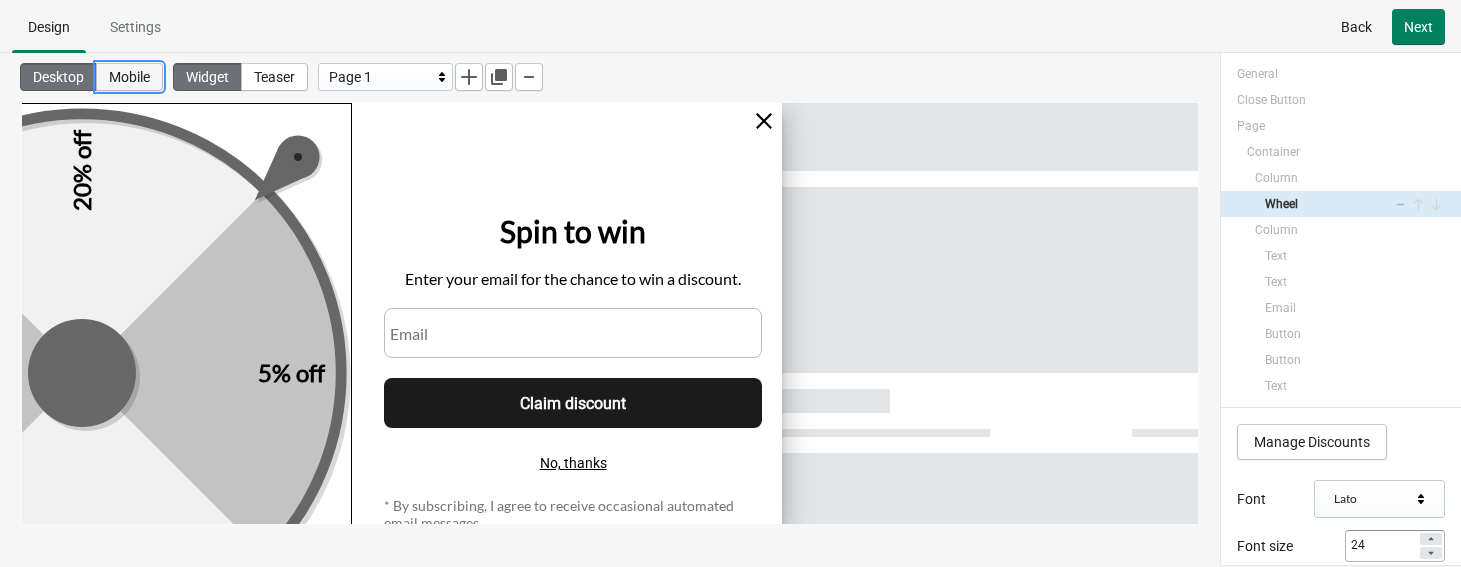 click on "Mobile" at bounding box center (129, 77) 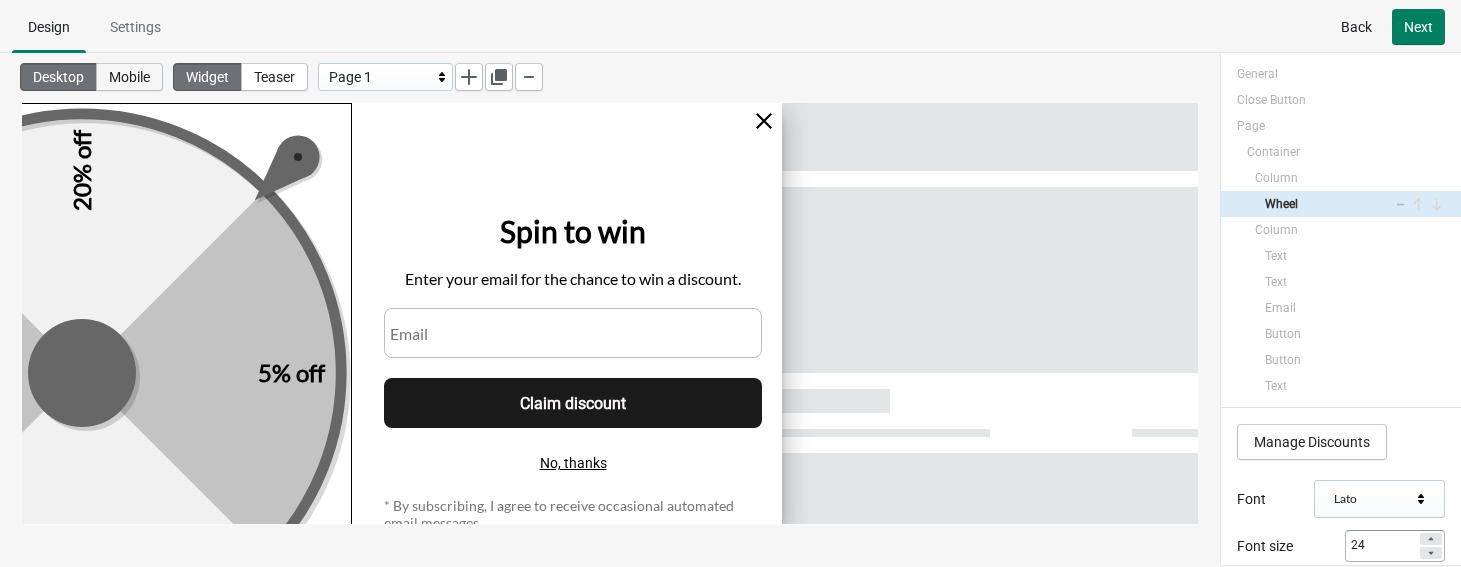 type on "15" 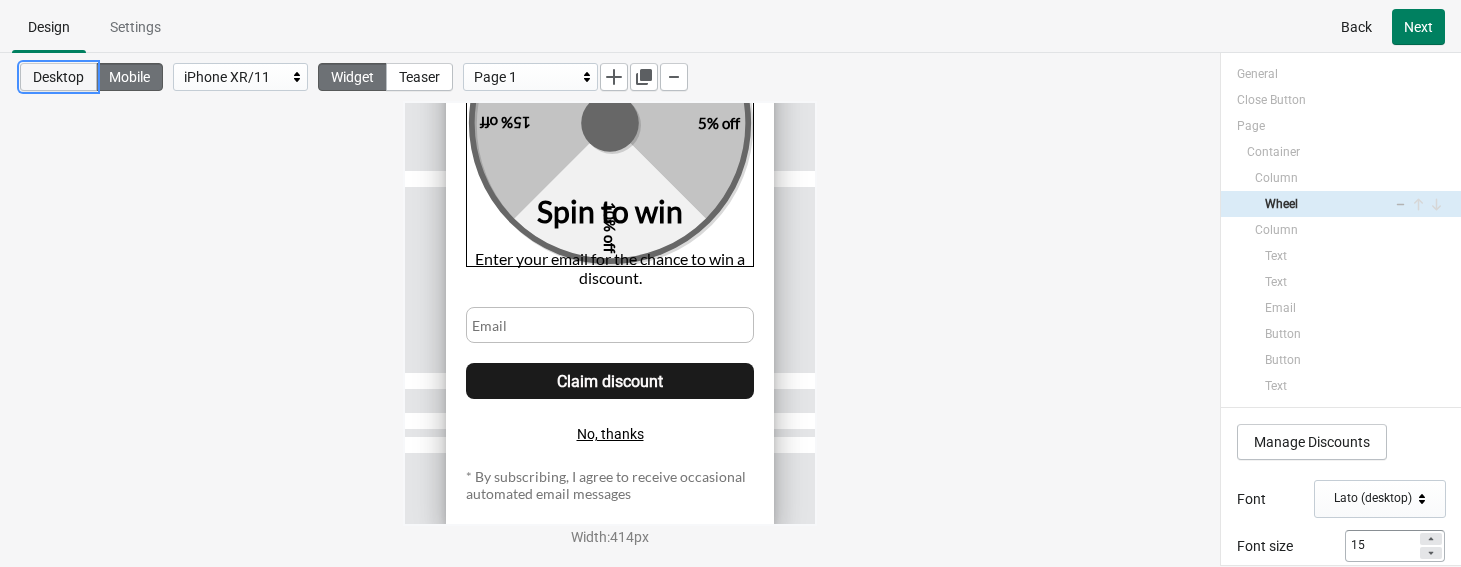 click on "Desktop" at bounding box center (58, 77) 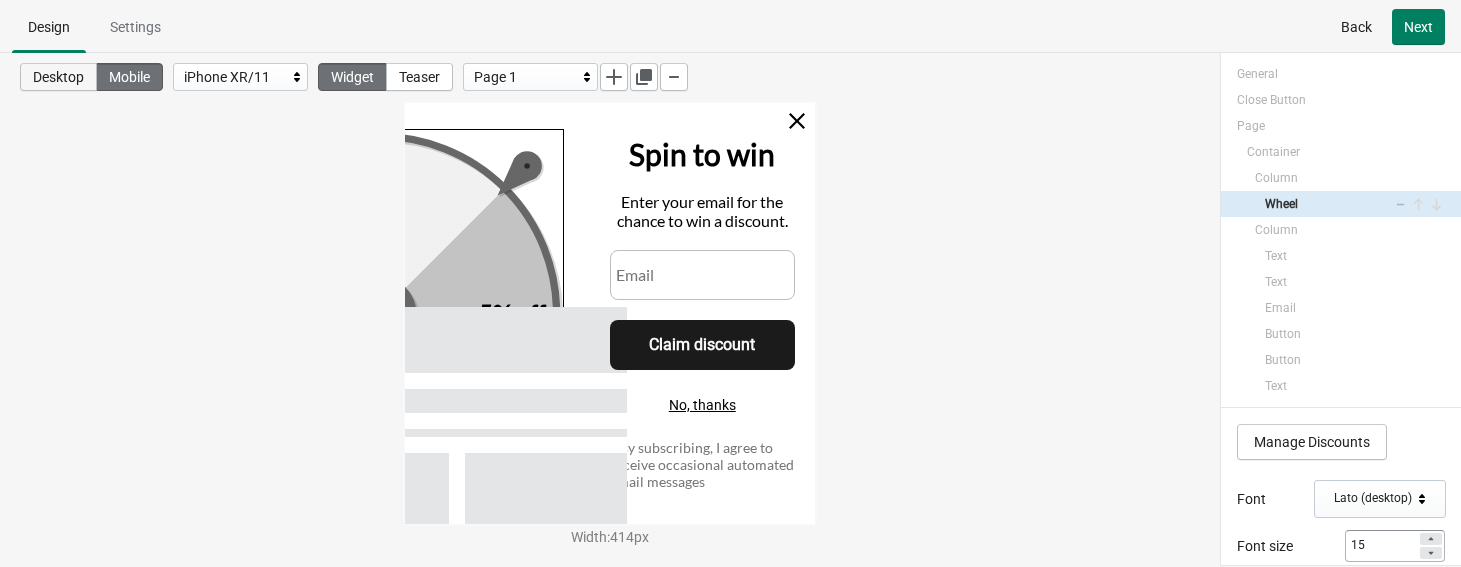 type on "24" 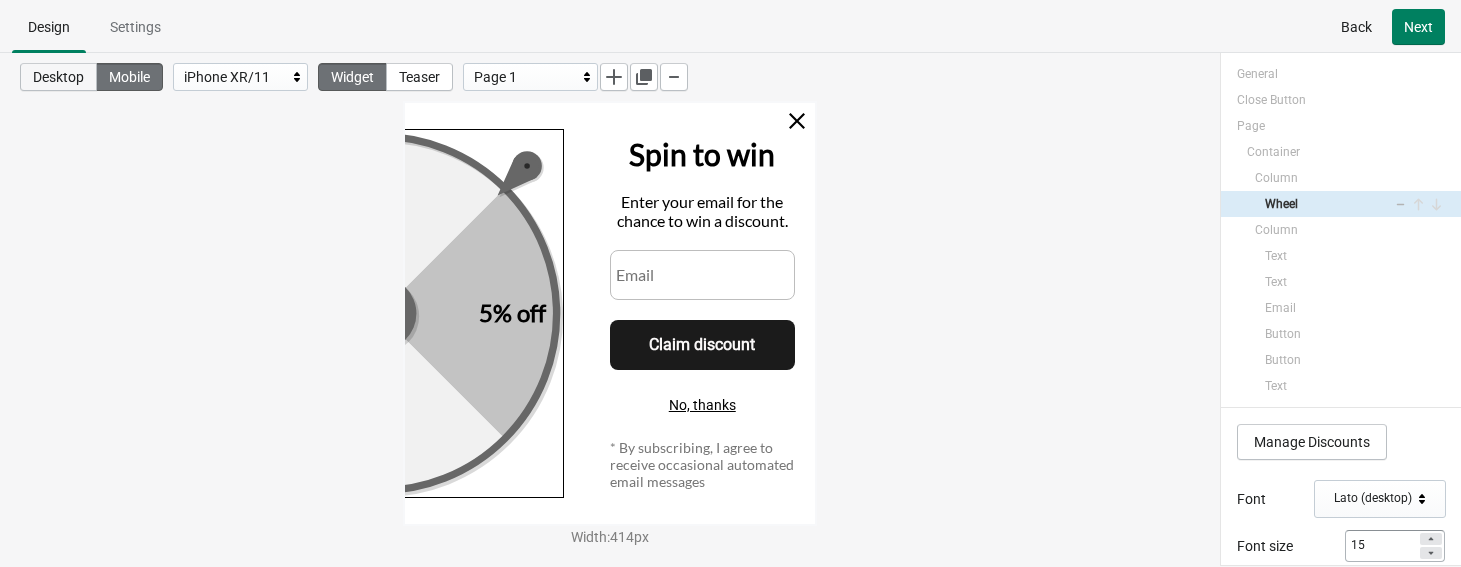 type on "540" 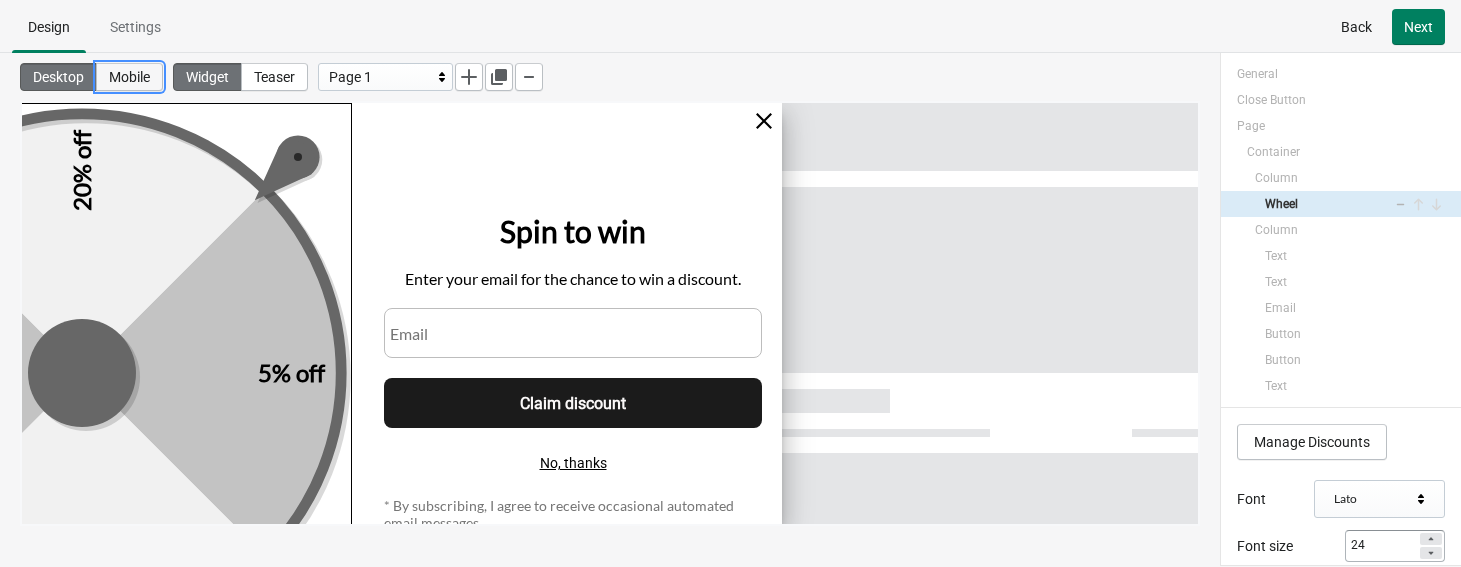 click on "Mobile" at bounding box center [129, 77] 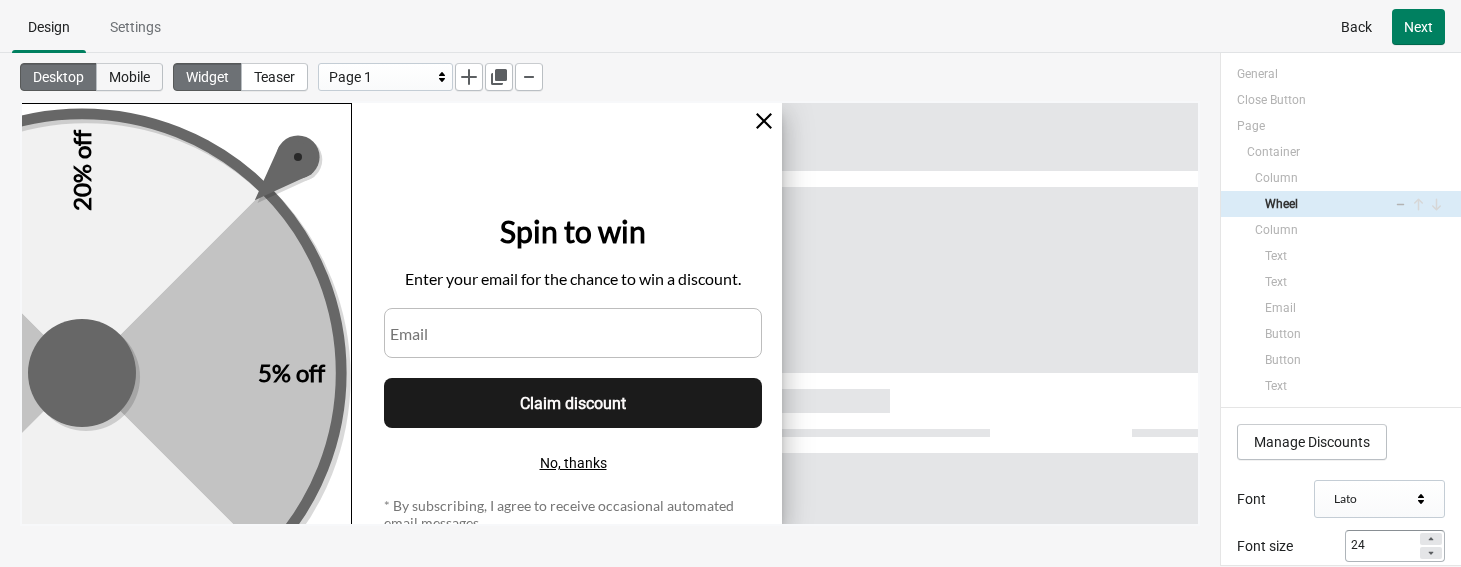 type on "15" 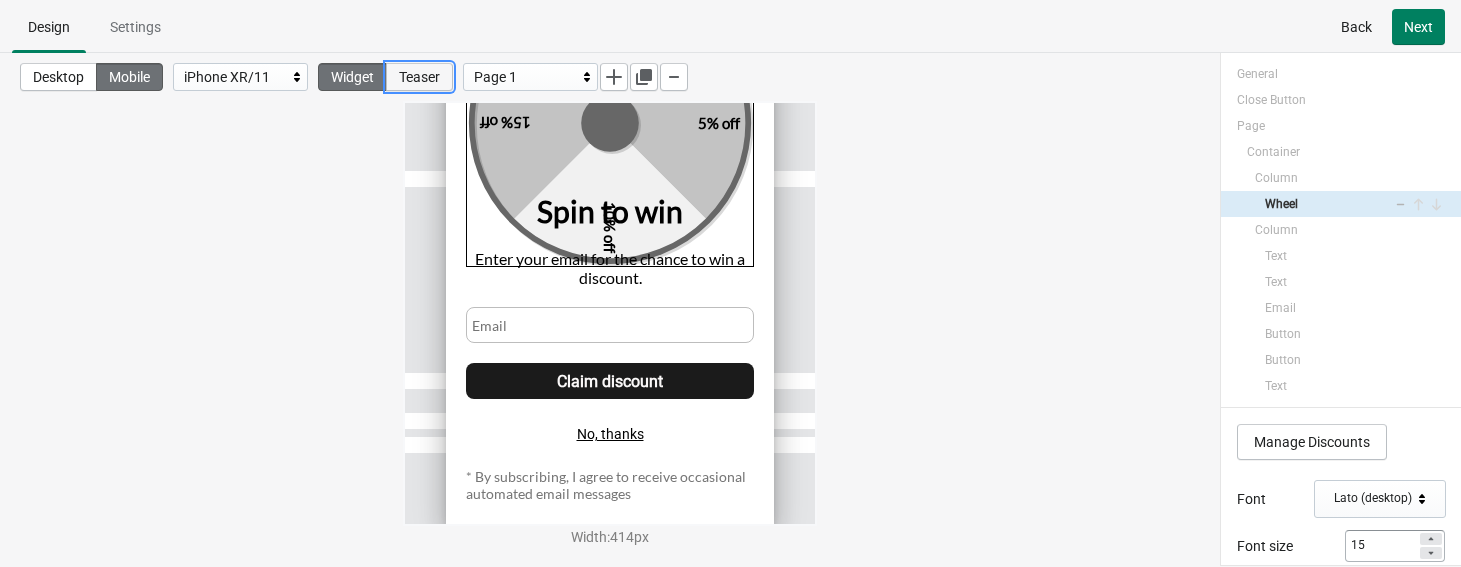 click on "Teaser" at bounding box center (419, 77) 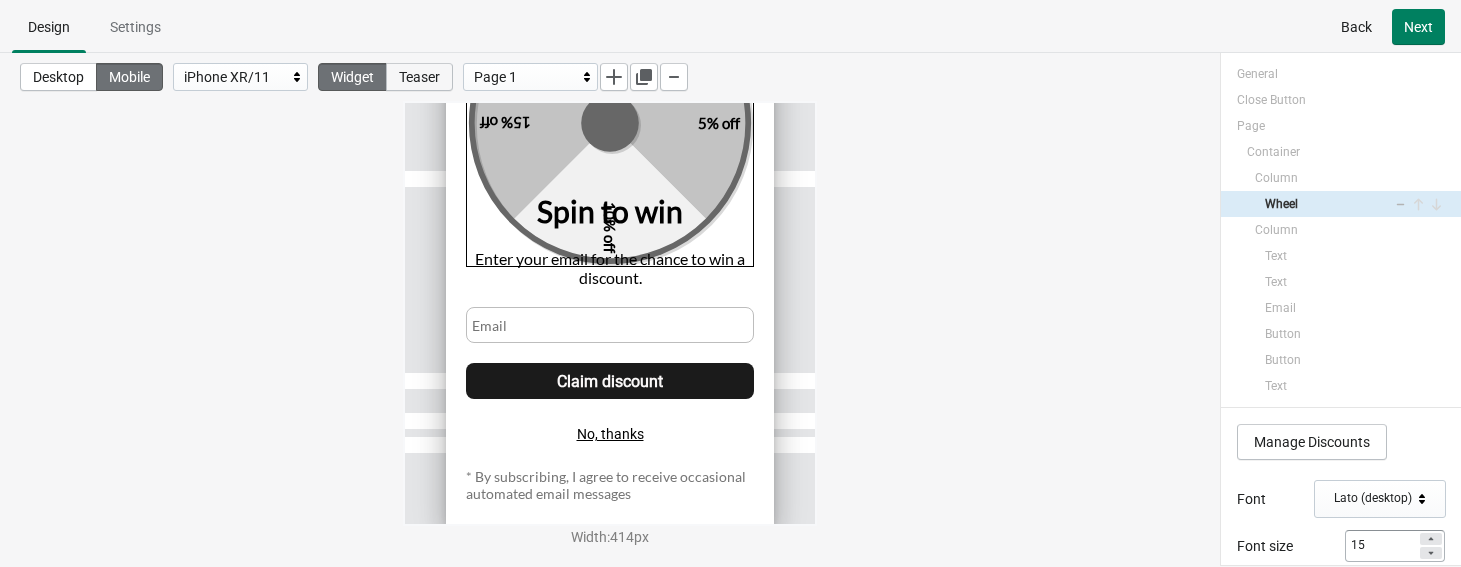 select on "bottom" 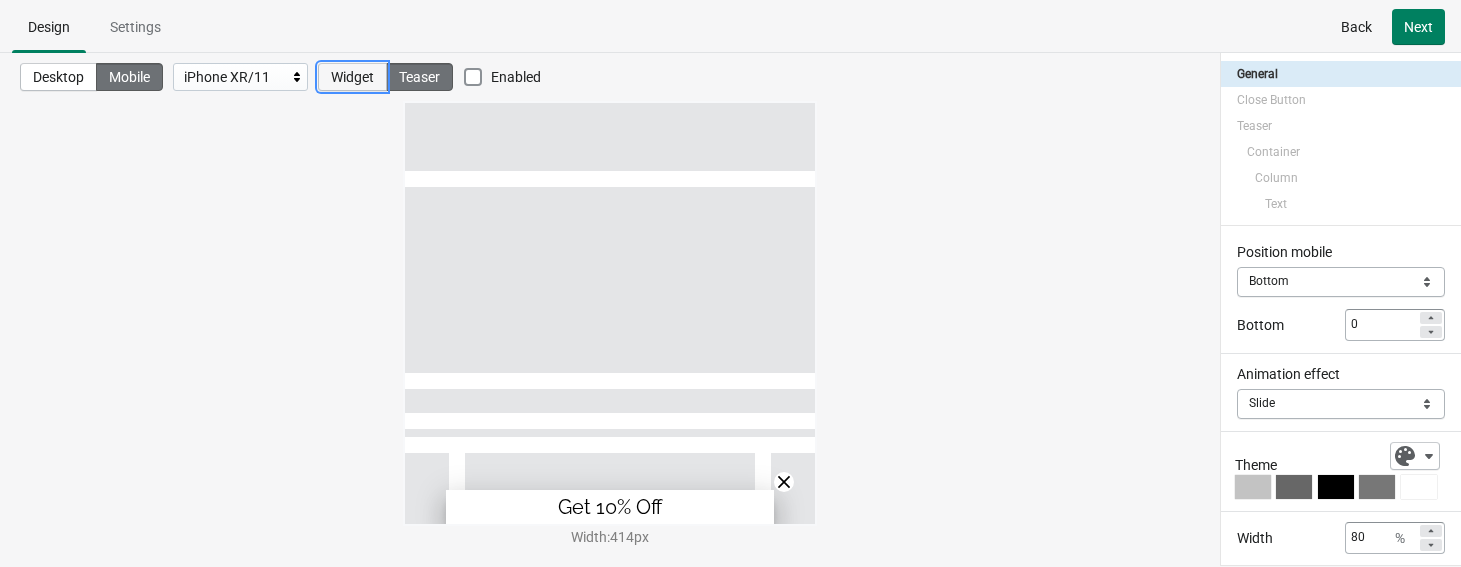 click on "Widget" at bounding box center [352, 77] 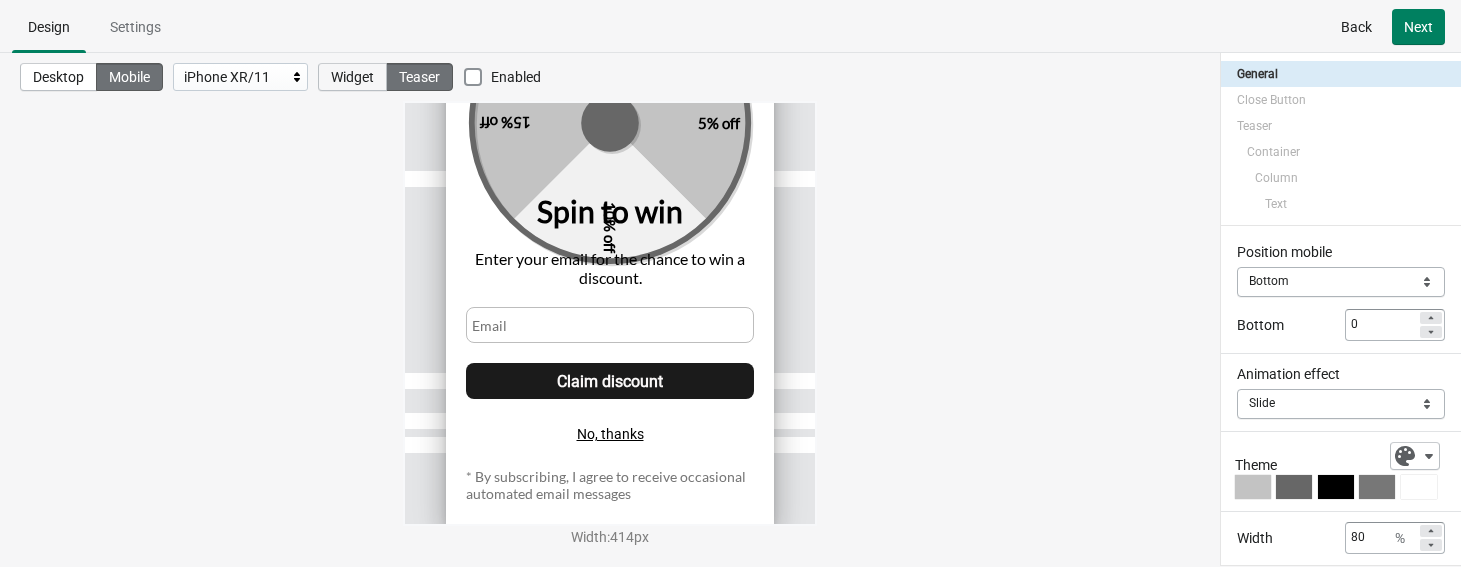 select on "bottom" 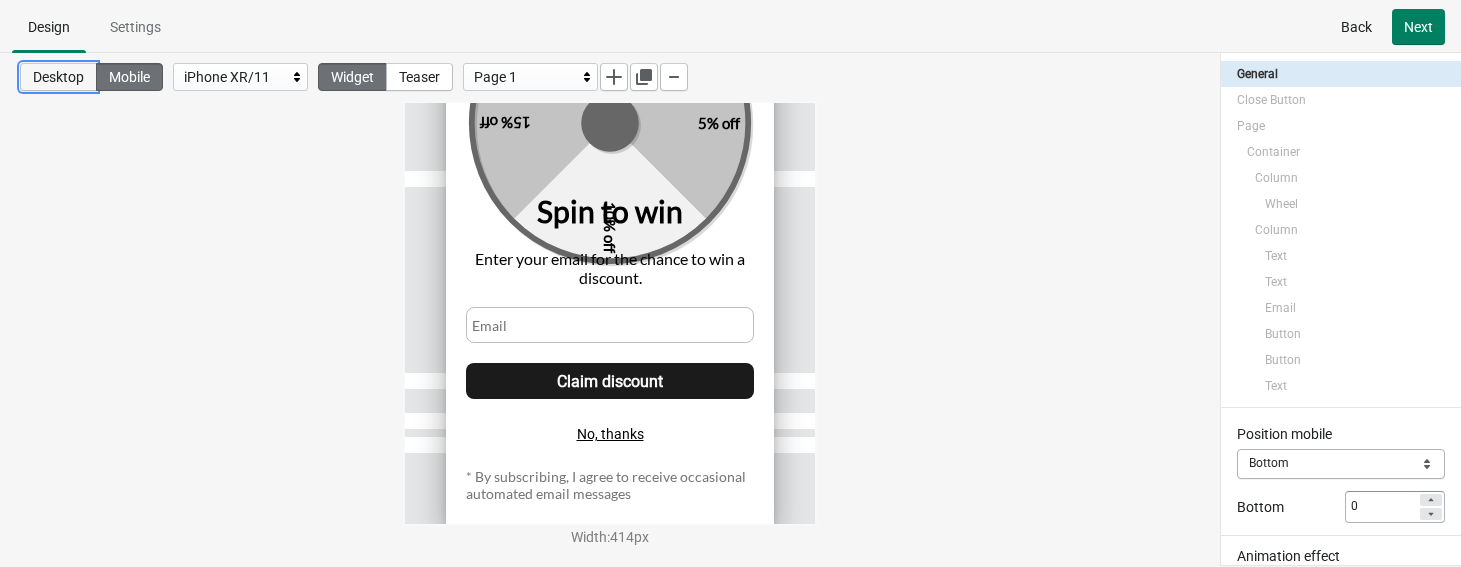 click on "Desktop" at bounding box center [58, 77] 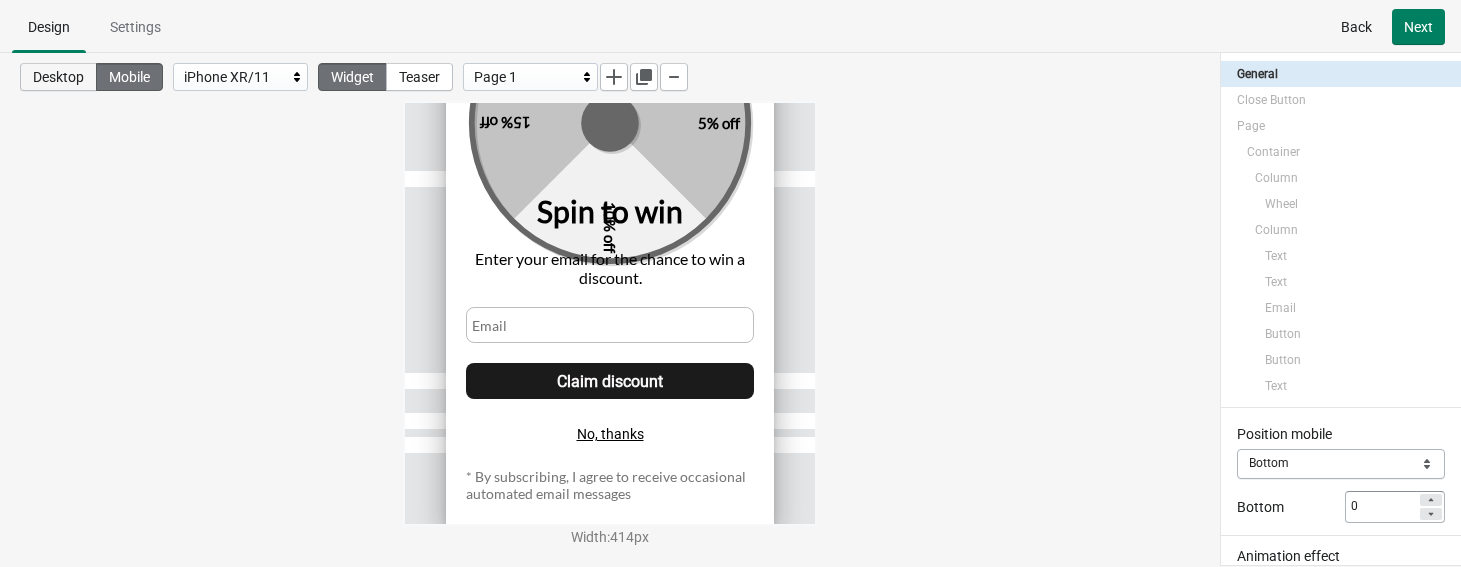 type on "760" 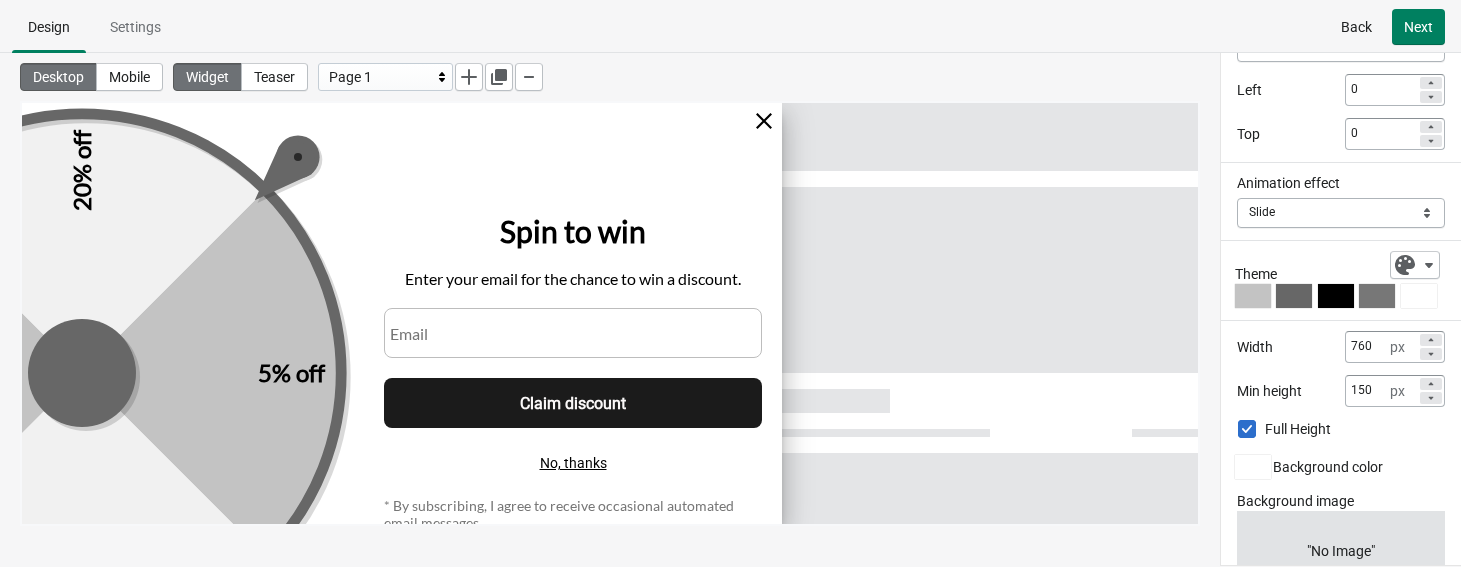 scroll, scrollTop: 755, scrollLeft: 0, axis: vertical 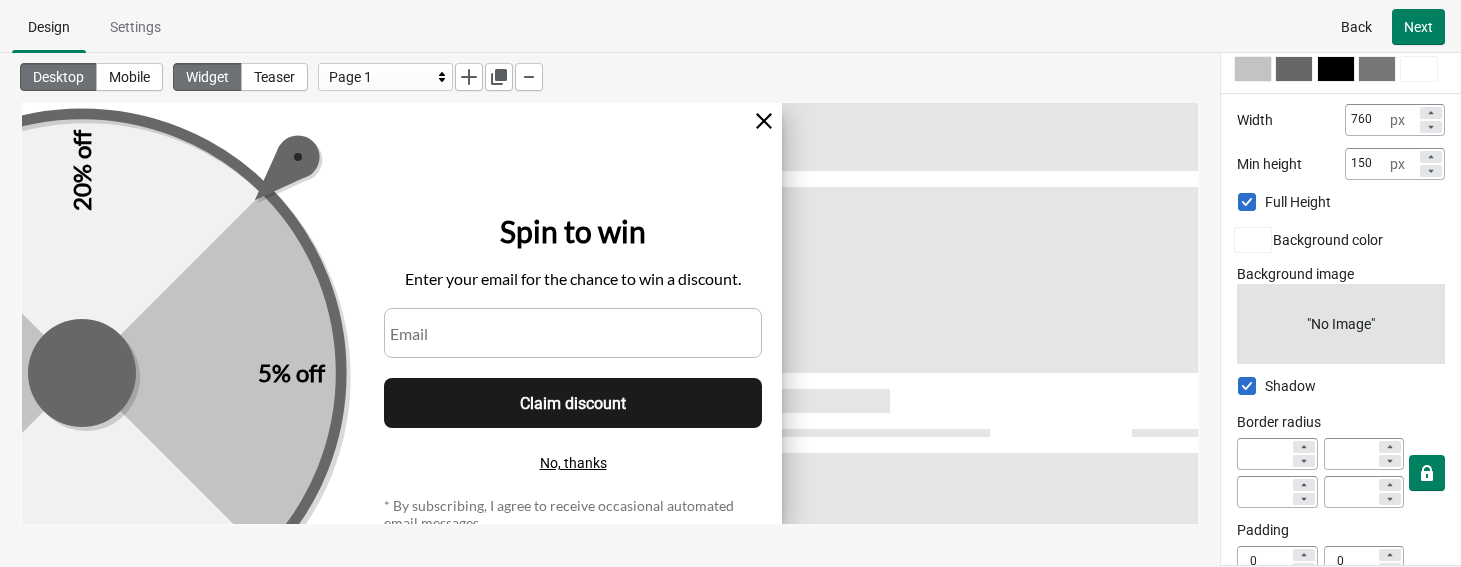 click at bounding box center (1247, 202) 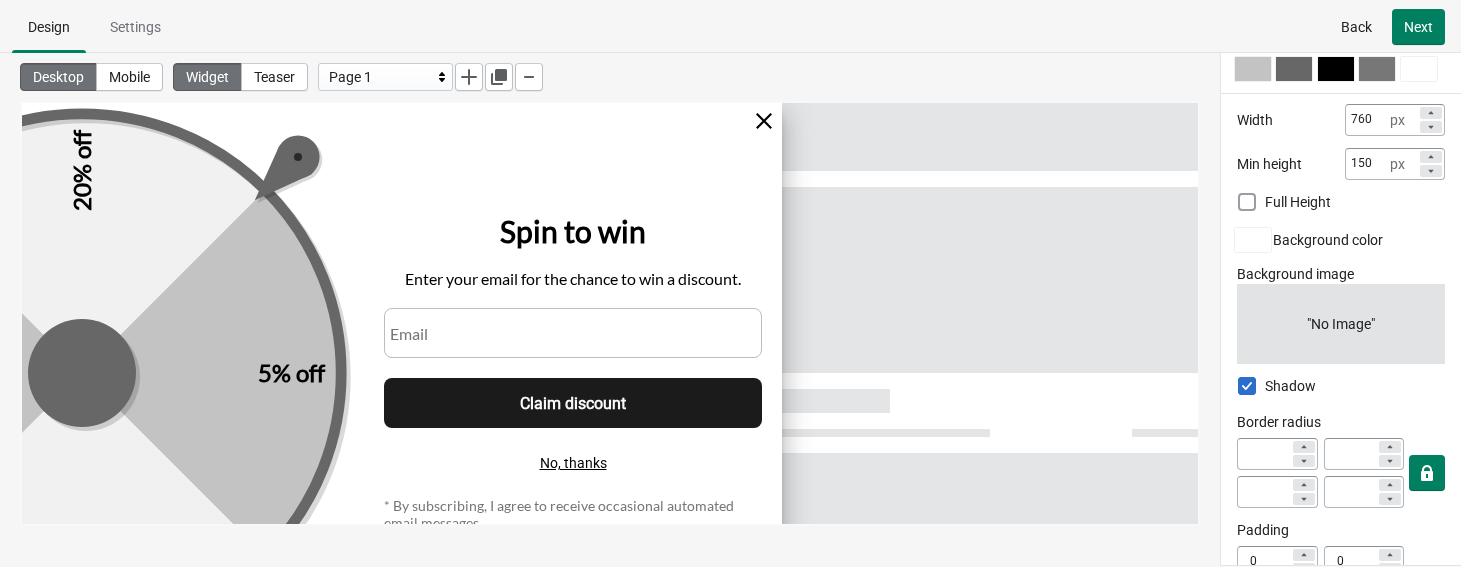 click at bounding box center (1247, 202) 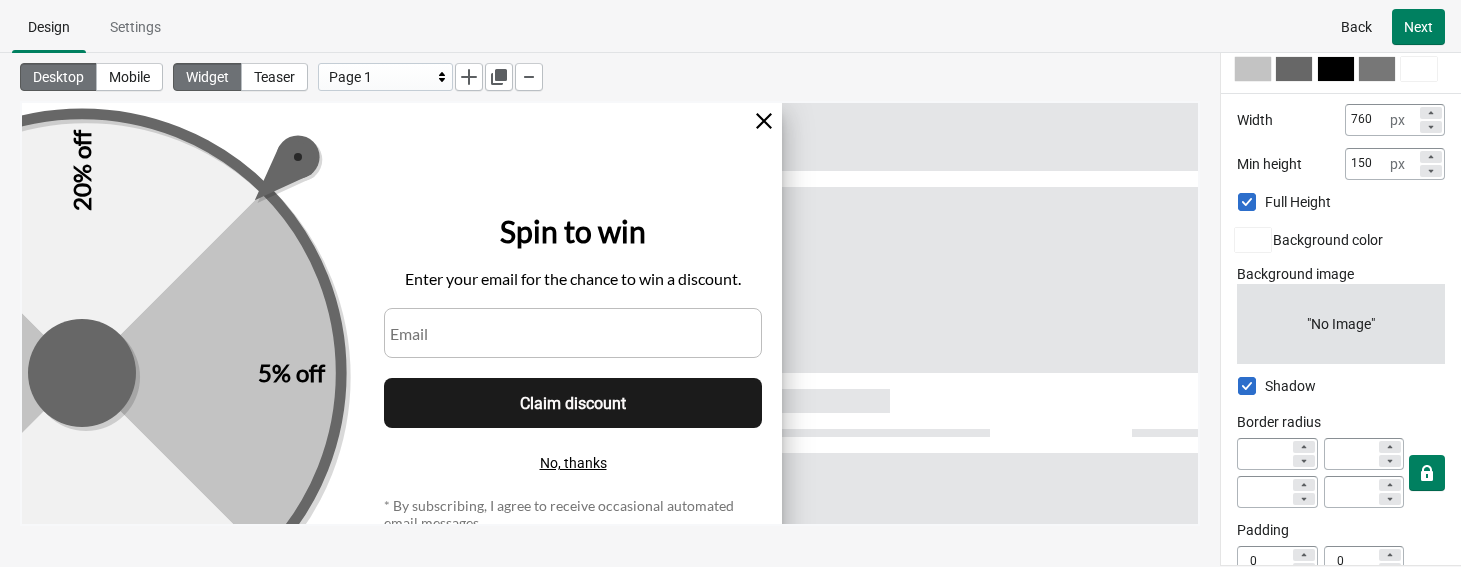 checkbox on "true" 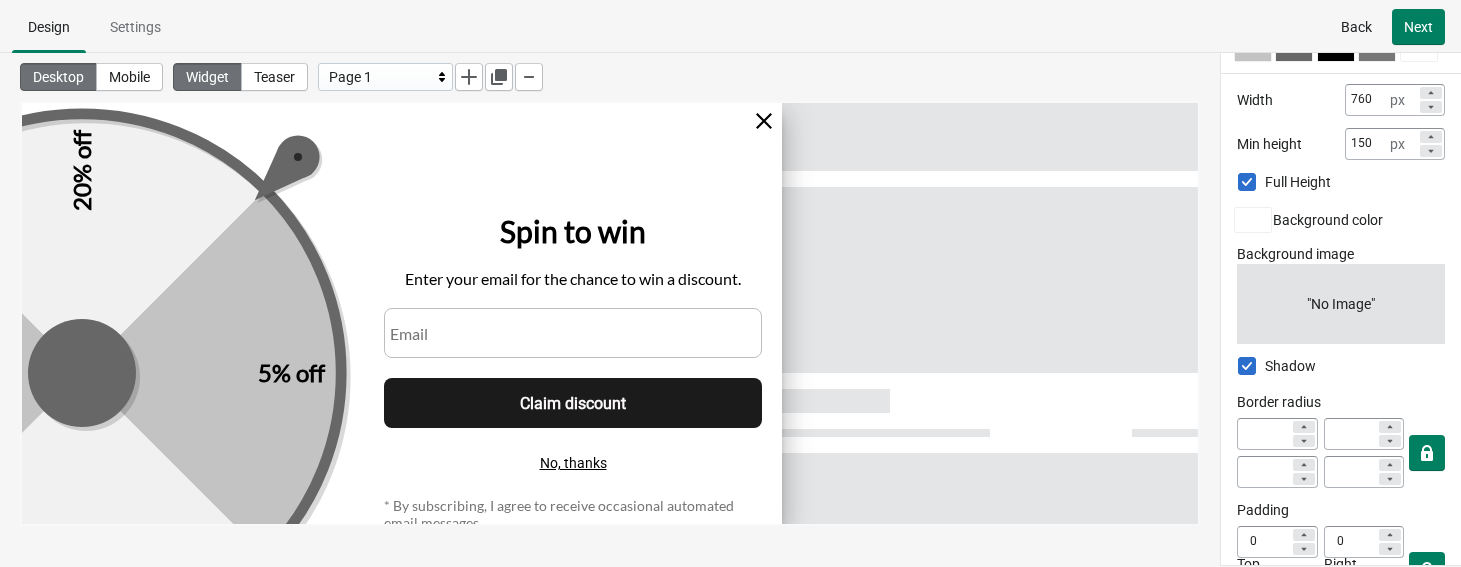 scroll, scrollTop: 755, scrollLeft: 0, axis: vertical 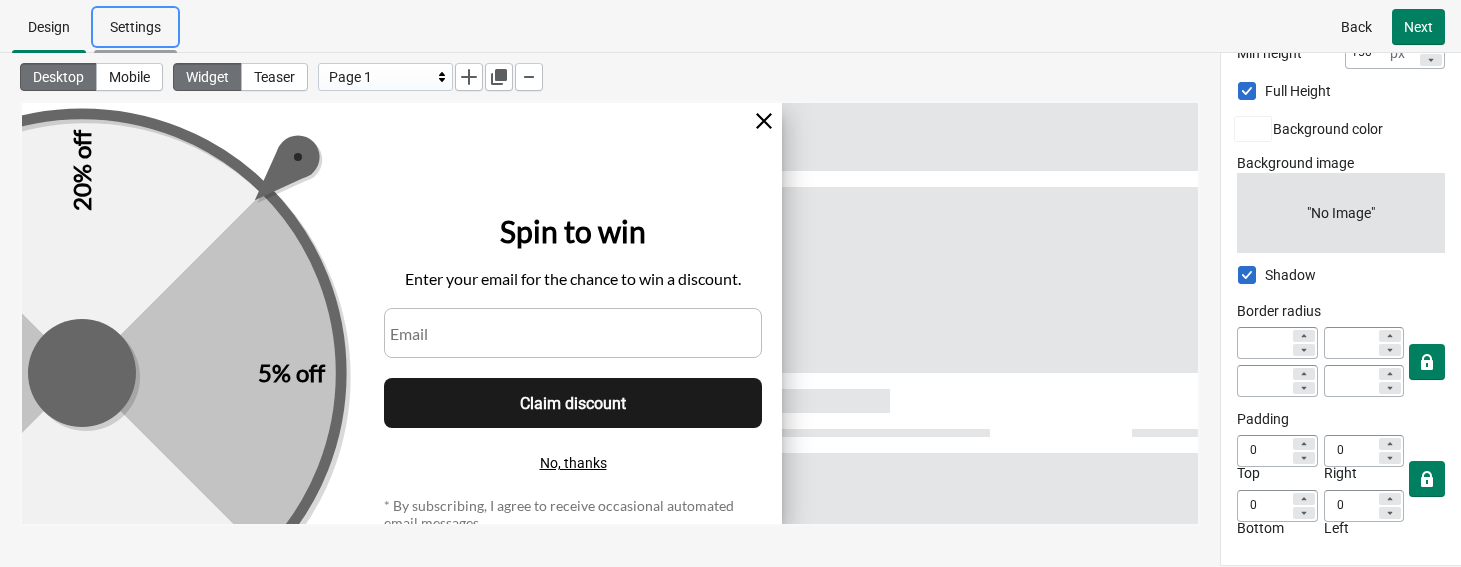 click on "Settings" at bounding box center [135, 27] 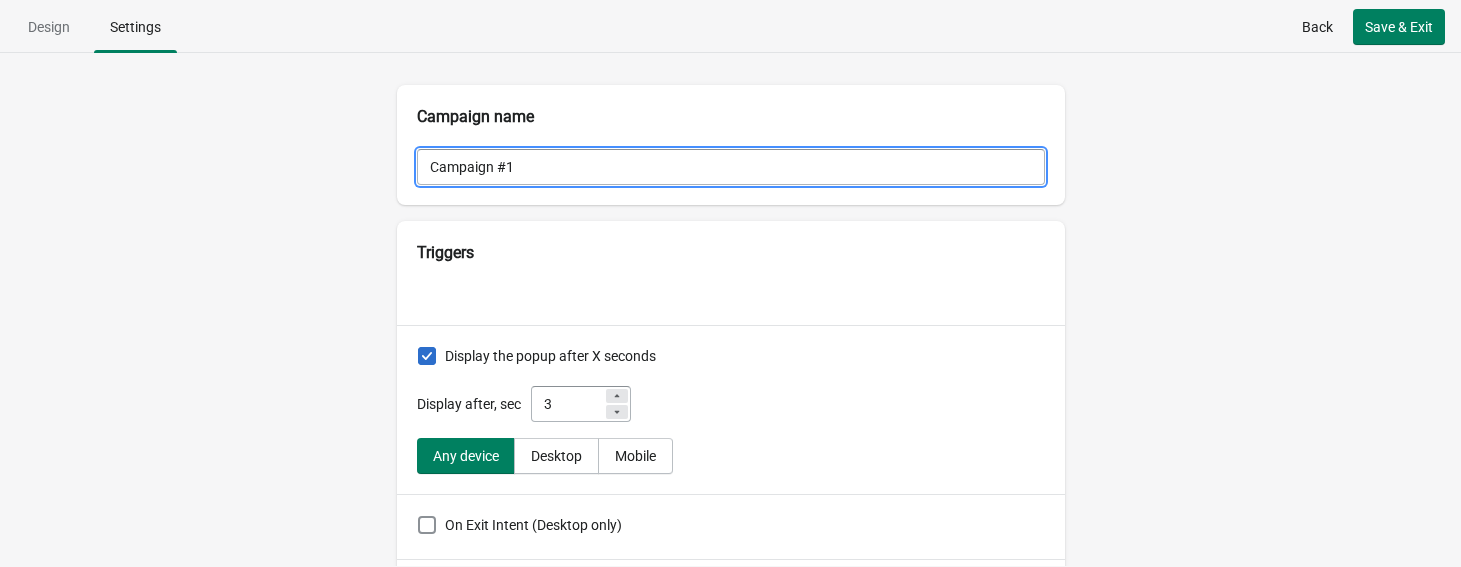 click on "Campaign #1" at bounding box center (731, 167) 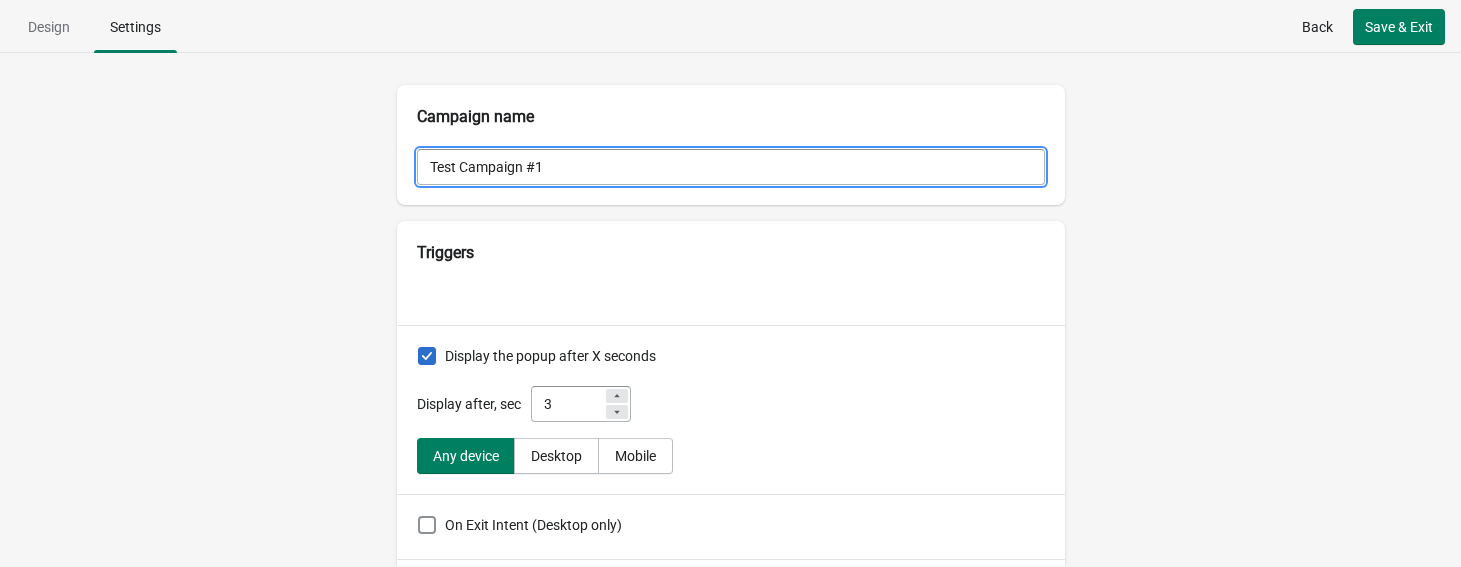 type on "Test Campaign #1" 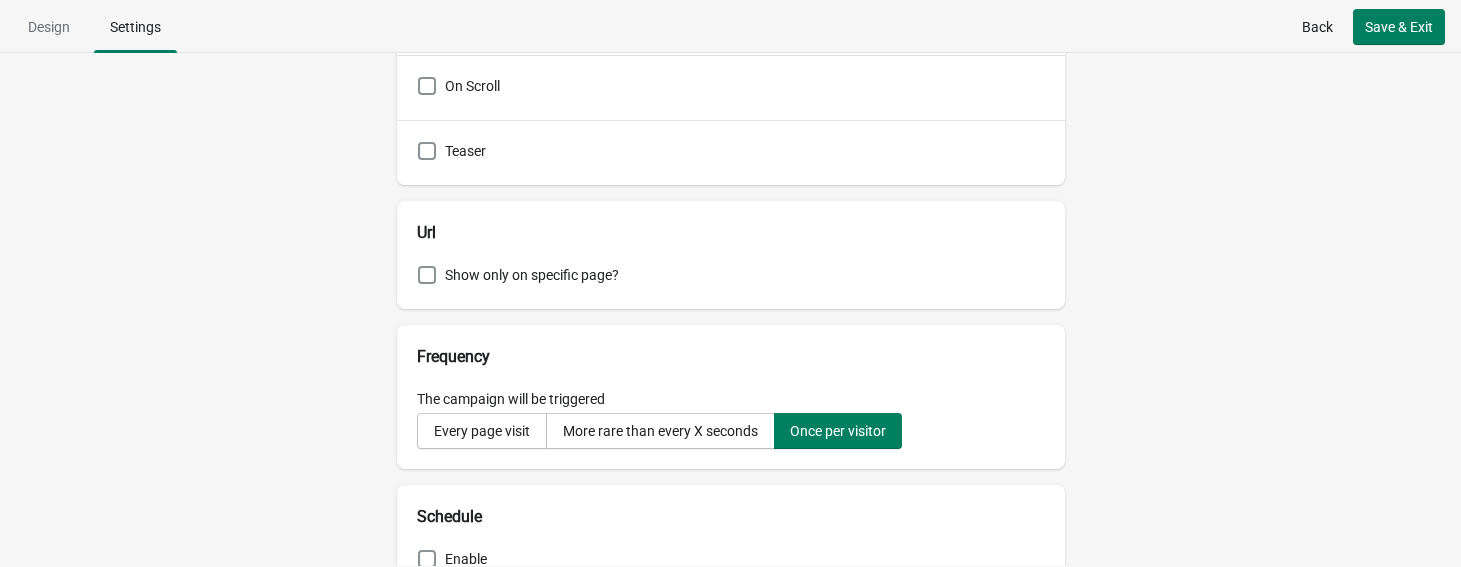 scroll, scrollTop: 555, scrollLeft: 0, axis: vertical 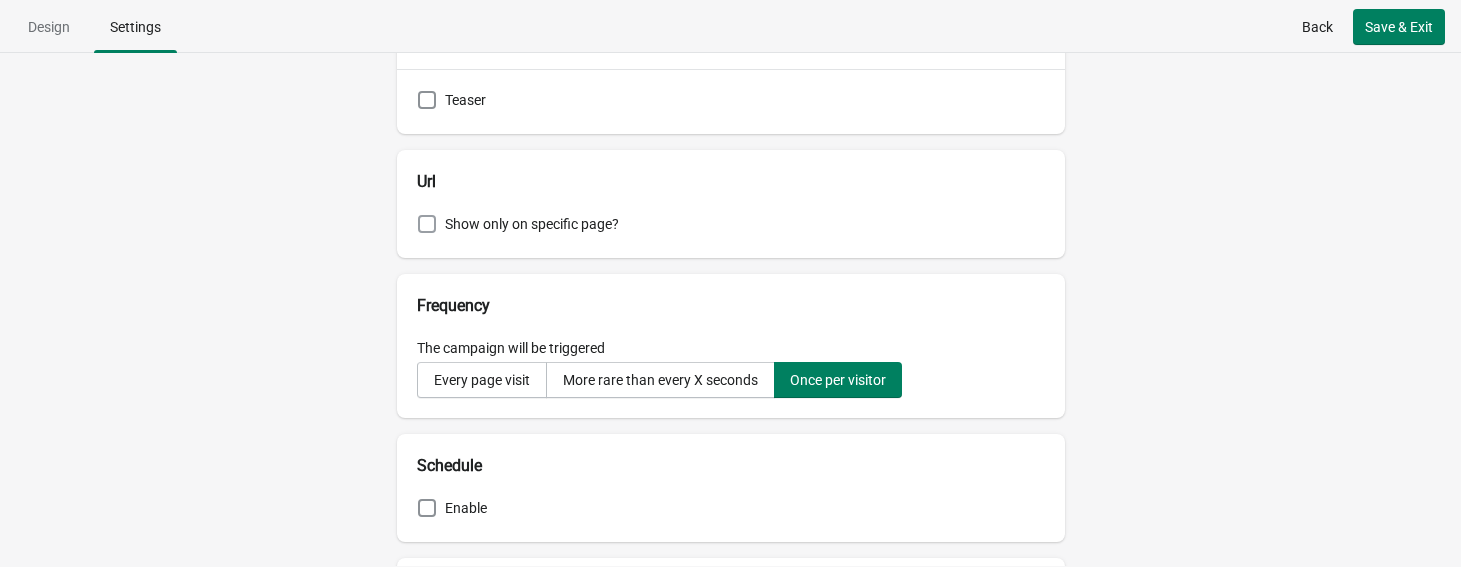 click at bounding box center (427, 224) 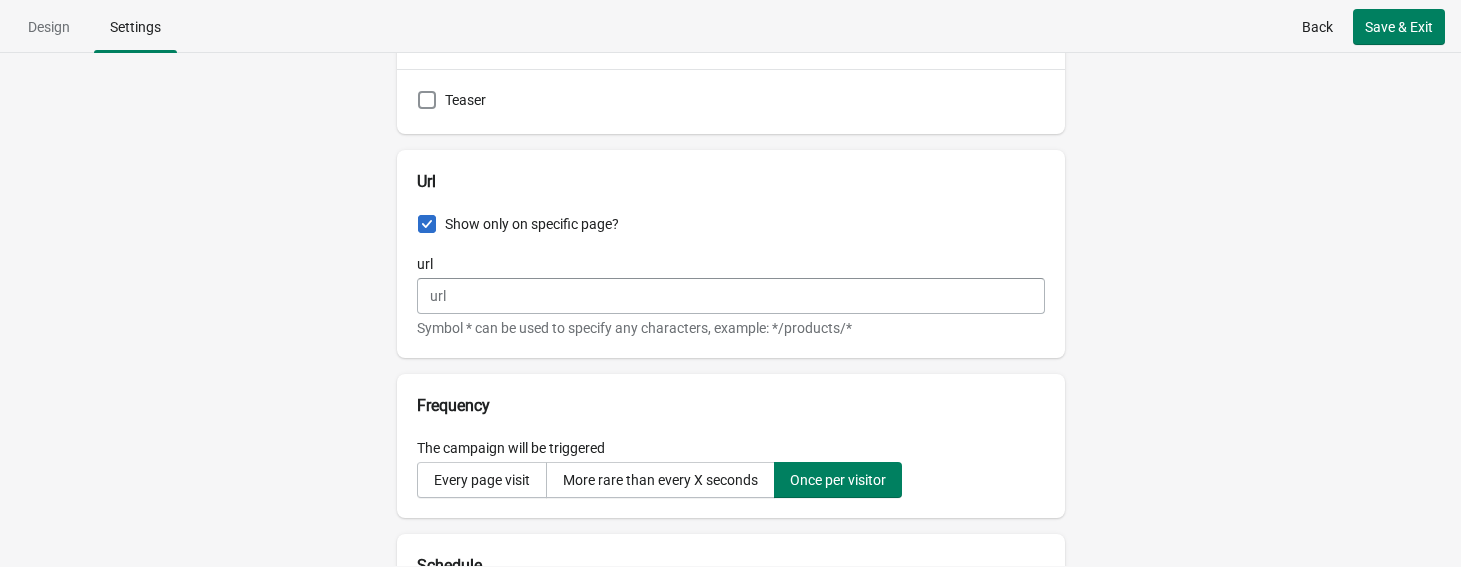 click on "Campaign name Test Campaign #1 Triggers Display the popup after X seconds Display after, sec 3 Any device Desktop Mobile On Exit Intent (Desktop only) On Scroll Teaser Url Show only on specific page? url Symbol * can be used to specify any characters, example: */products/* Frequency The campaign will be triggered Every page visit More rare than every X seconds Once per visitor Schedule Enable Sync with Shopify, Klaviyo Add collected lead data to Klaviyo automatically (could be several minutes delay) The feature will only work if "email" field is present Configure Klaviyo This option can't be enabled as Klaviyo is not configured Collected leads accepted Email Marketing If you choose this option make sure that customers have given you permission   for email marketing from your business   Read more Tag None ImpressApp Custom Custom tag" at bounding box center (730, 309) 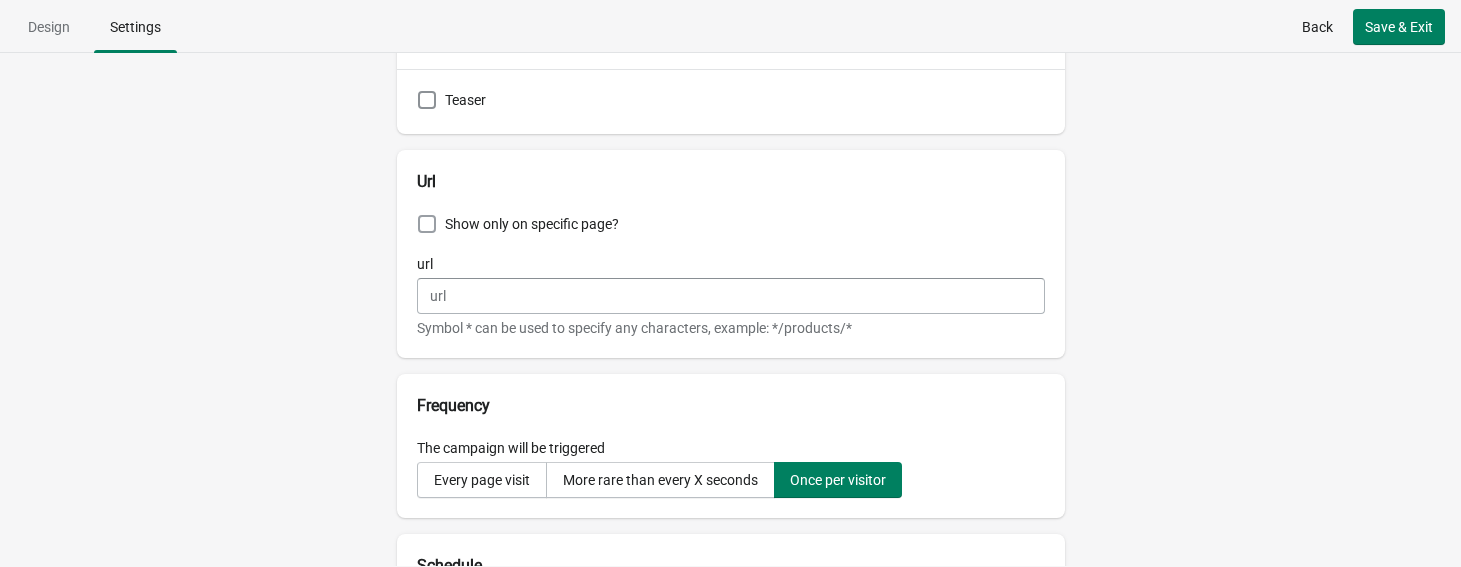 checkbox on "false" 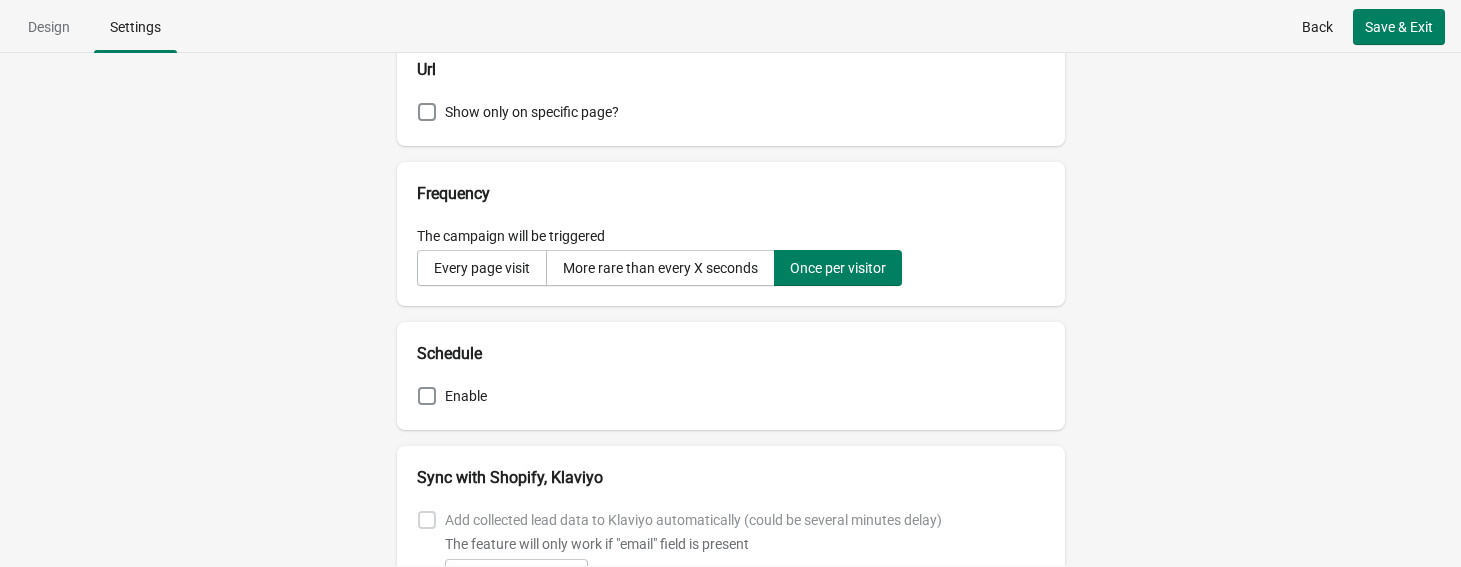 scroll, scrollTop: 666, scrollLeft: 0, axis: vertical 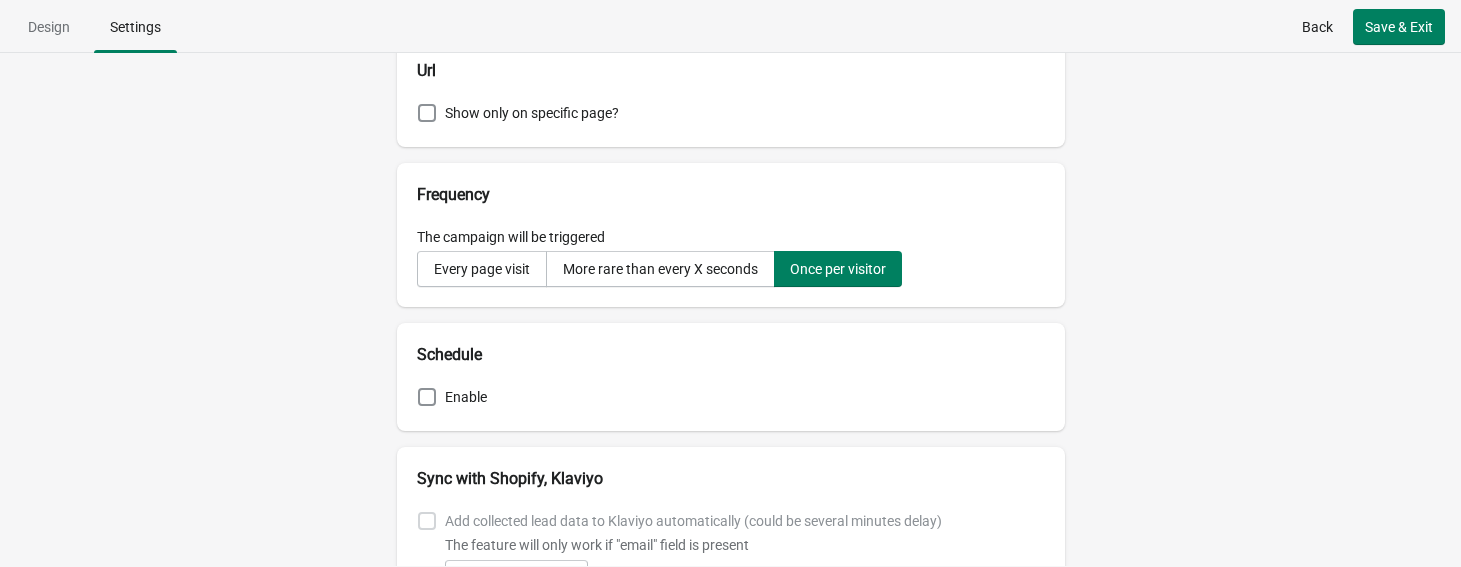 click on "Enable" at bounding box center [731, 399] 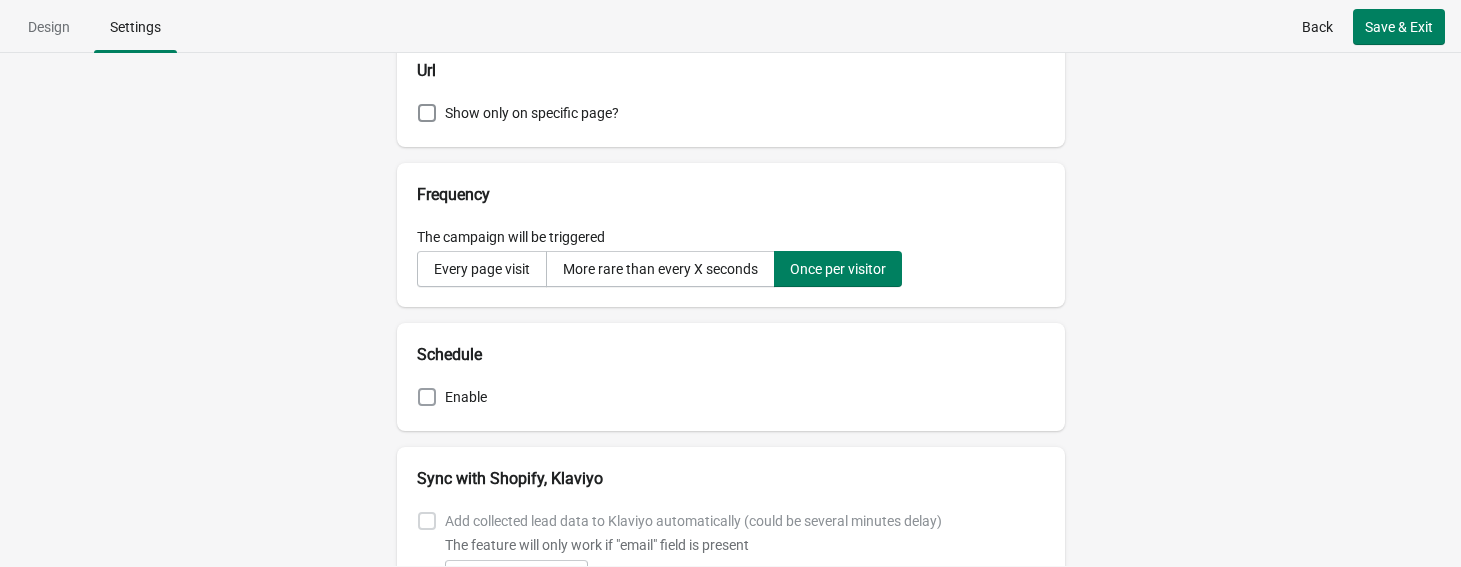 click at bounding box center (427, 397) 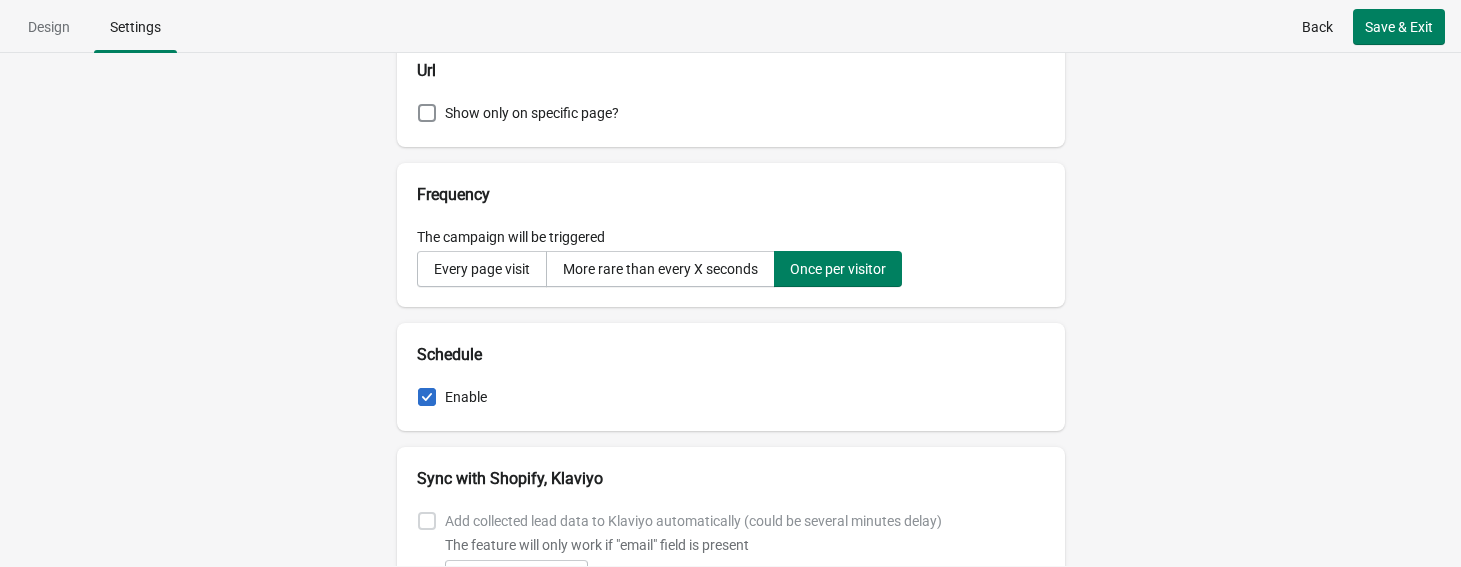 checkbox on "true" 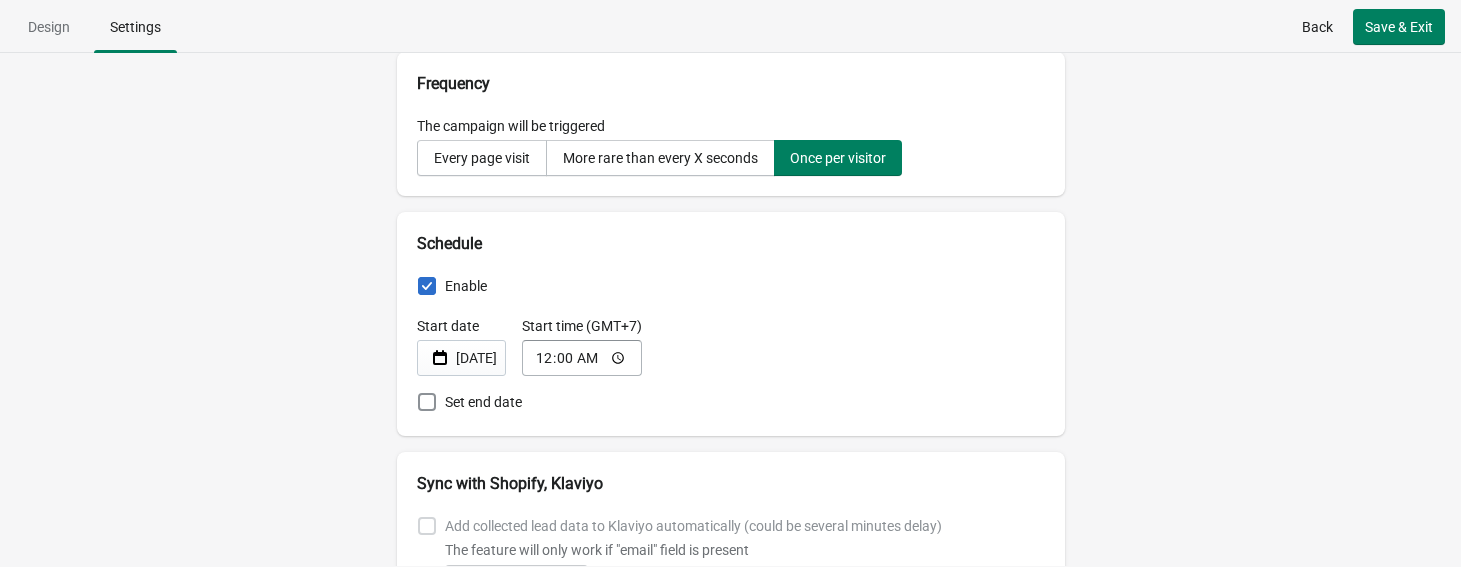 scroll, scrollTop: 888, scrollLeft: 0, axis: vertical 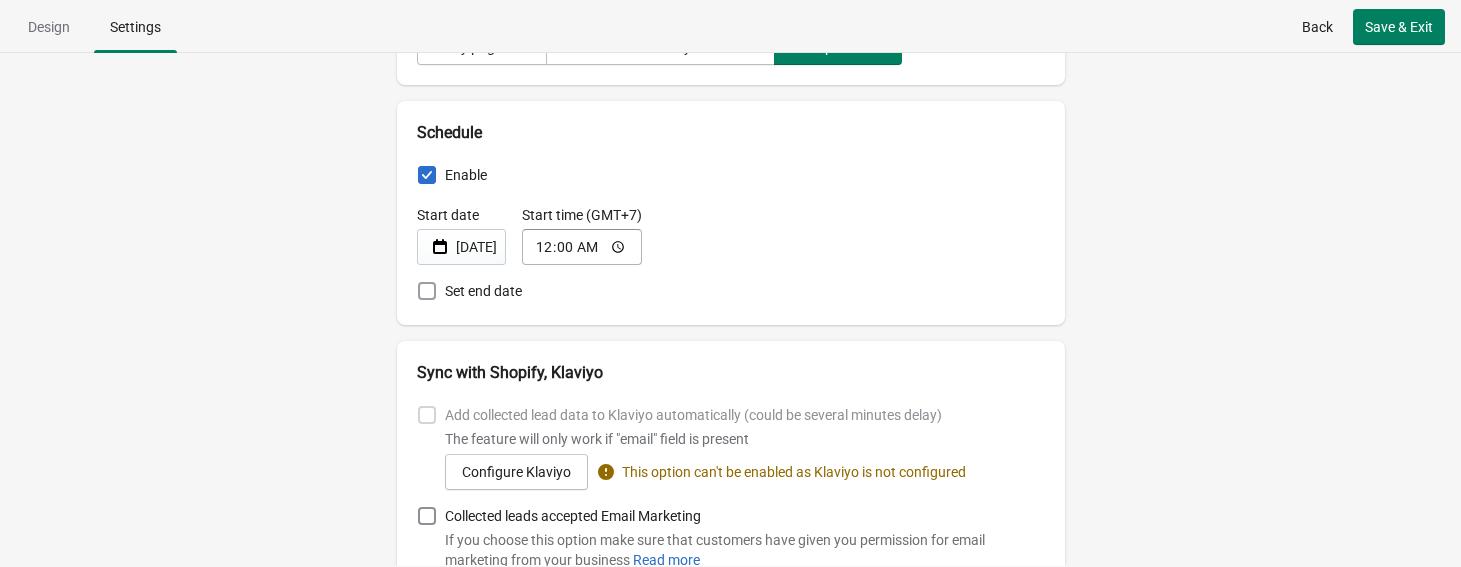 click at bounding box center (427, 291) 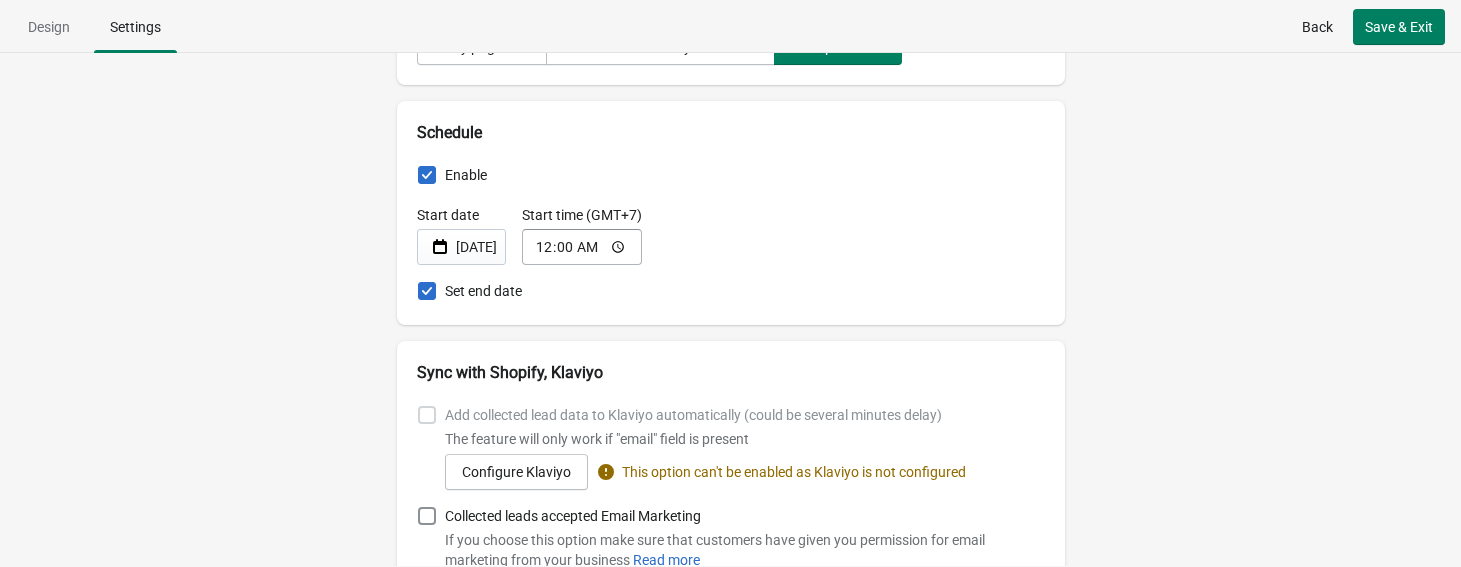 checkbox on "true" 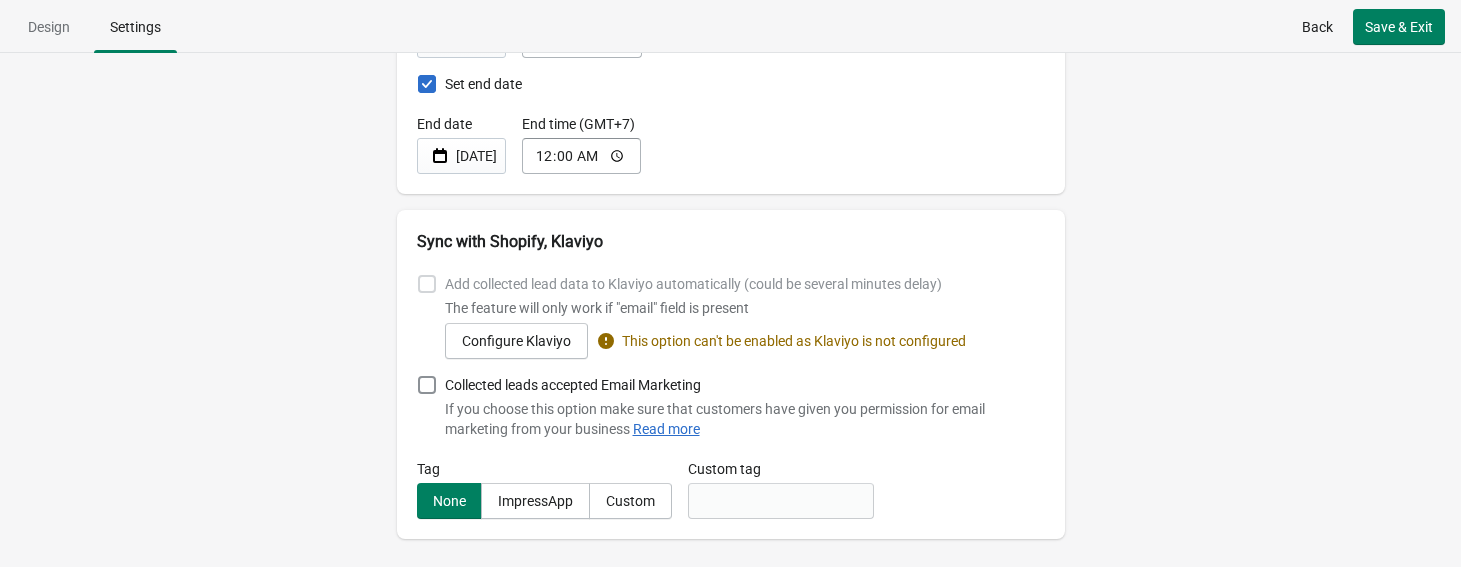 scroll, scrollTop: 984, scrollLeft: 0, axis: vertical 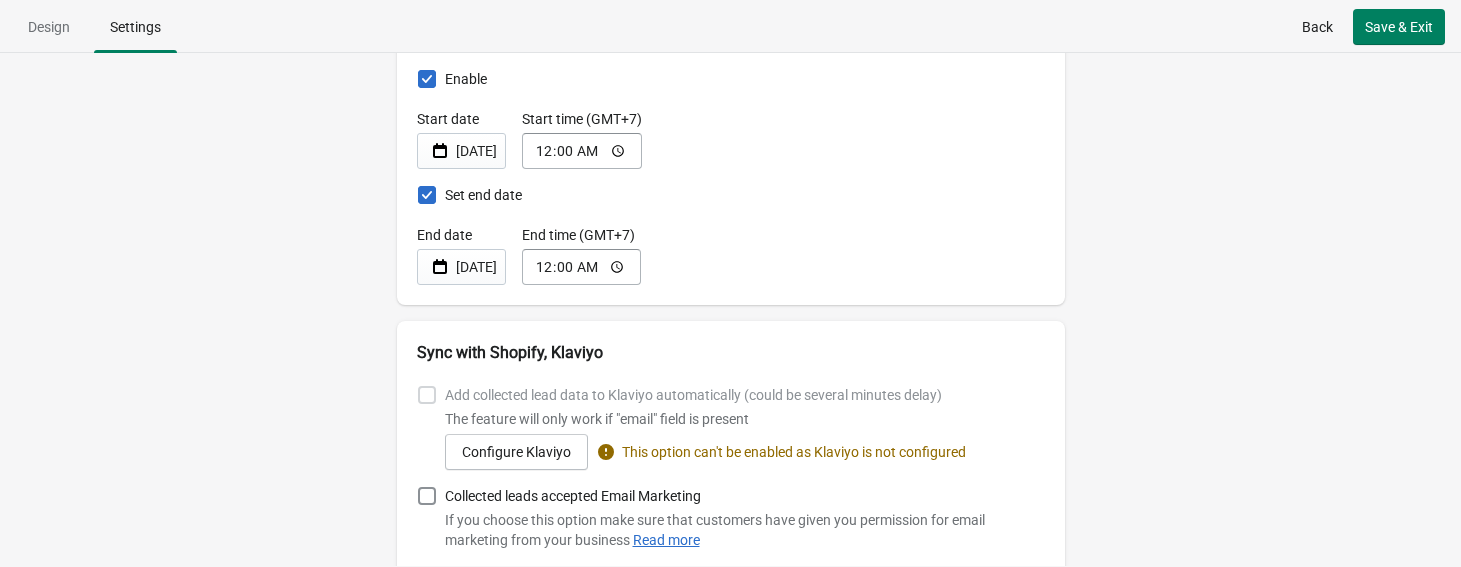 click on "Campaign name Test Campaign #1 Triggers Display the popup after X seconds Display after, sec 3 Any device Desktop Mobile On Exit Intent (Desktop only) On Scroll Teaser Url Show only on specific page? Frequency The campaign will be triggered Every page visit More rare than every X seconds Once per visitor Schedule Enable Start date Jul 21, 2025 Start time (GMT+7) 00:00 Set end date End date Aug 22, 2025 End time (GMT+7) 00:00 Sync with Shopify, Klaviyo Add collected lead data to Klaviyo automatically (could be several minutes delay) The feature will only work if "email" field is present Configure Klaviyo This option can't be enabled as Klaviyo is not configured Collected leads accepted Email Marketing If you choose this option make sure that customers have given you permission   for email marketing from your business   Read more Tag None ImpressApp Custom Custom tag" at bounding box center [730, 309] 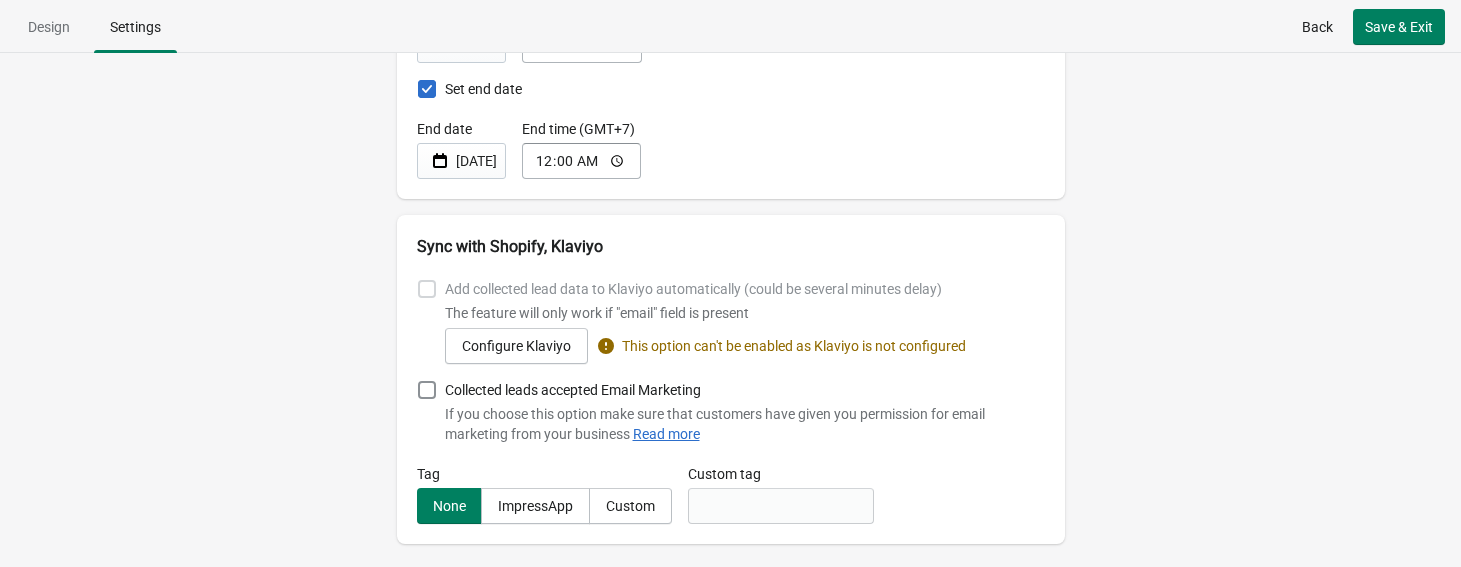 scroll, scrollTop: 1095, scrollLeft: 0, axis: vertical 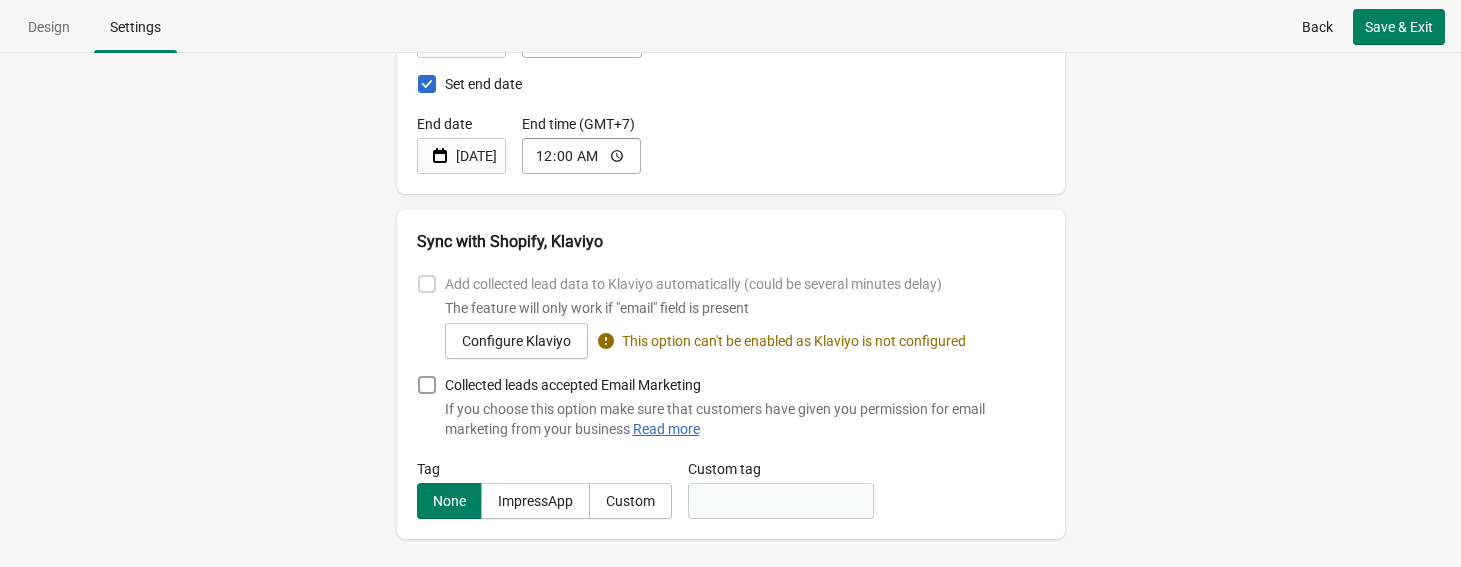 click at bounding box center (427, 385) 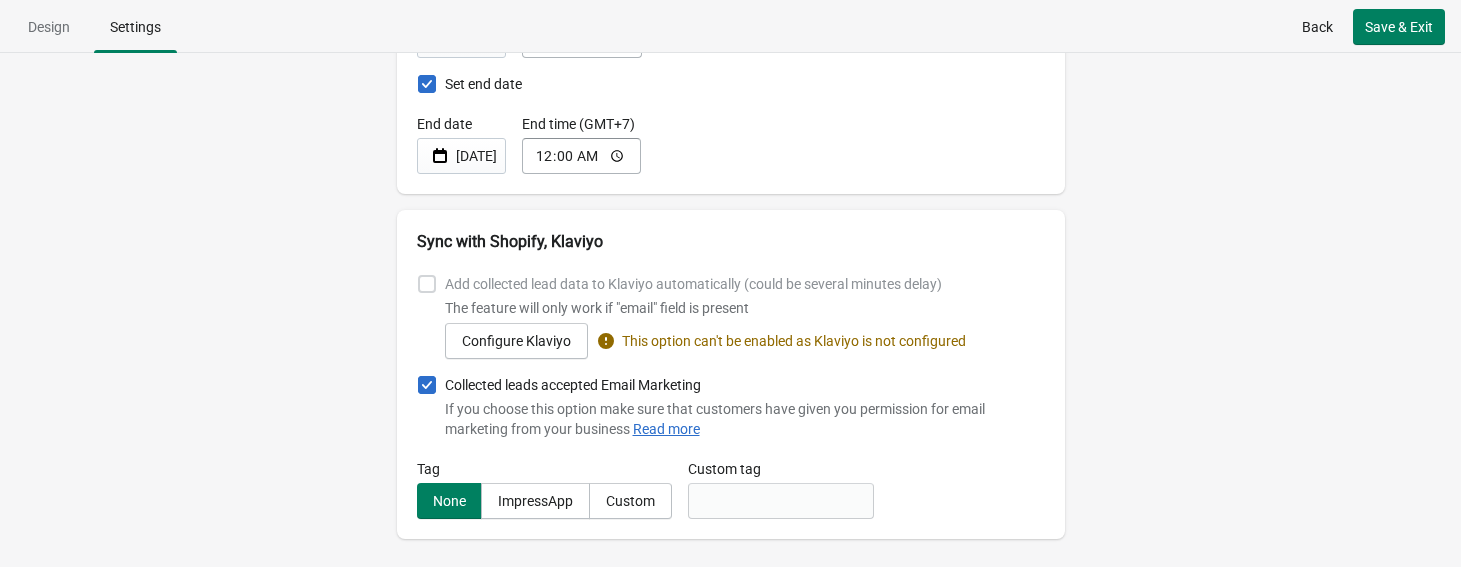 click at bounding box center (427, 385) 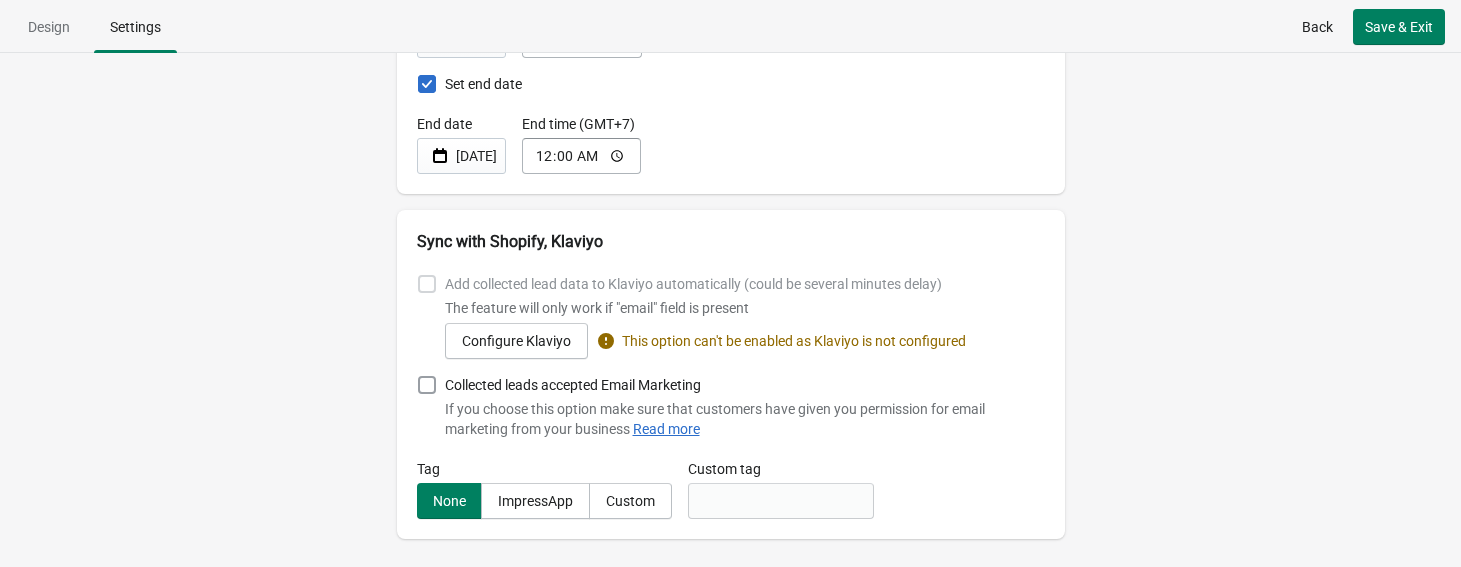 checkbox on "false" 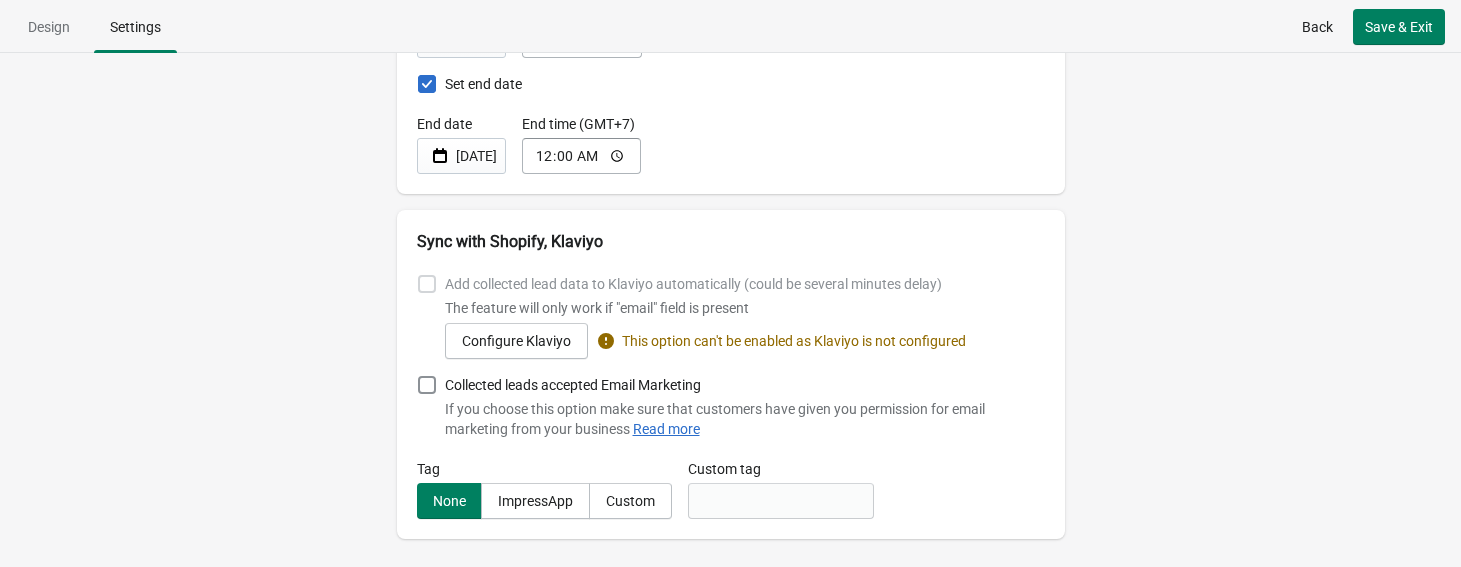 click on "Campaign name Test Campaign #1 Triggers Display the popup after X seconds Display after, sec 3 Any device Desktop Mobile On Exit Intent (Desktop only) On Scroll Teaser Url Show only on specific page? Frequency The campaign will be triggered Every page visit More rare than every X seconds Once per visitor Schedule Enable Start date Jul 21, 2025 Start time (GMT+7) 00:00 Set end date End date Aug 22, 2025 End time (GMT+7) 00:00 Sync with Shopify, Klaviyo Add collected lead data to Klaviyo automatically (could be several minutes delay) The feature will only work if "email" field is present Configure Klaviyo This option can't be enabled as Klaviyo is not configured Collected leads accepted Email Marketing If you choose this option make sure that customers have given you permission   for email marketing from your business   Read more Tag None ImpressApp Custom Custom tag" at bounding box center [730, 309] 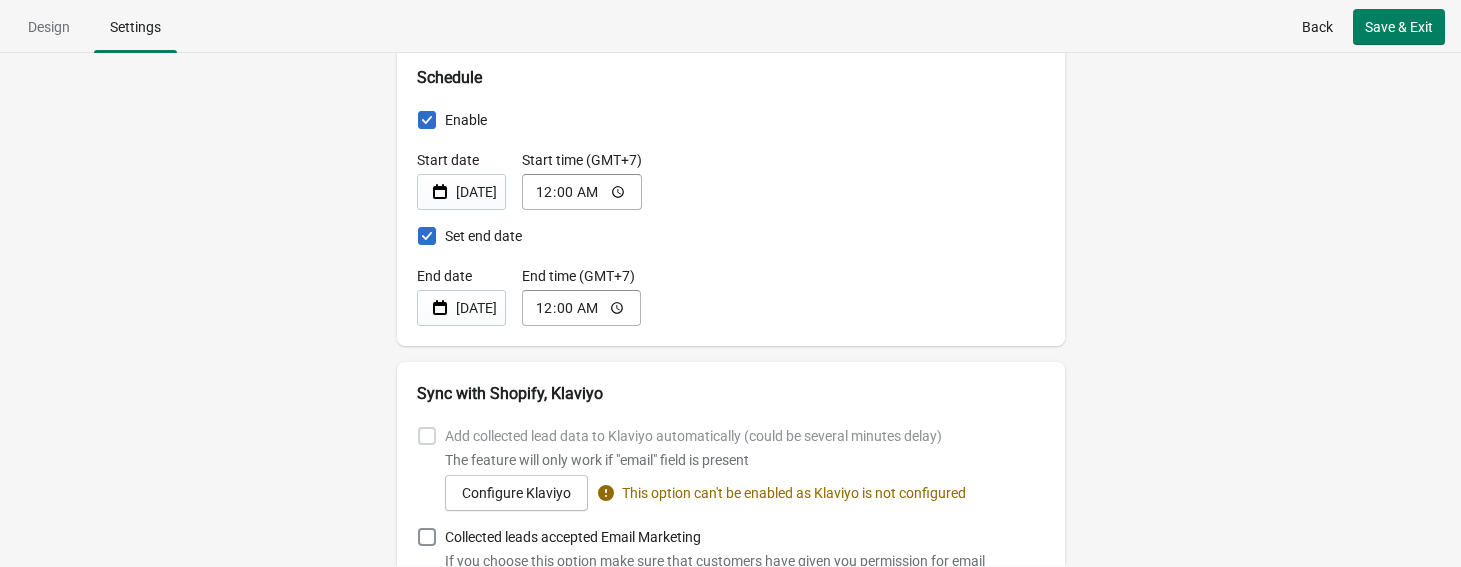 scroll, scrollTop: 1095, scrollLeft: 0, axis: vertical 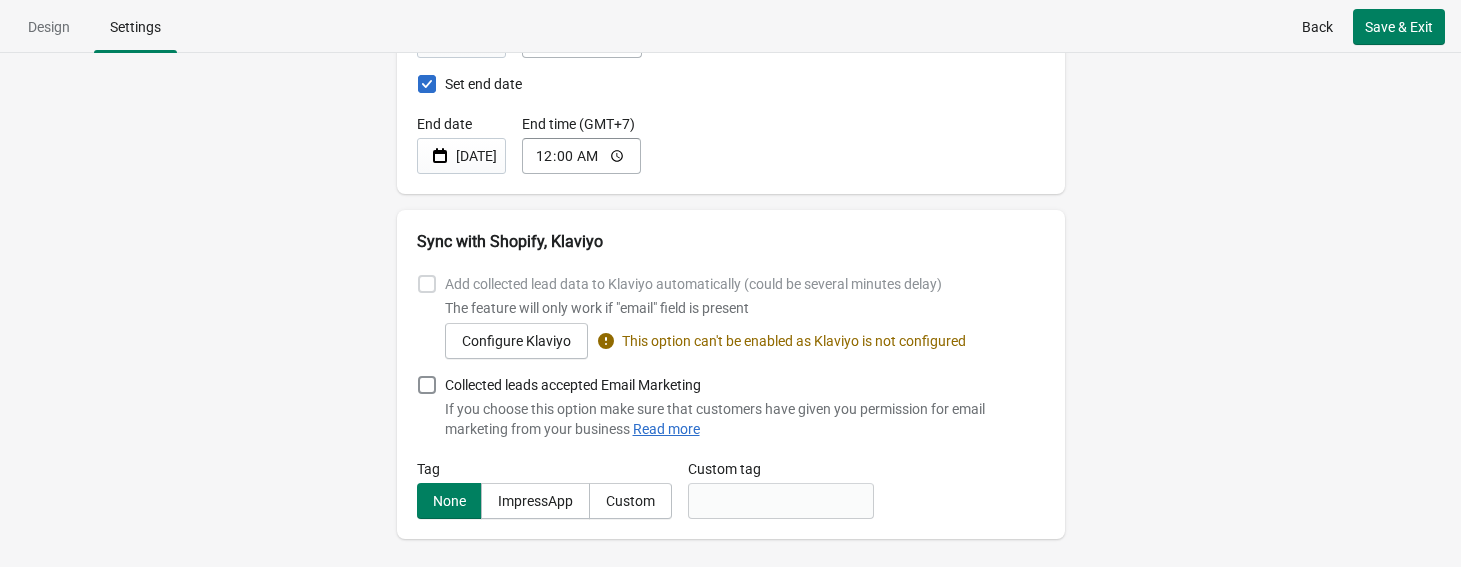 click on "Campaign name Test Campaign #1 Triggers Display the popup after X seconds Display after, sec 3 Any device Desktop Mobile On Exit Intent (Desktop only) On Scroll Teaser Url Show only on specific page? Frequency The campaign will be triggered Every page visit More rare than every X seconds Once per visitor Schedule Enable Start date Jul 21, 2025 Start time (GMT+7) 00:00 Set end date End date Aug 22, 2025 End time (GMT+7) 00:00 Sync with Shopify, Klaviyo Add collected lead data to Klaviyo automatically (could be several minutes delay) The feature will only work if "email" field is present Configure Klaviyo This option can't be enabled as Klaviyo is not configured Collected leads accepted Email Marketing If you choose this option make sure that customers have given you permission   for email marketing from your business   Read more Tag None ImpressApp Custom Custom tag" at bounding box center [730, 309] 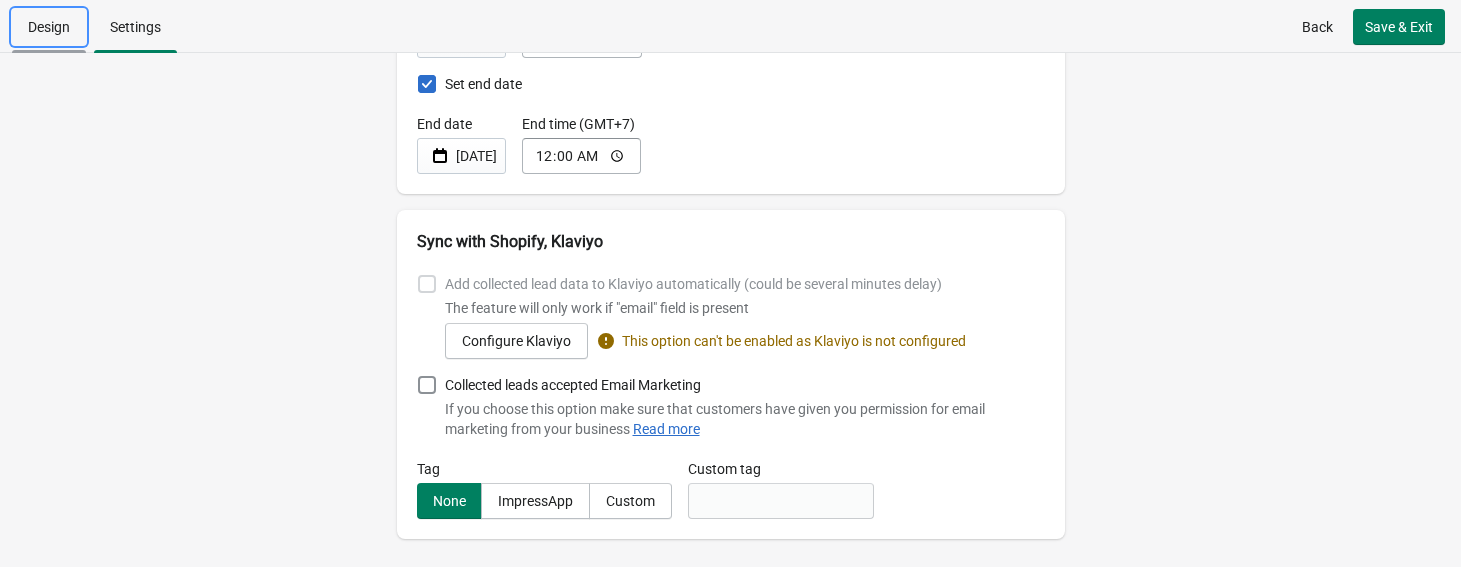 click on "Design" at bounding box center (49, 27) 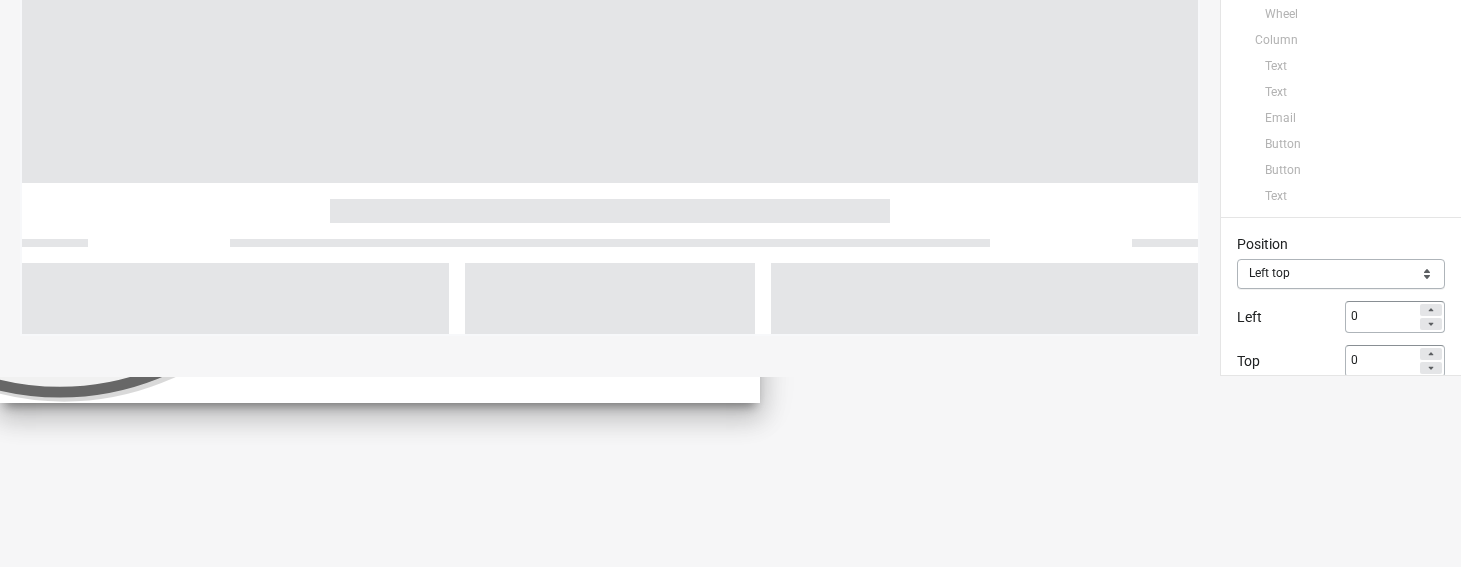 scroll, scrollTop: 216, scrollLeft: 0, axis: vertical 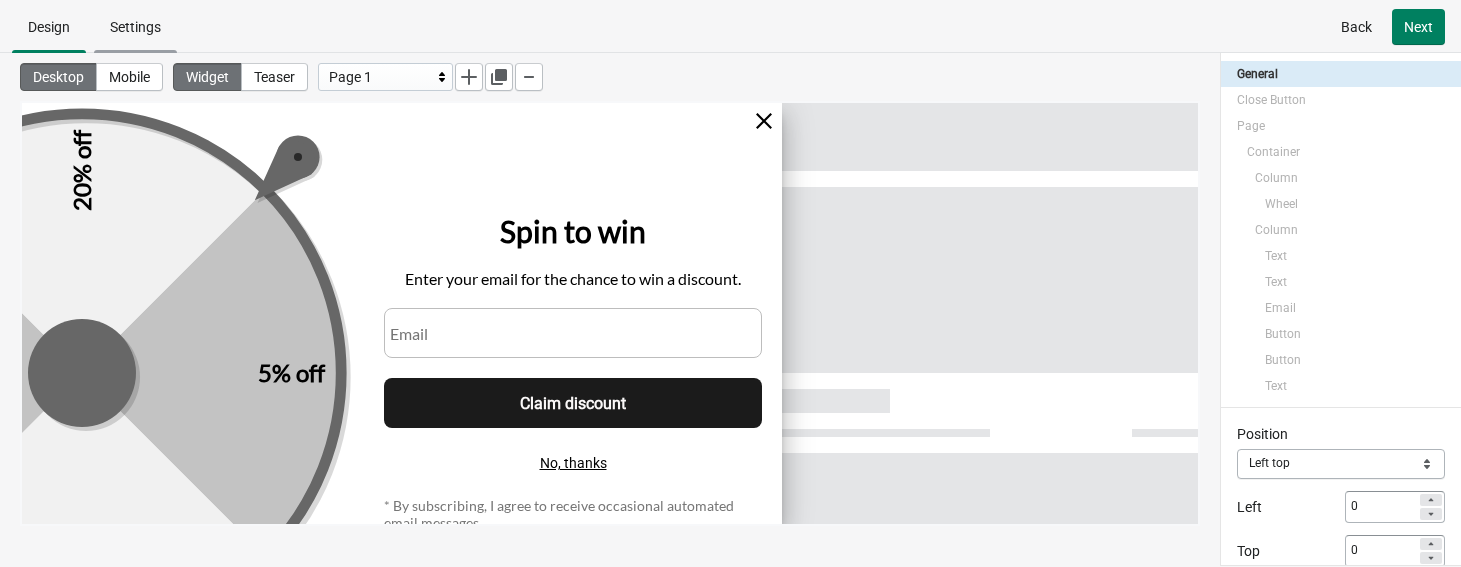 click on "Settings" at bounding box center [135, 27] 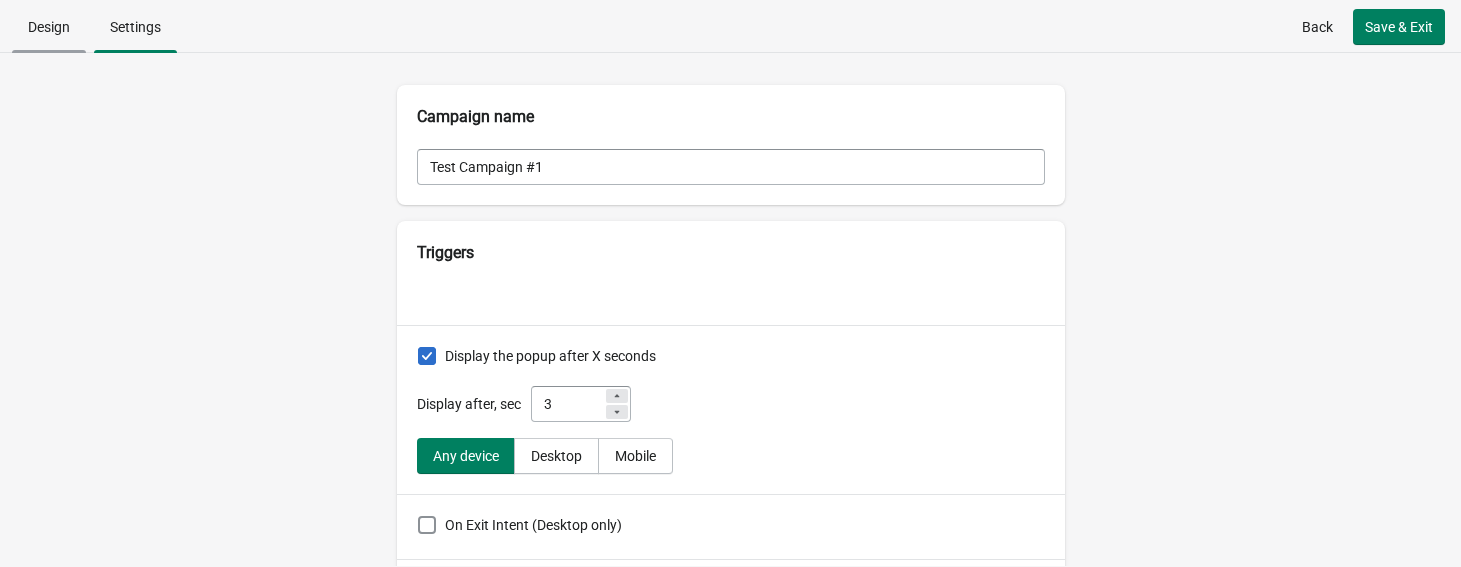 click on "Design" at bounding box center [49, 27] 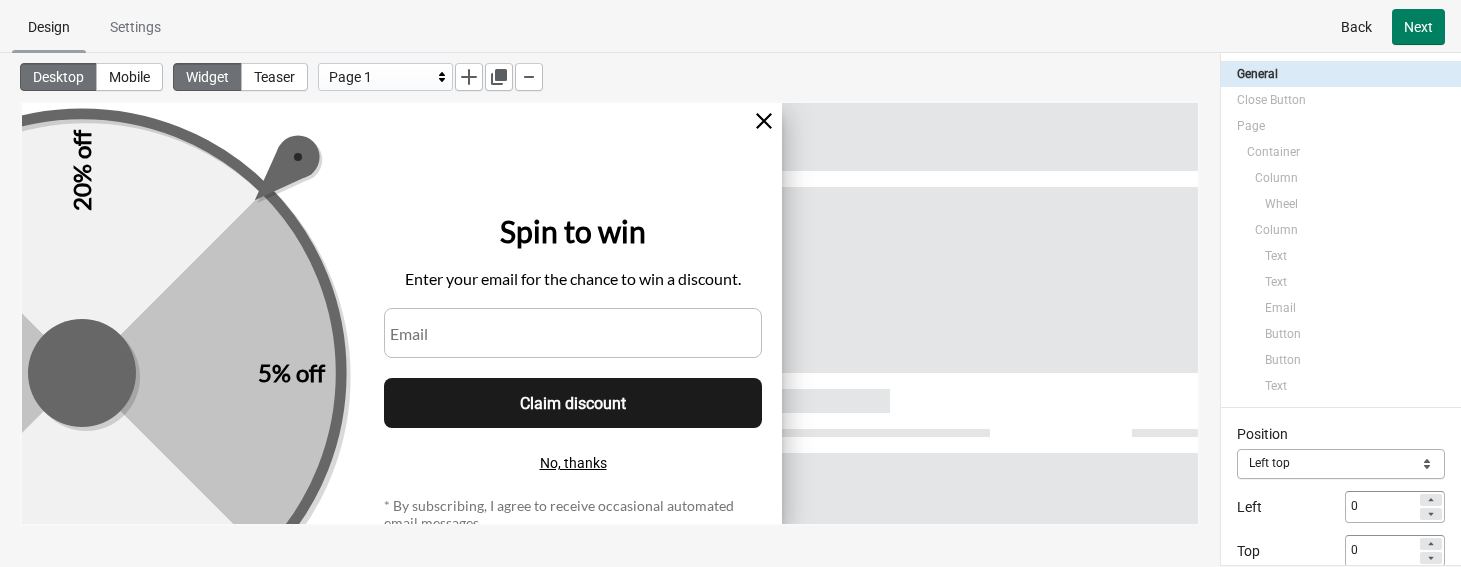 scroll, scrollTop: 0, scrollLeft: 0, axis: both 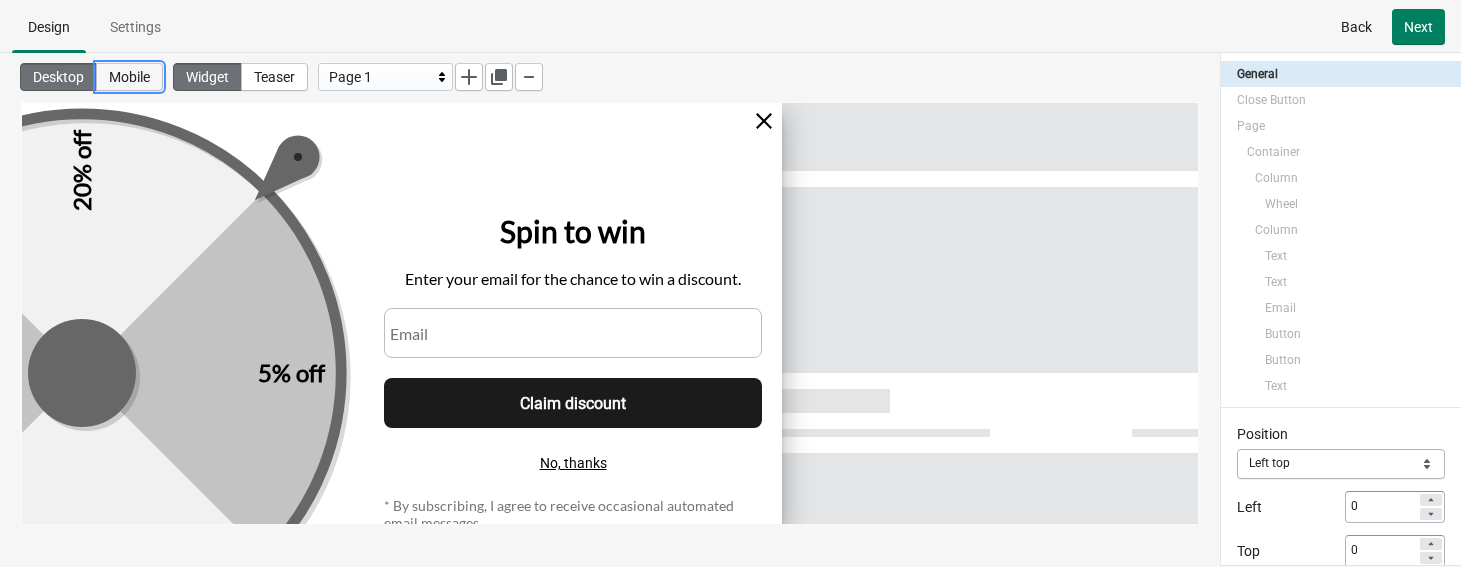 click on "Mobile" at bounding box center [129, 77] 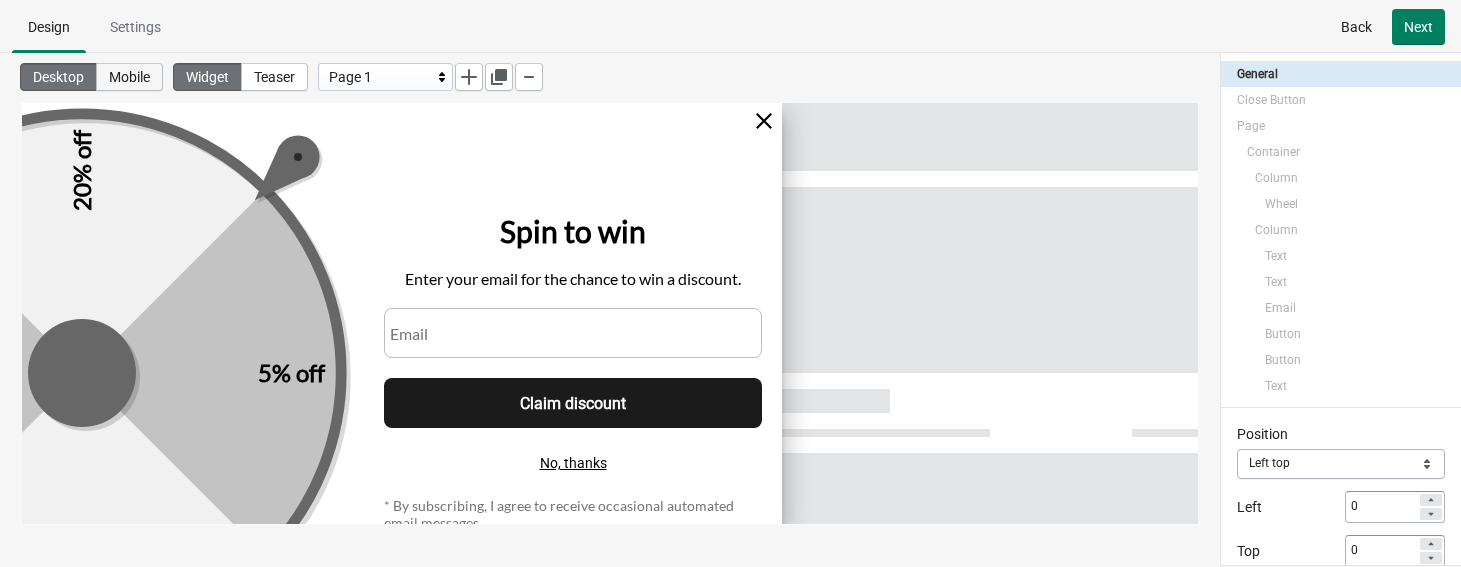 type on "80" 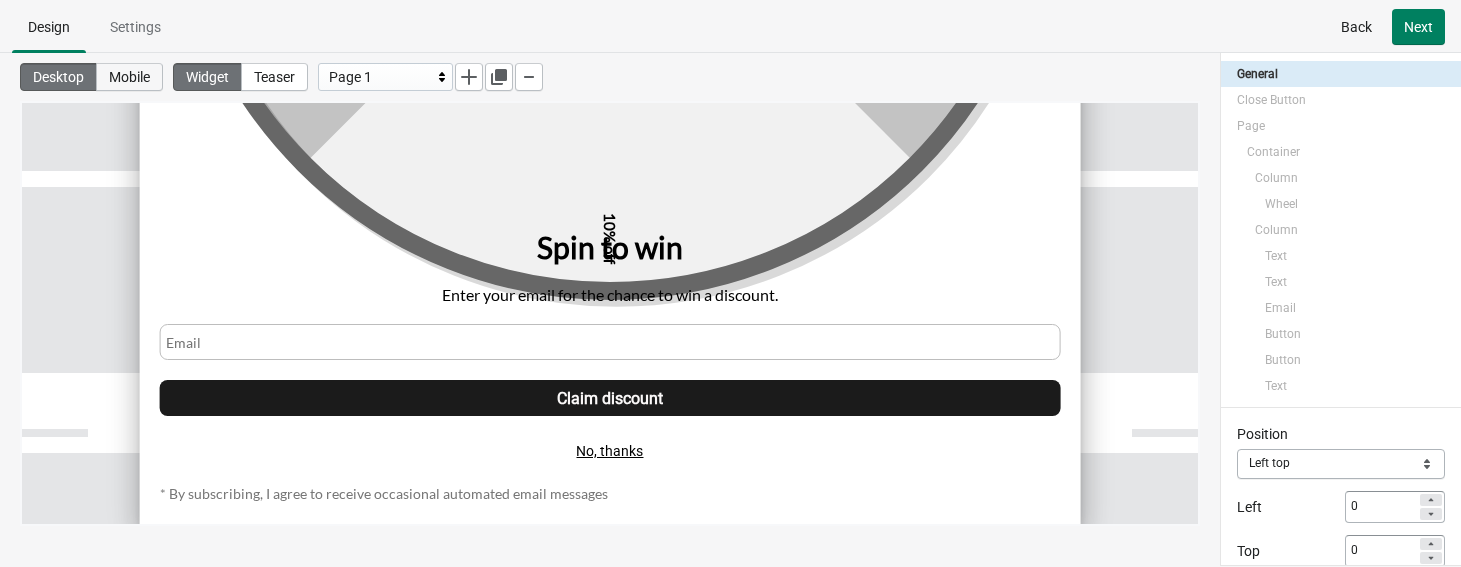 select on "bottom" 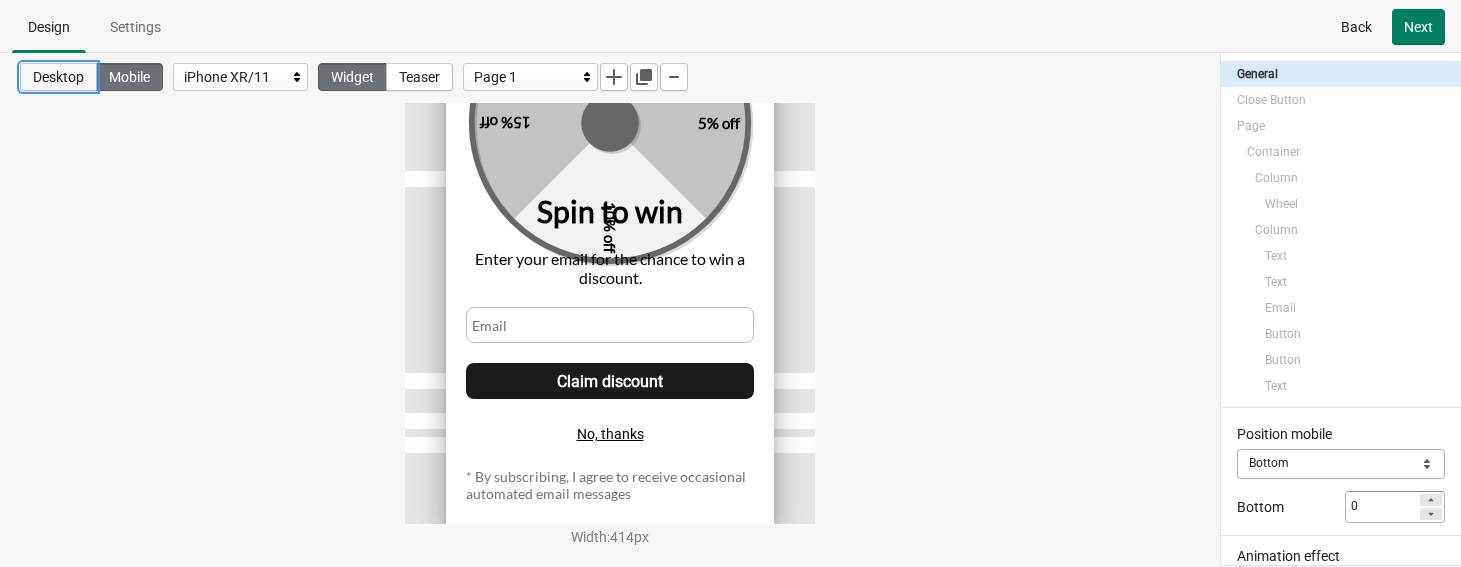 click on "Desktop" at bounding box center (58, 77) 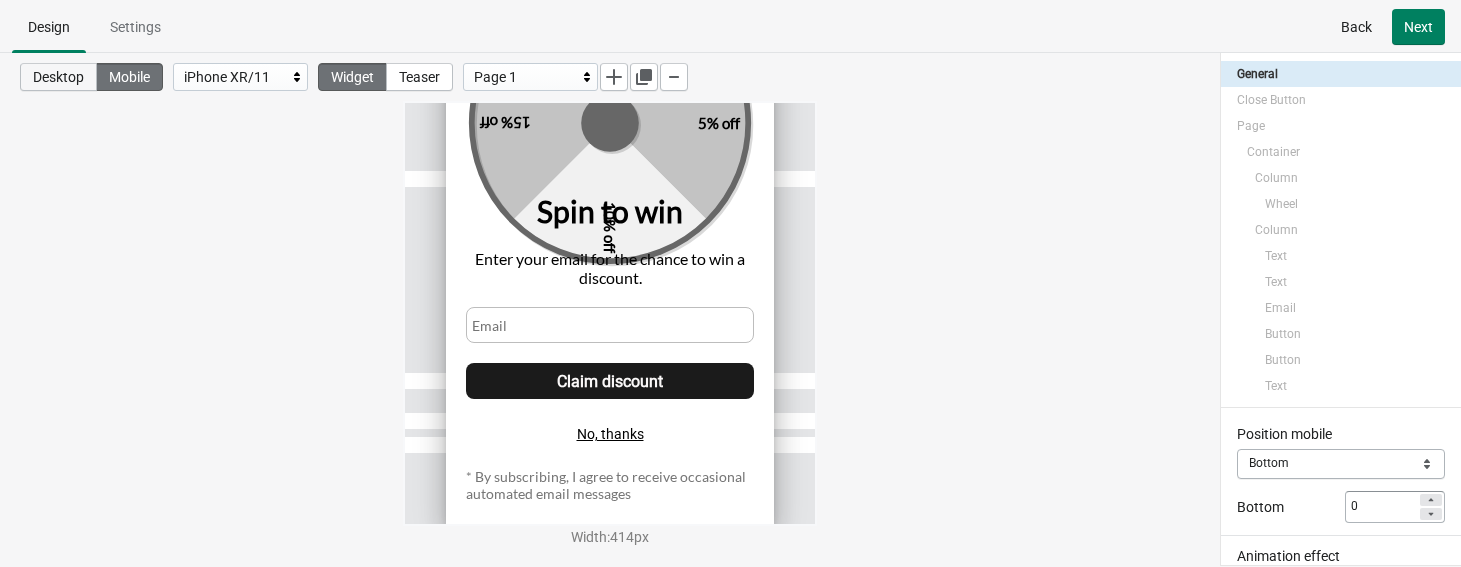 type on "760" 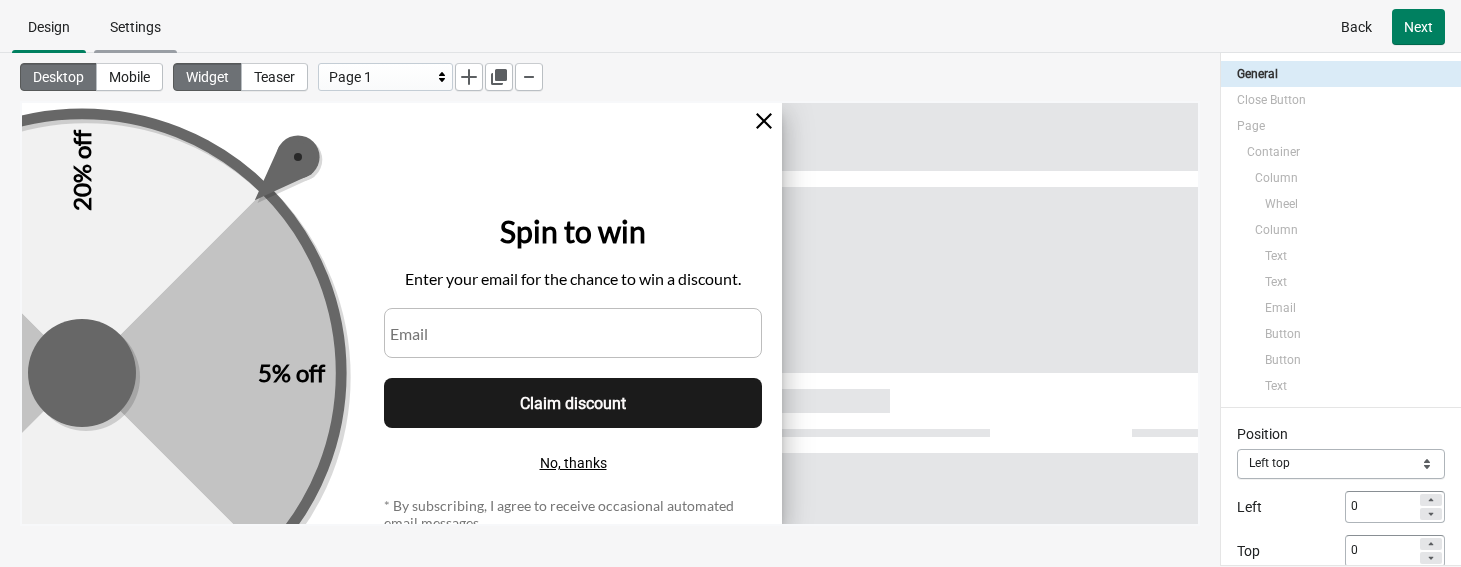 click on "Settings" at bounding box center (135, 27) 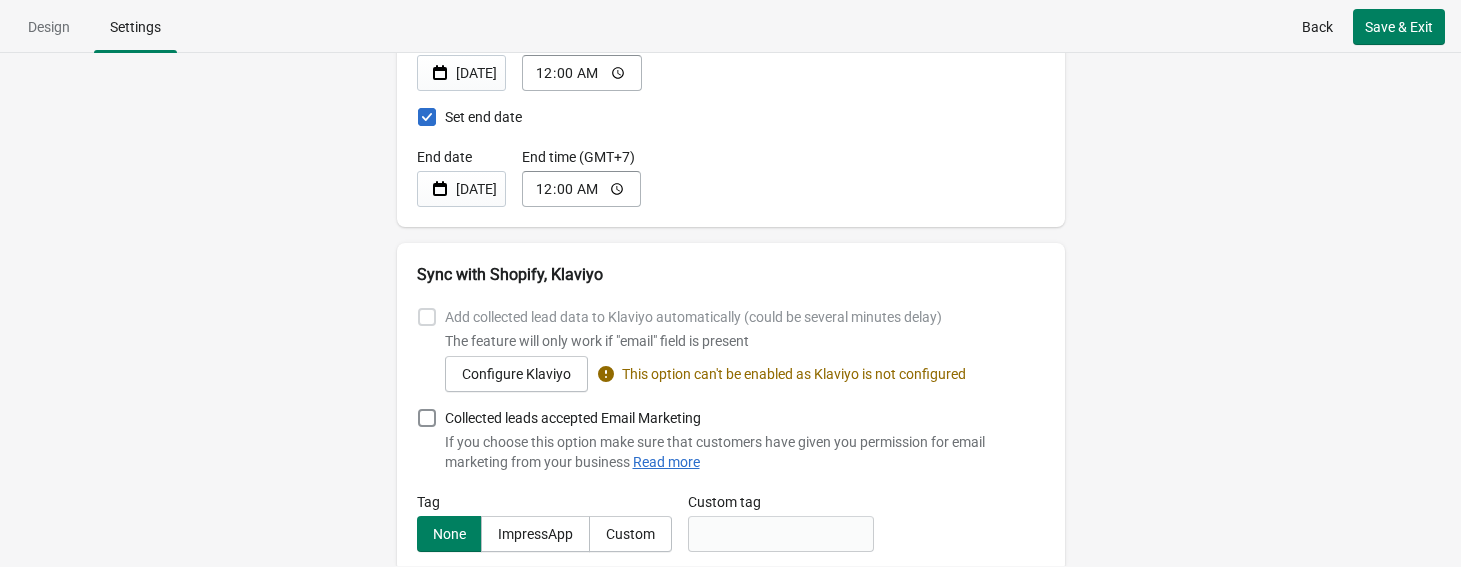 scroll, scrollTop: 1095, scrollLeft: 0, axis: vertical 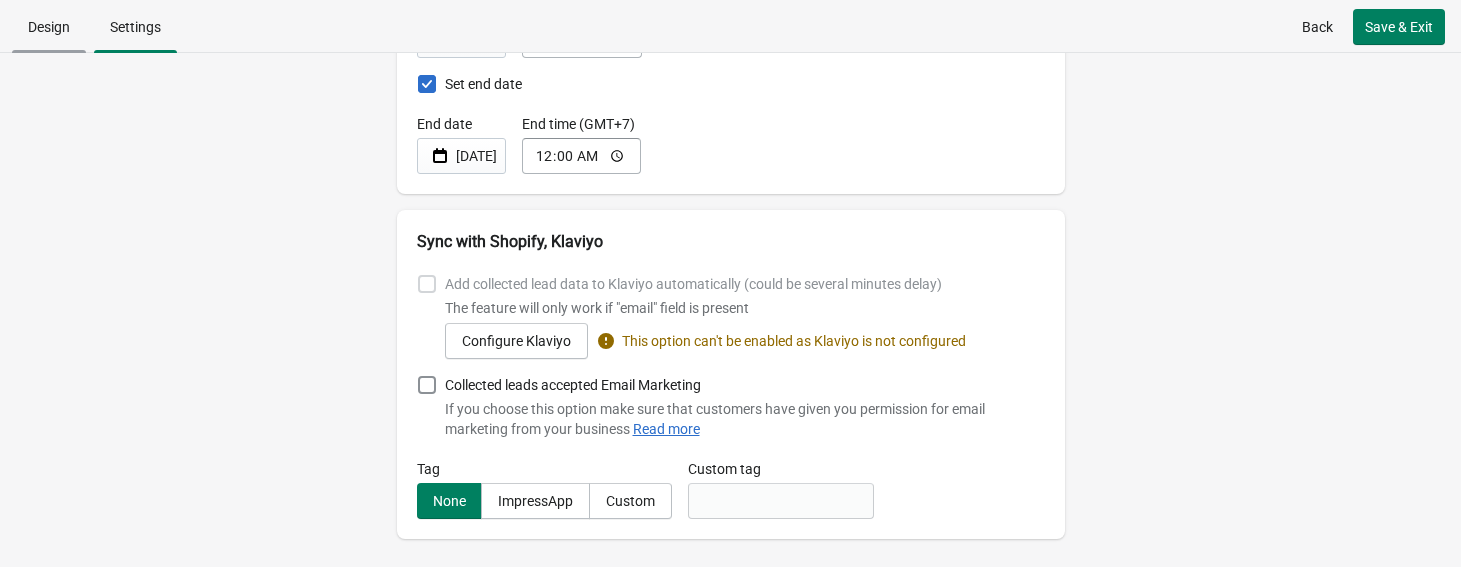 click on "Design" at bounding box center (49, 27) 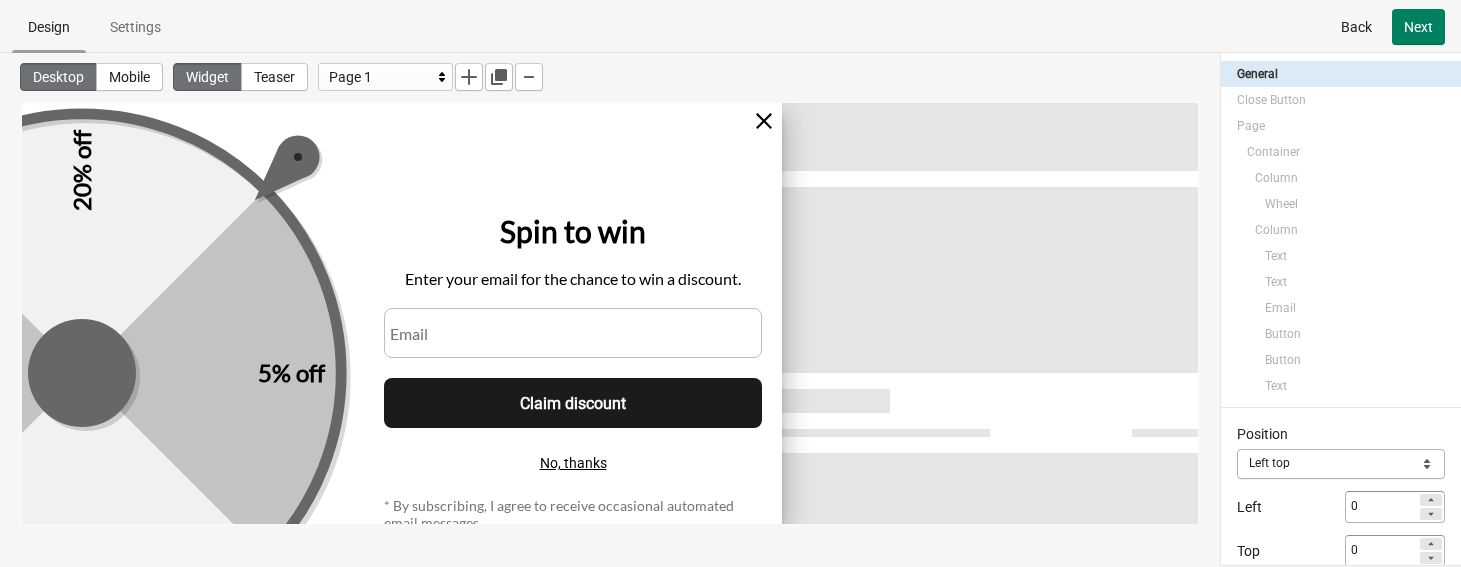 scroll, scrollTop: 0, scrollLeft: 0, axis: both 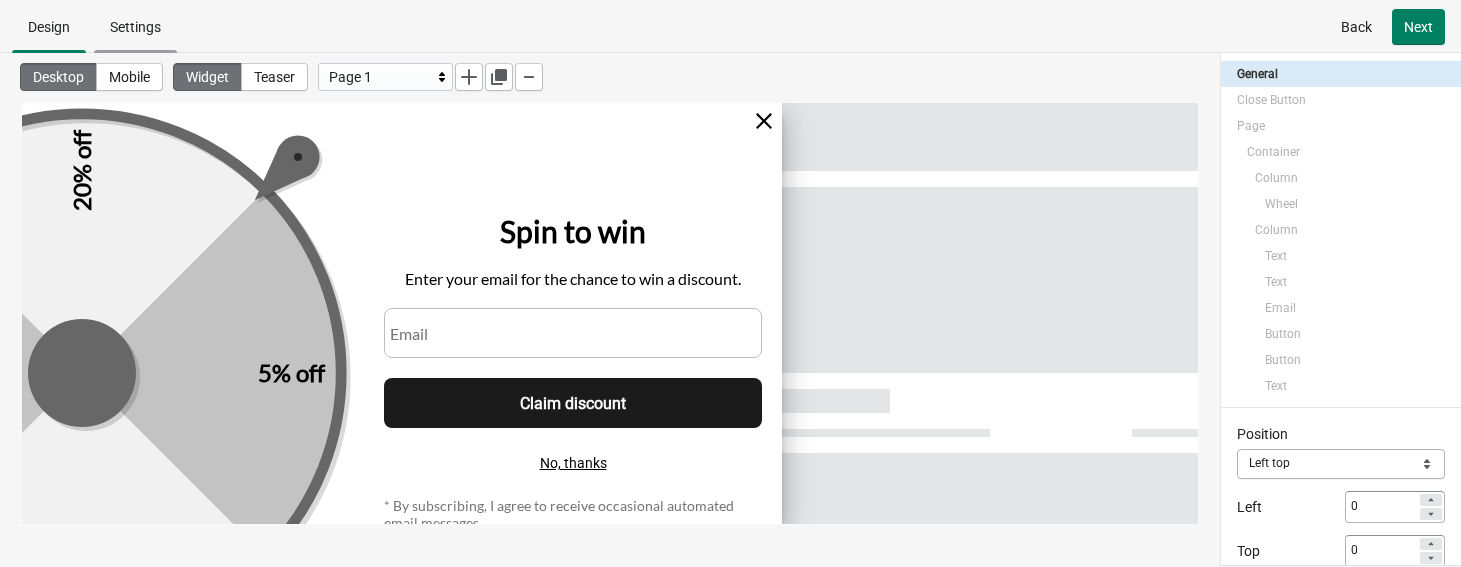 click on "Settings" at bounding box center [135, 27] 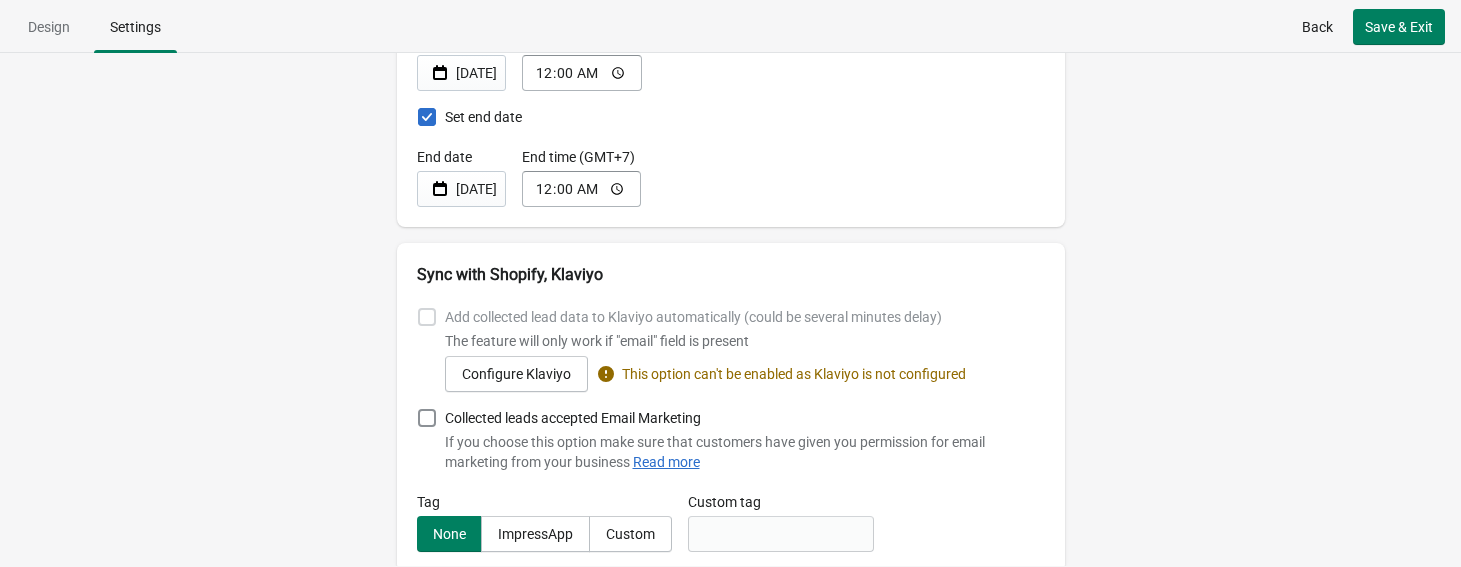 scroll, scrollTop: 1095, scrollLeft: 0, axis: vertical 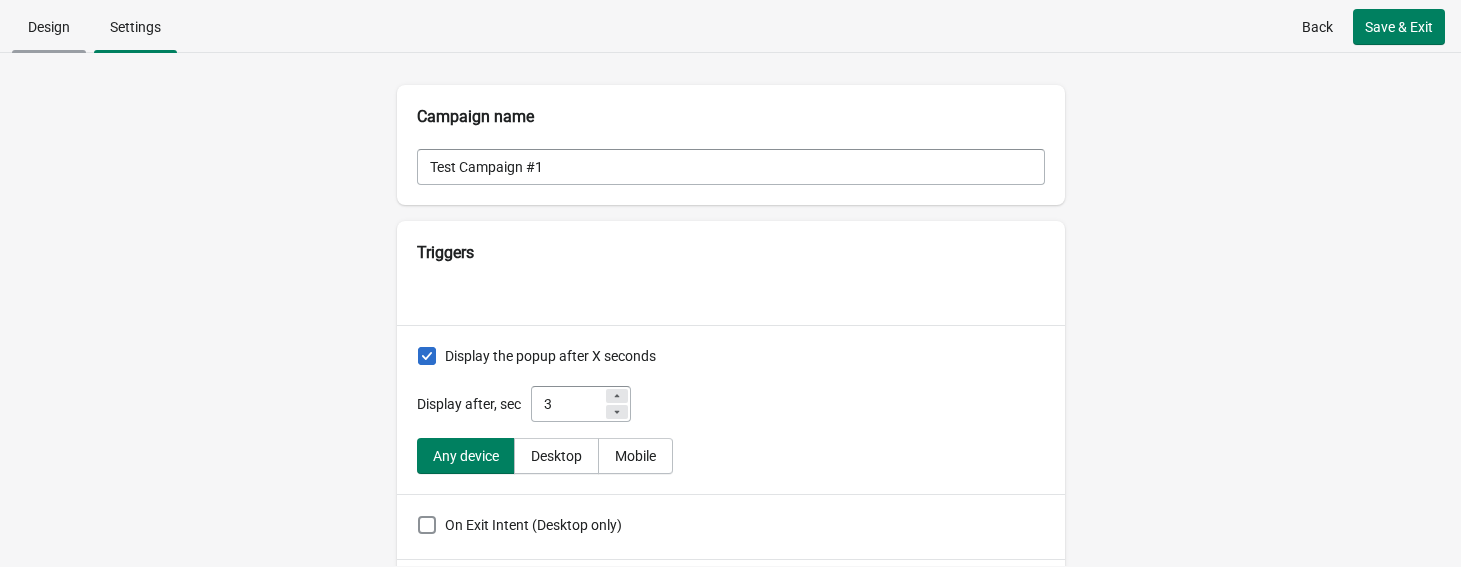 click on "Design" at bounding box center [49, 27] 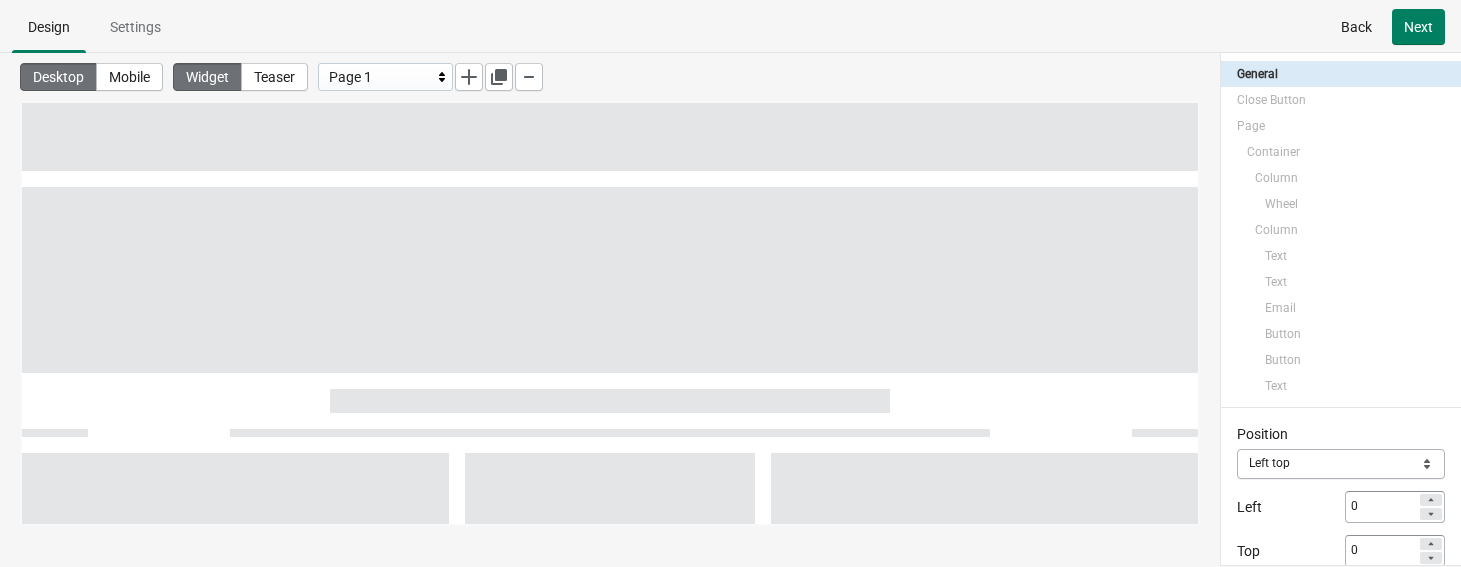 click on "5% off 10% off 15% off 20% off" at bounding box center (82, 373) 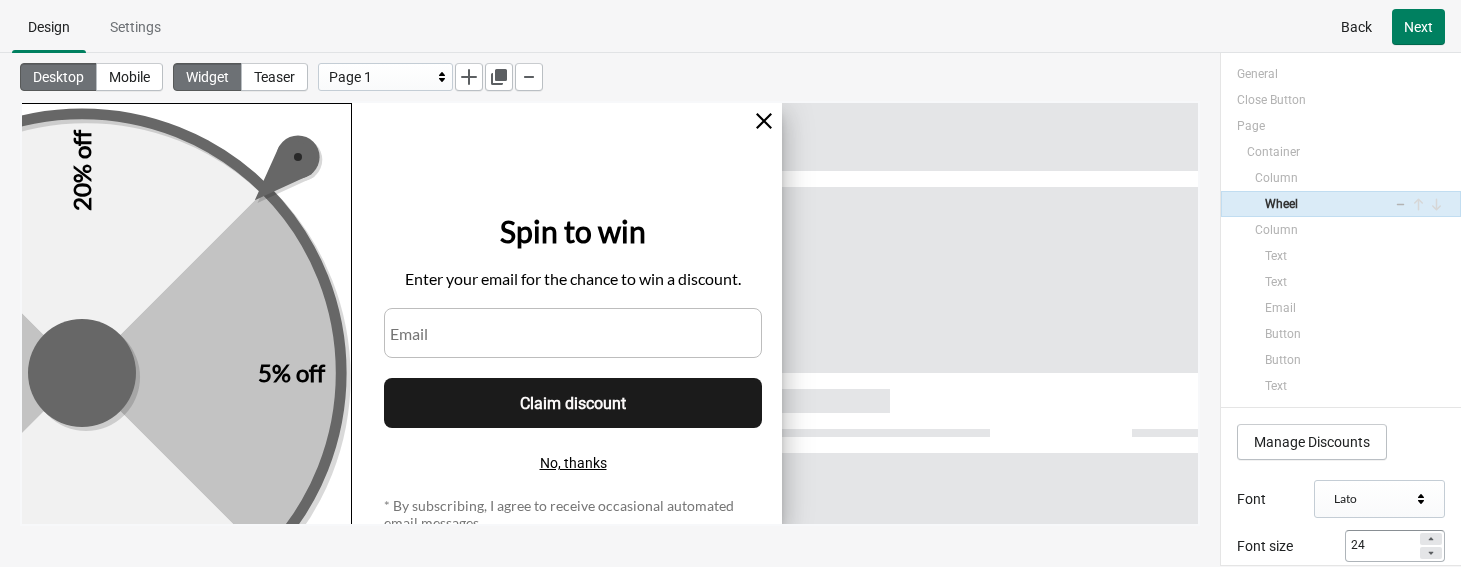 click on "Wheel" at bounding box center (1341, 204) 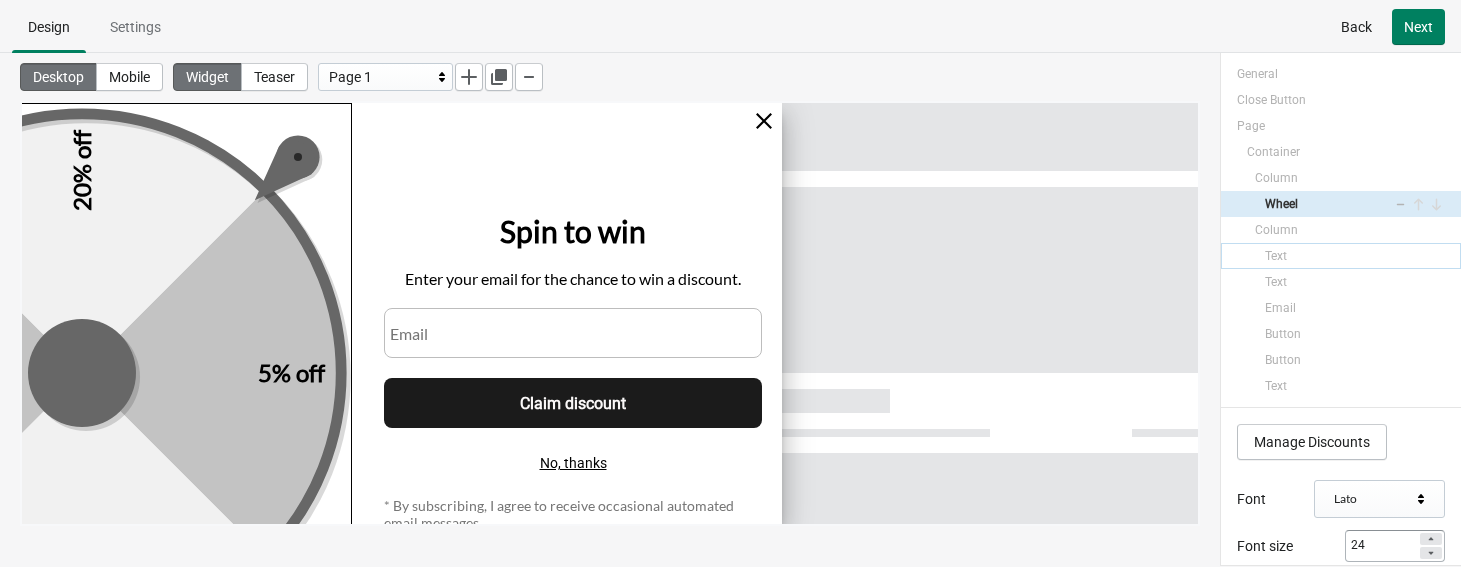 select on "both" 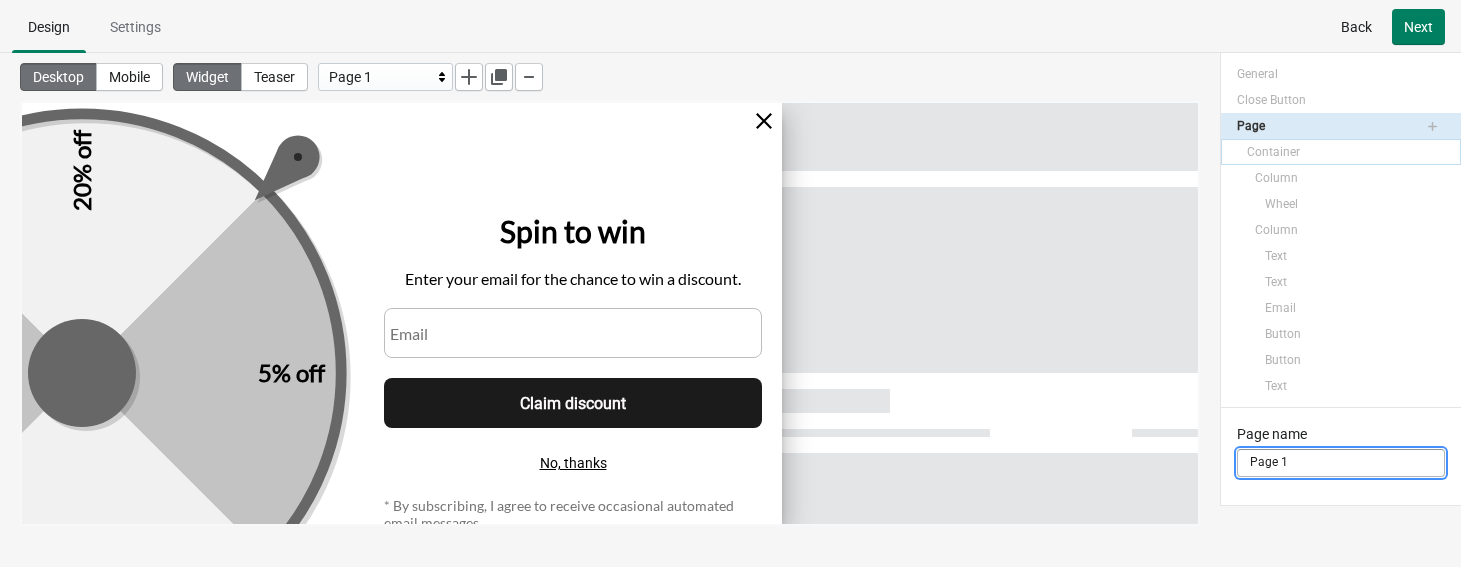 select on "both" 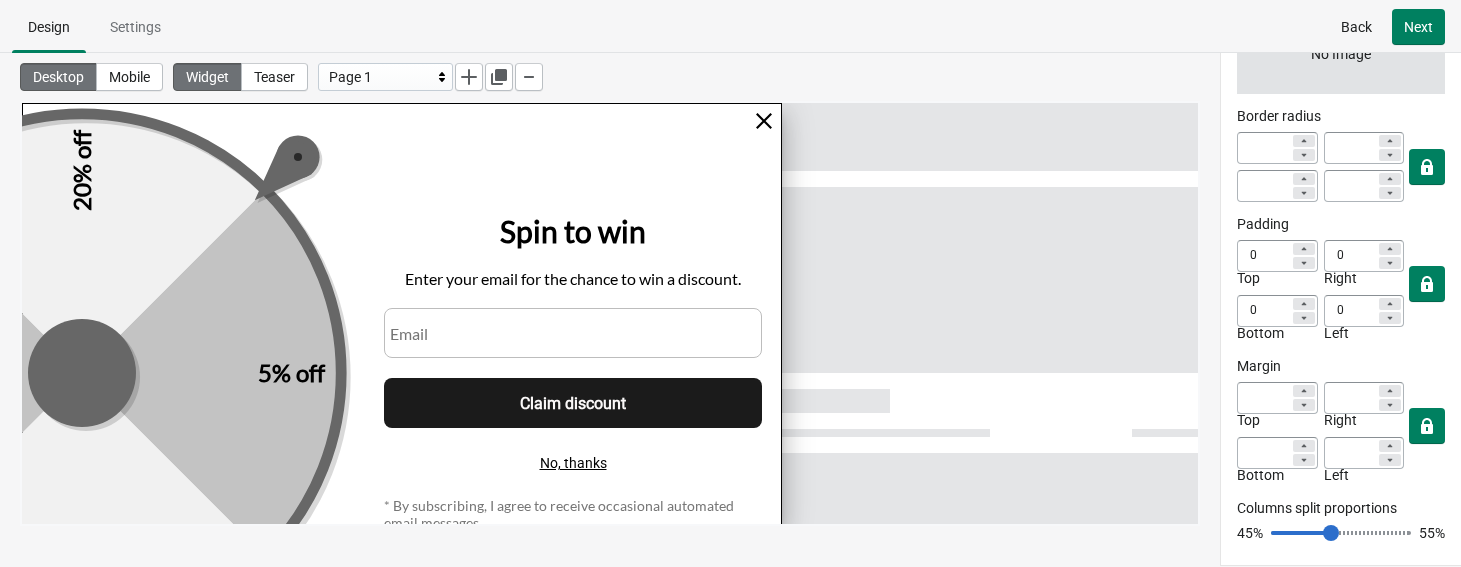 scroll, scrollTop: 538, scrollLeft: 0, axis: vertical 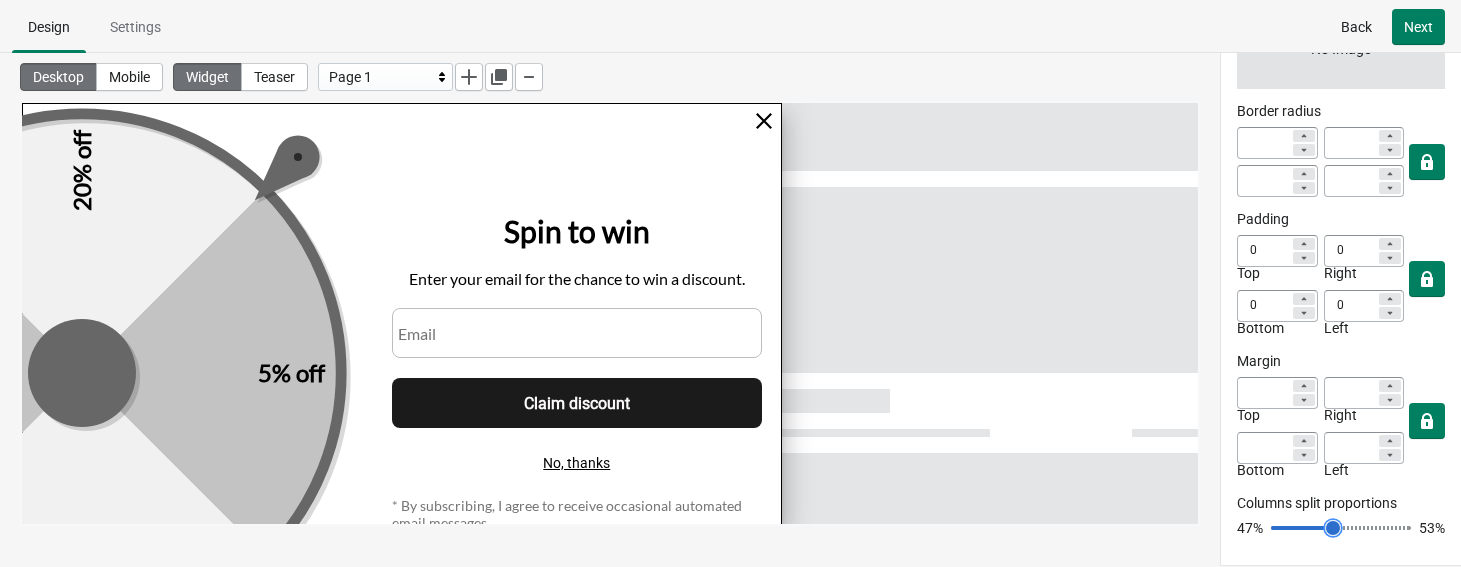 type on "45" 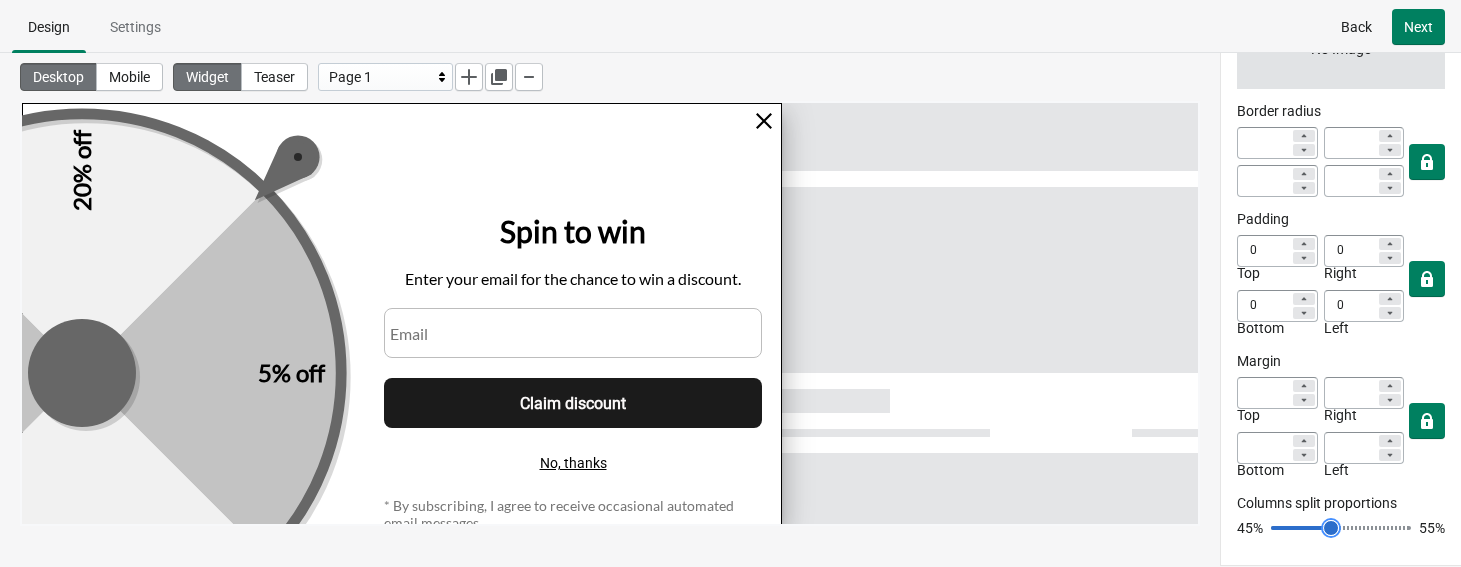 click on "Columns split proportions" at bounding box center [1341, 528] 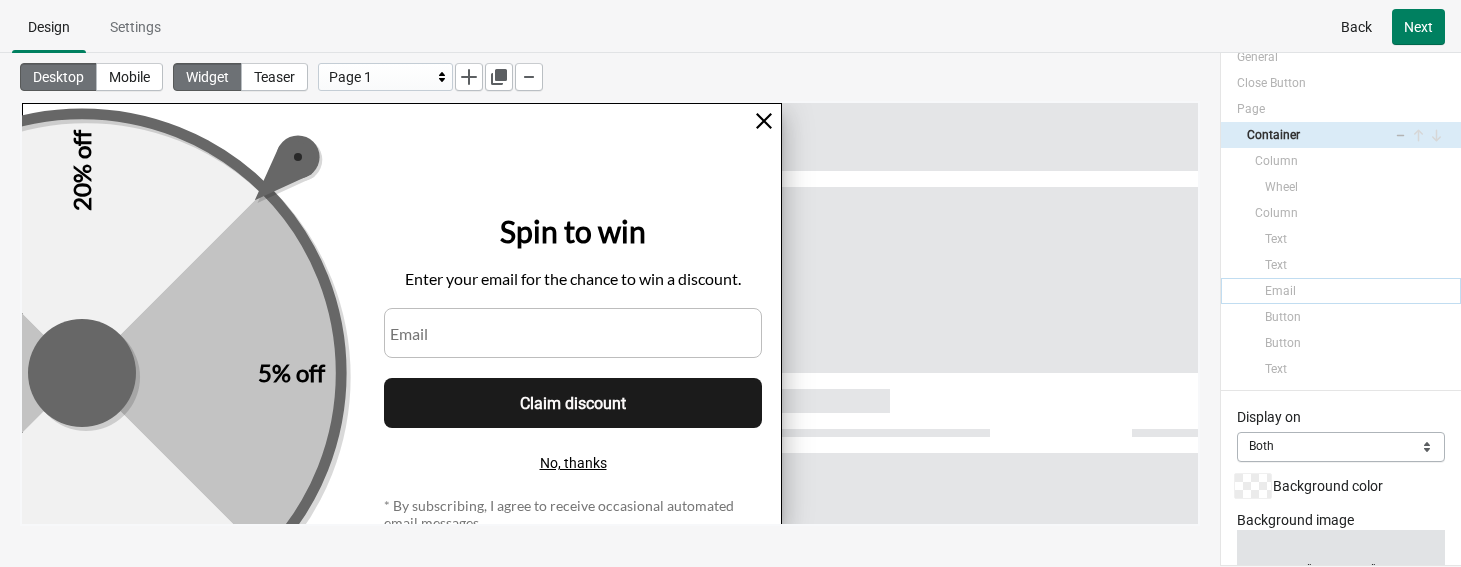 scroll, scrollTop: 0, scrollLeft: 0, axis: both 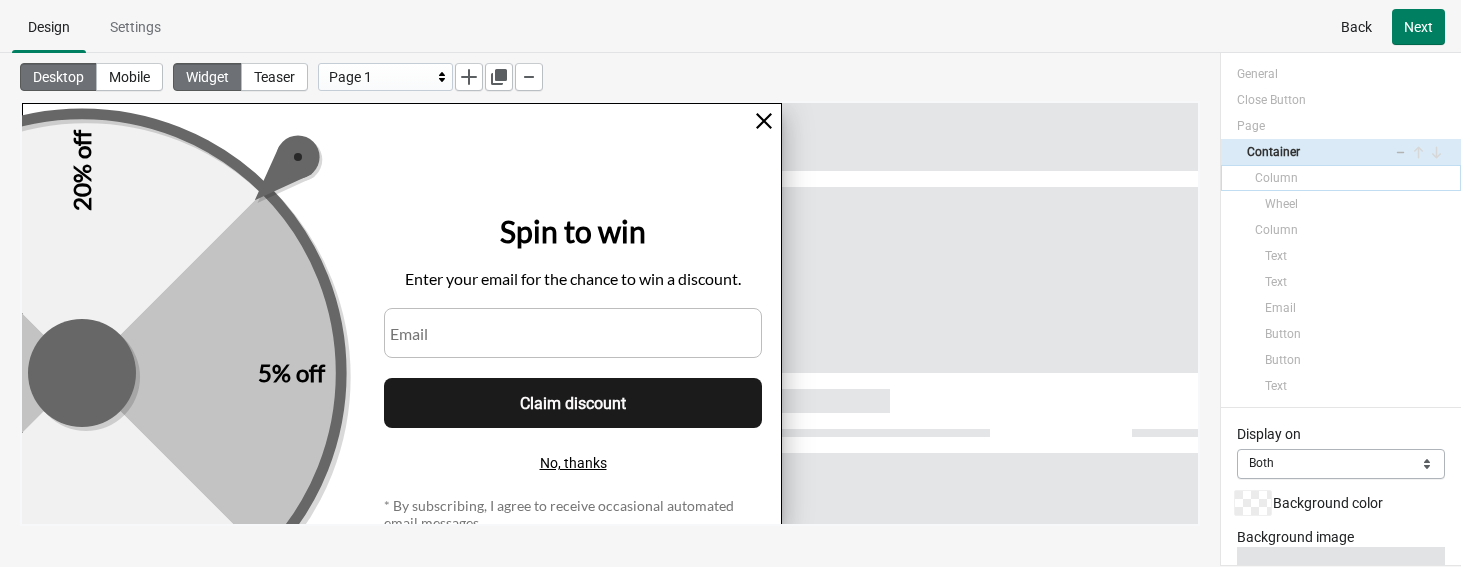 select on "both" 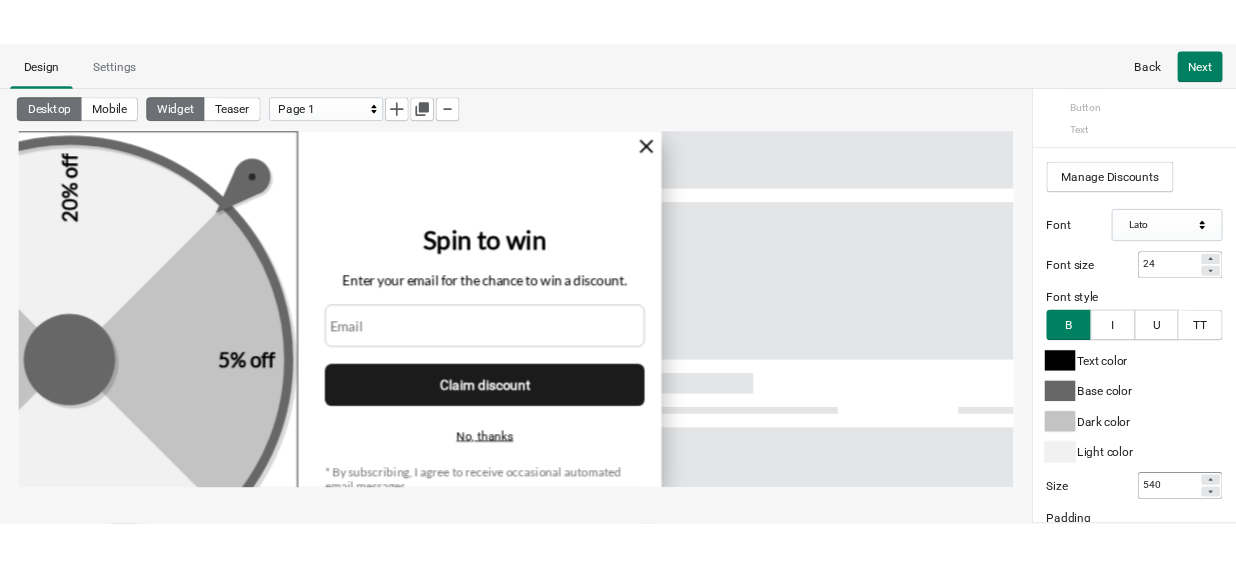 scroll, scrollTop: 236, scrollLeft: 0, axis: vertical 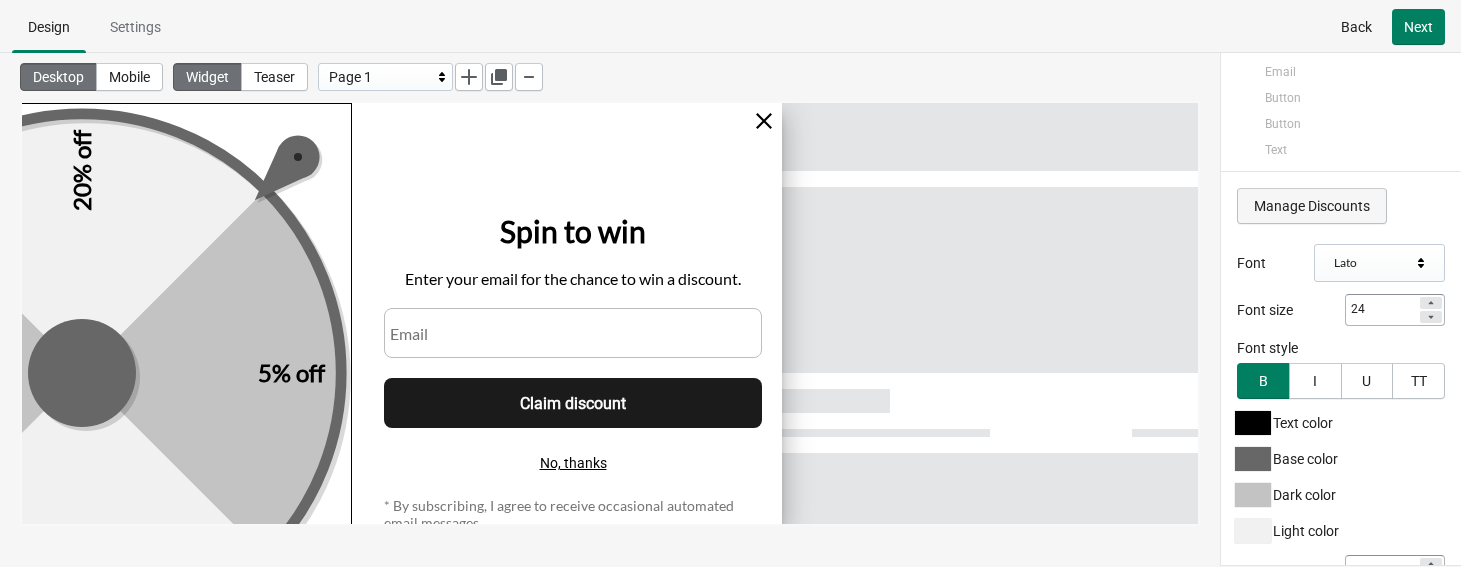click on "Manage Discounts" at bounding box center [1312, 206] 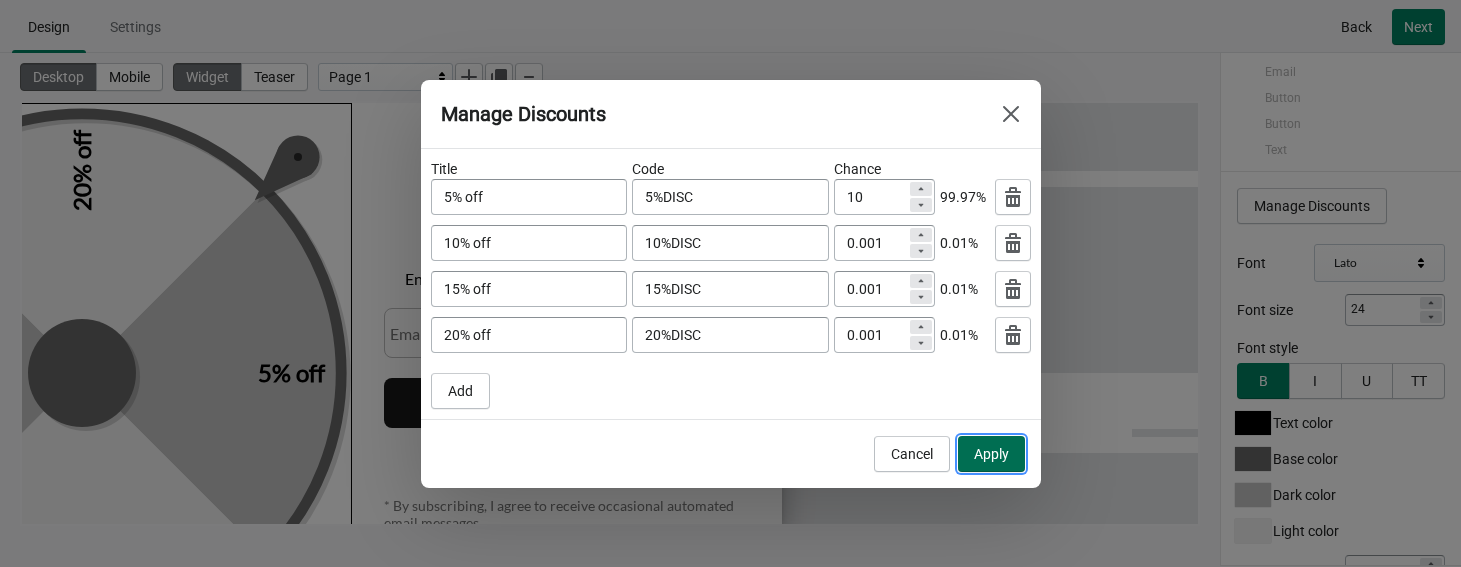 click on "Apply" at bounding box center (991, 454) 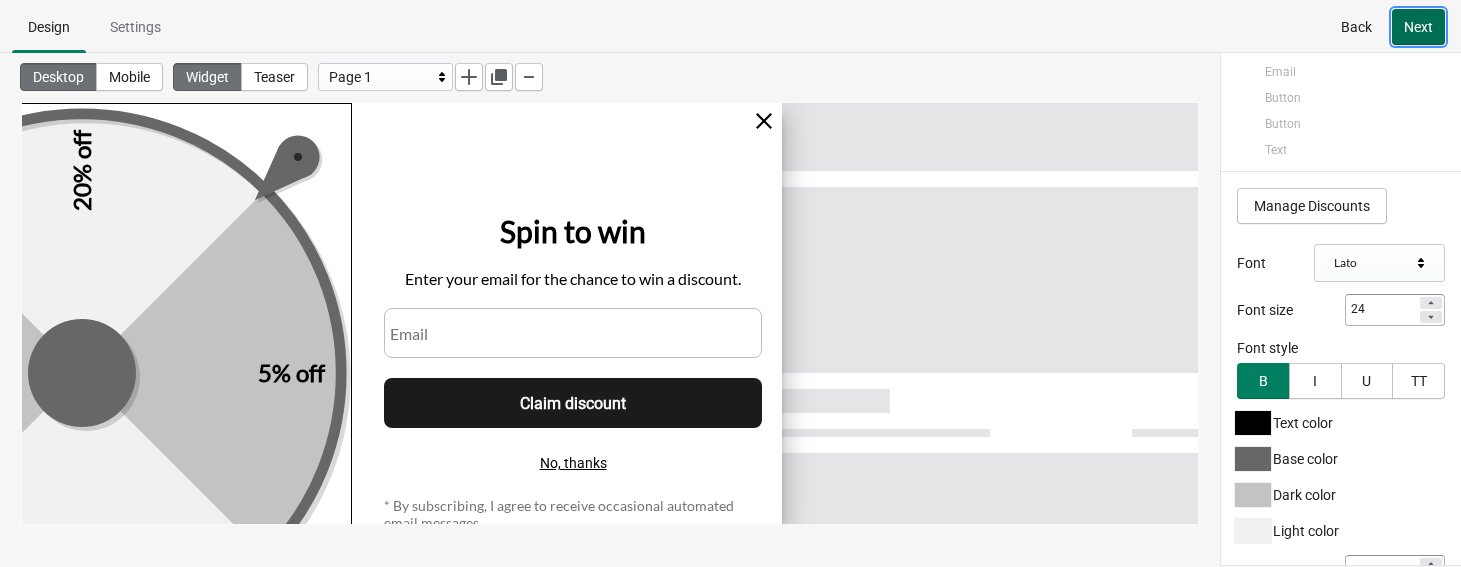 click on "Next" at bounding box center (1418, 27) 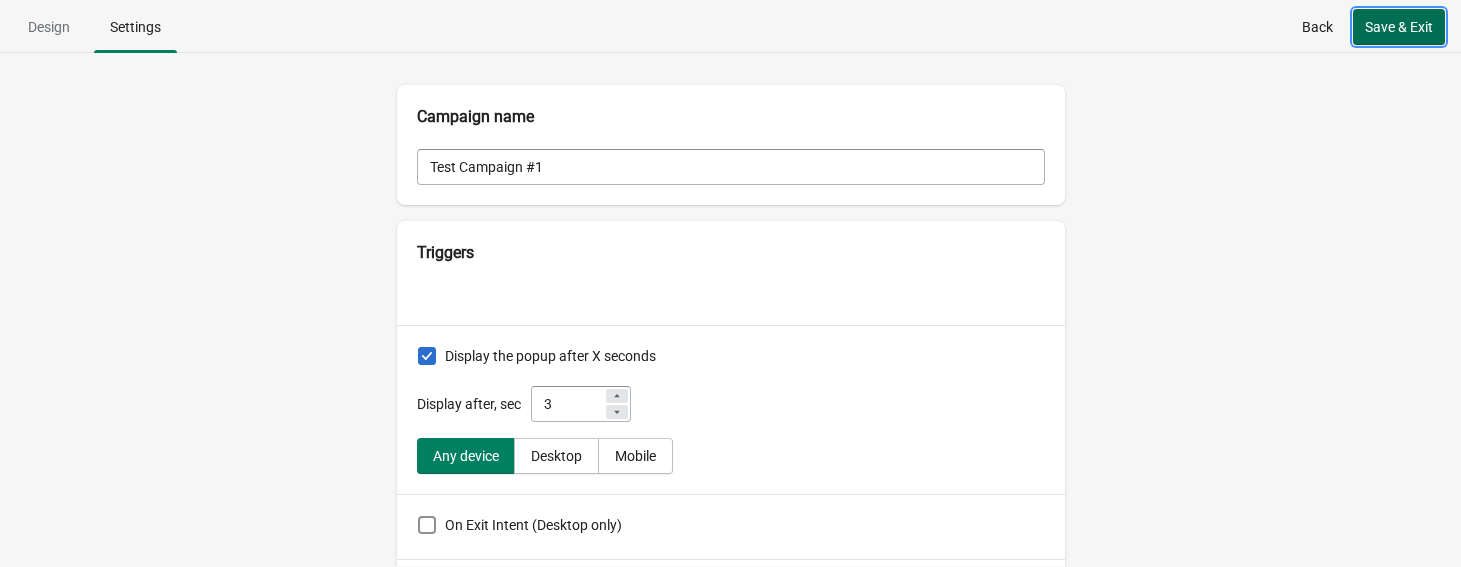 click on "Save & Exit" at bounding box center [1399, 27] 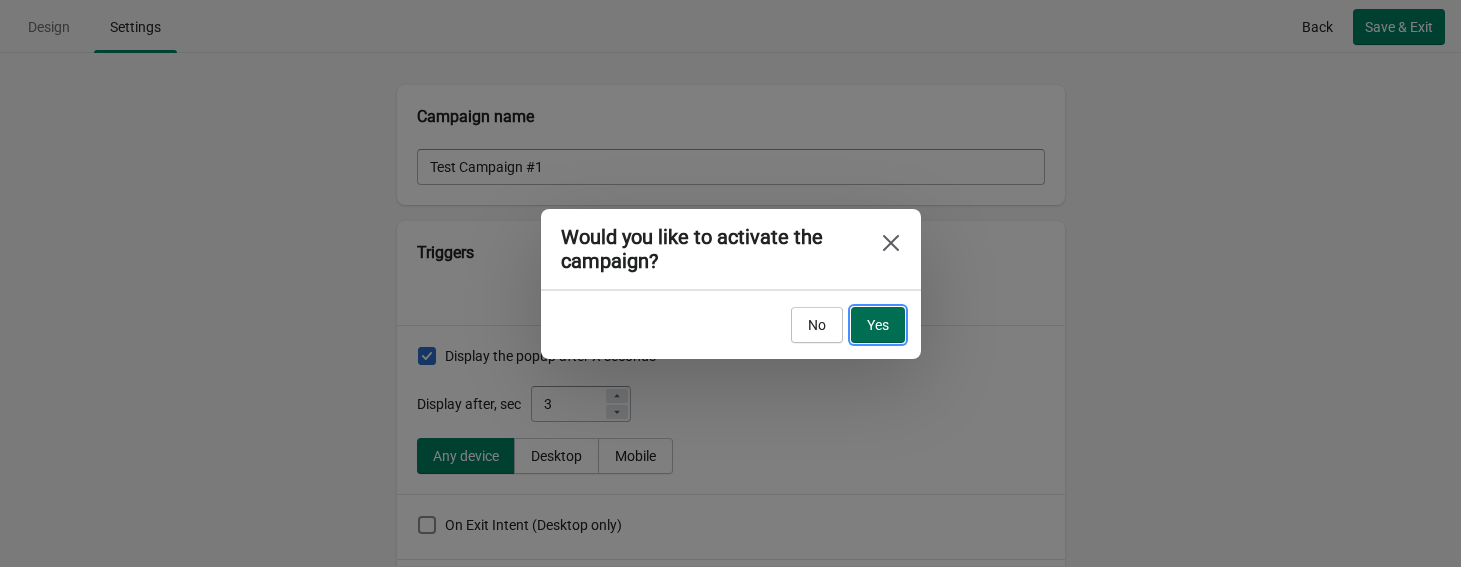 click on "Yes" at bounding box center [878, 325] 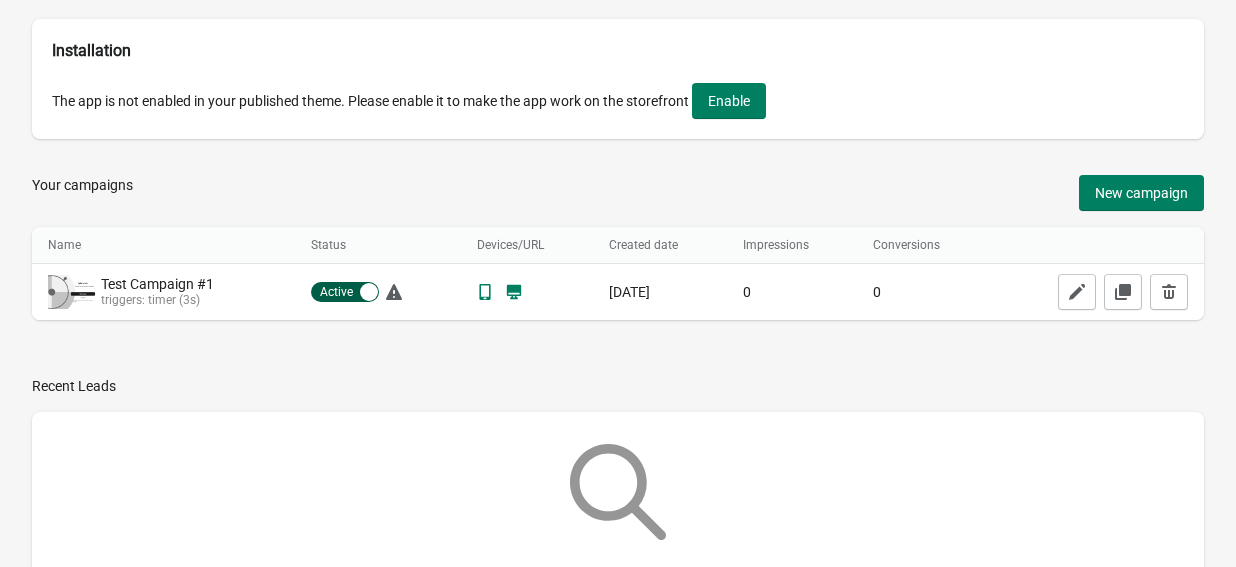 scroll, scrollTop: 0, scrollLeft: 0, axis: both 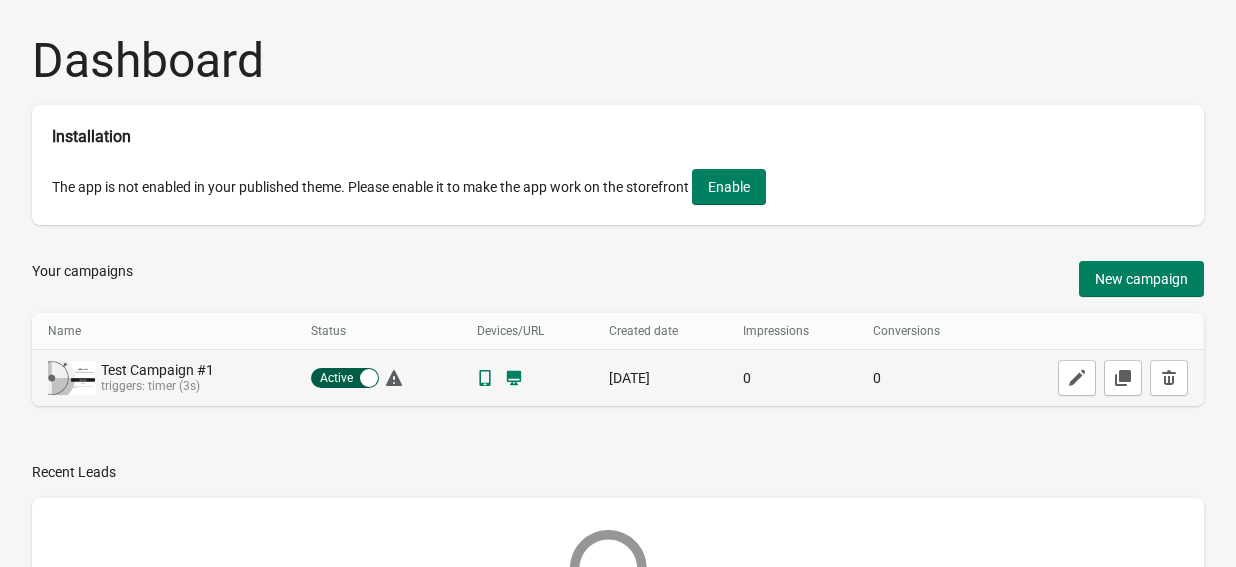 click on "Active Inactive" at bounding box center (345, 378) 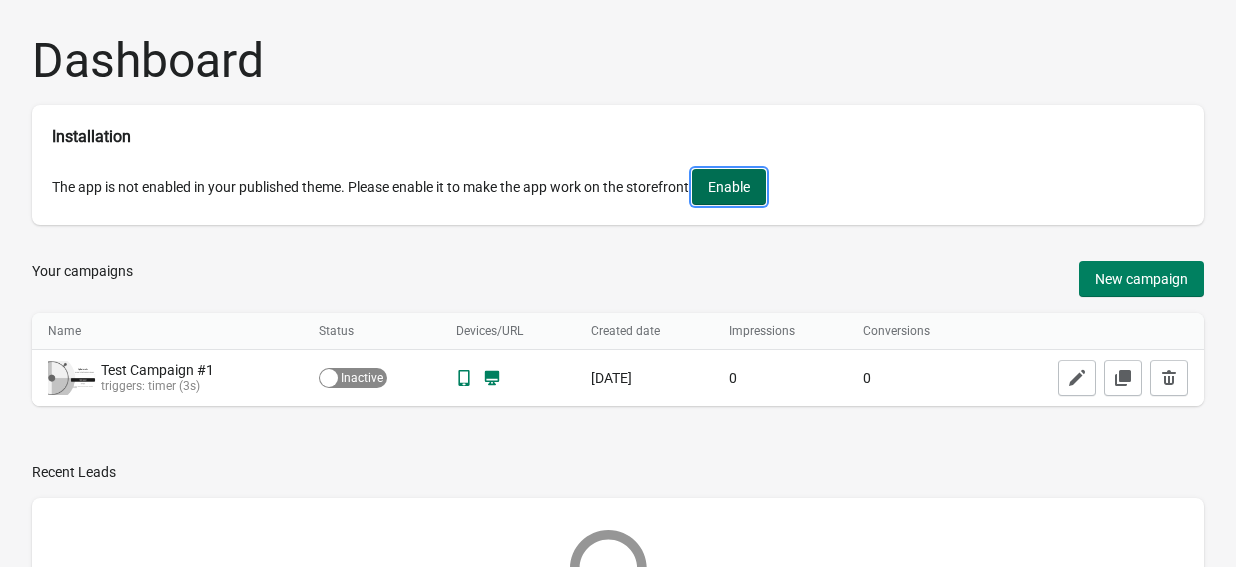 click on "Enable" at bounding box center [729, 187] 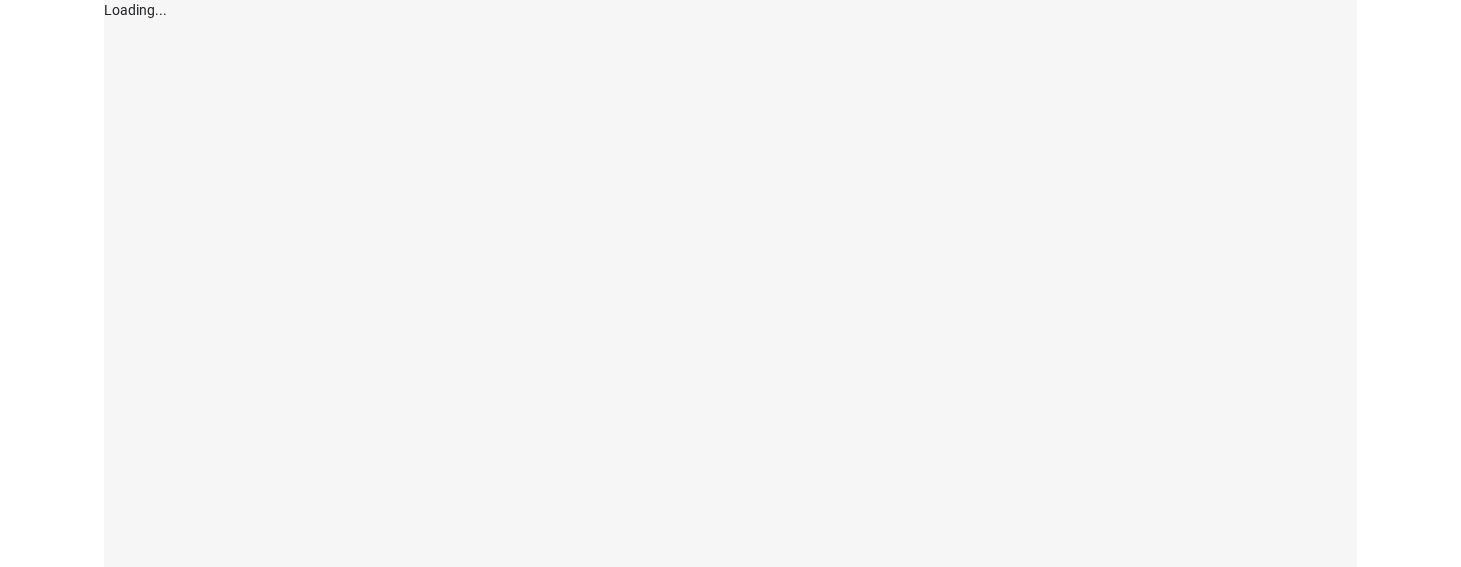 scroll, scrollTop: 0, scrollLeft: 0, axis: both 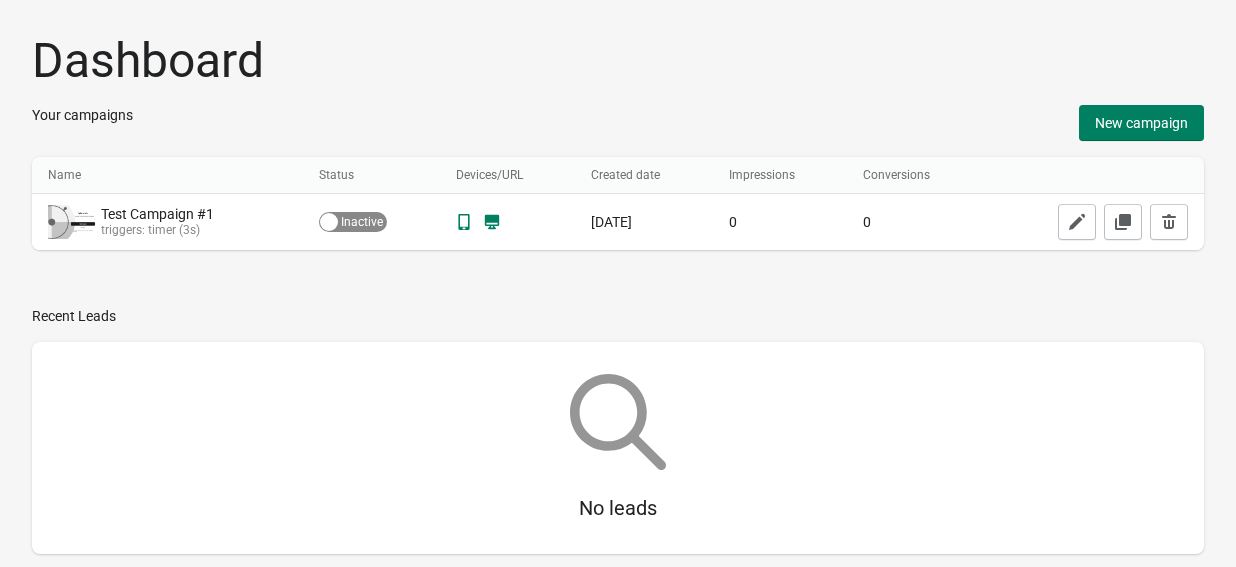 click on "Dashboard Your campaigns New campaign Name Name Status Devices/URL Created date Impressions Conversions Name Status Devices/URL Created date Impressions Conversions Test Campaign #1 triggers: timer (3s) Active Inactive Jul 21, 2025 0 0 Recent Leads No leads" at bounding box center (618, 301) 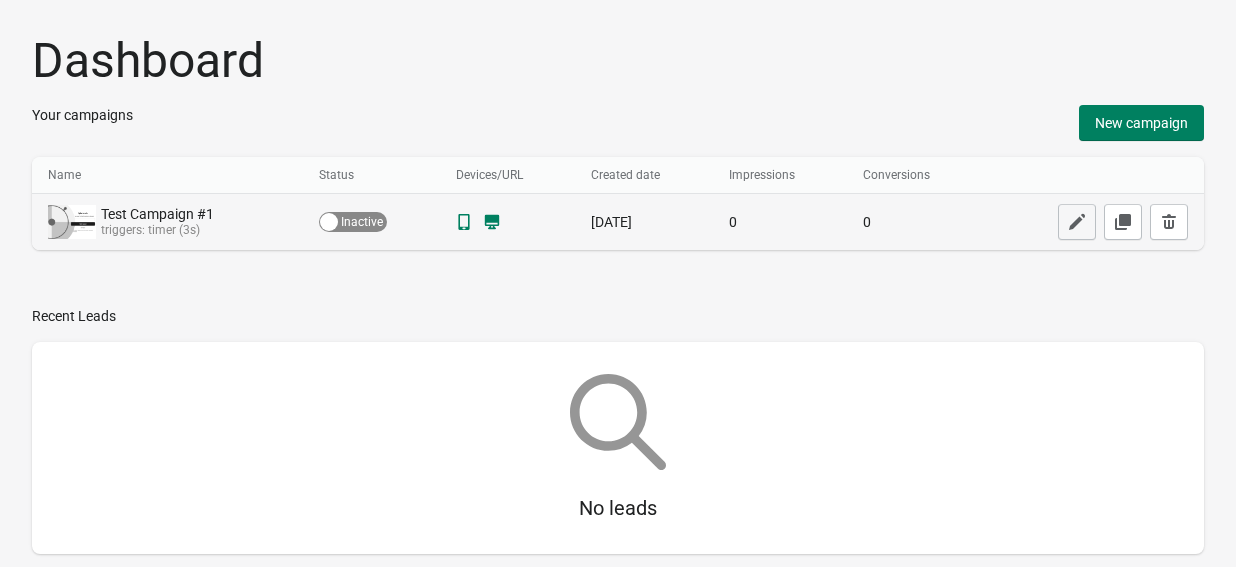 click 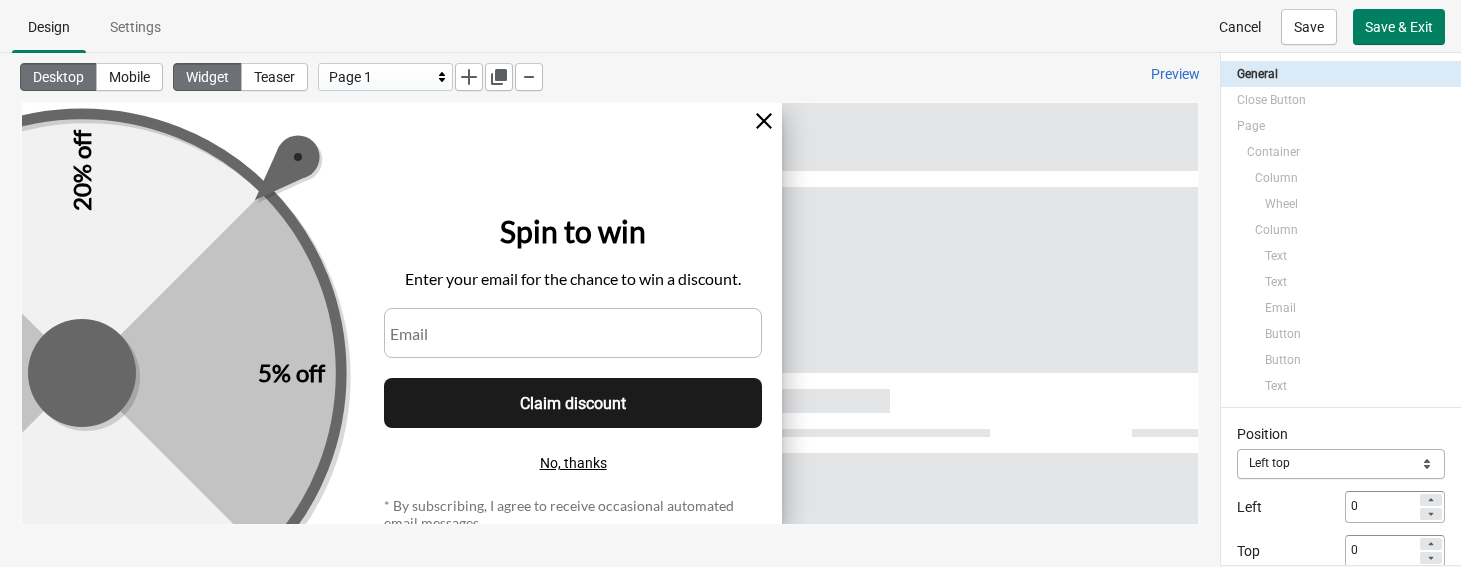scroll, scrollTop: 0, scrollLeft: 0, axis: both 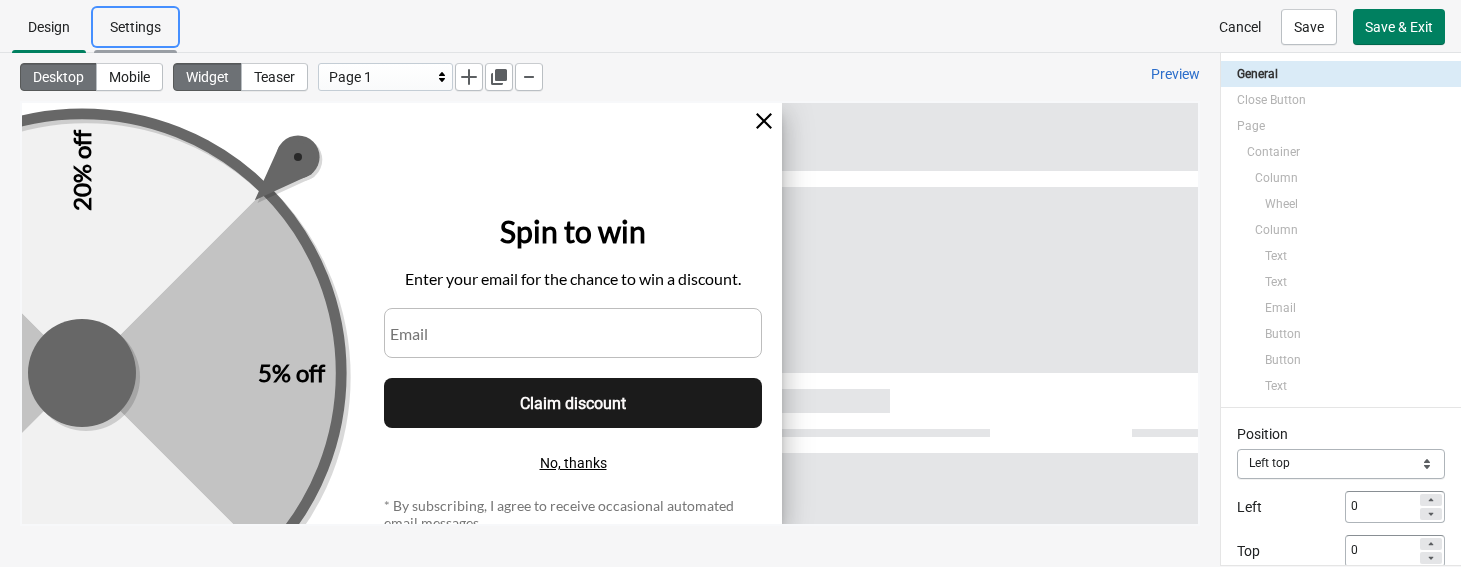 click on "Settings" at bounding box center (135, 27) 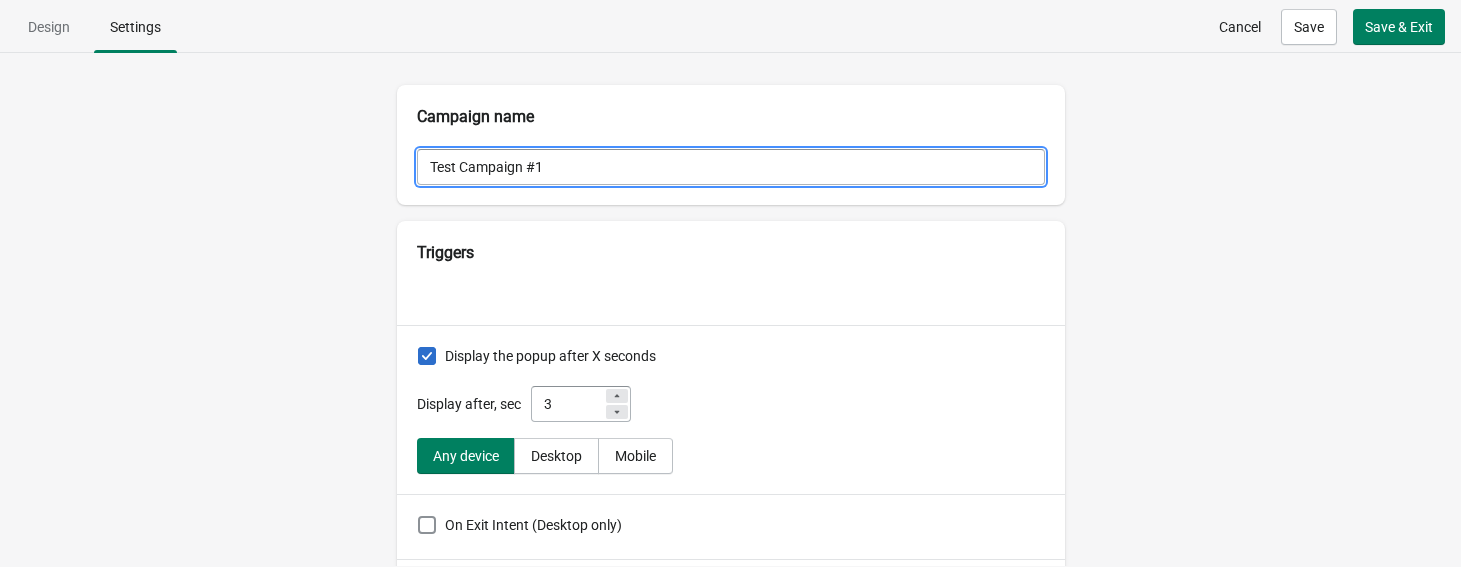 click on "Test Campaign #1" at bounding box center [731, 167] 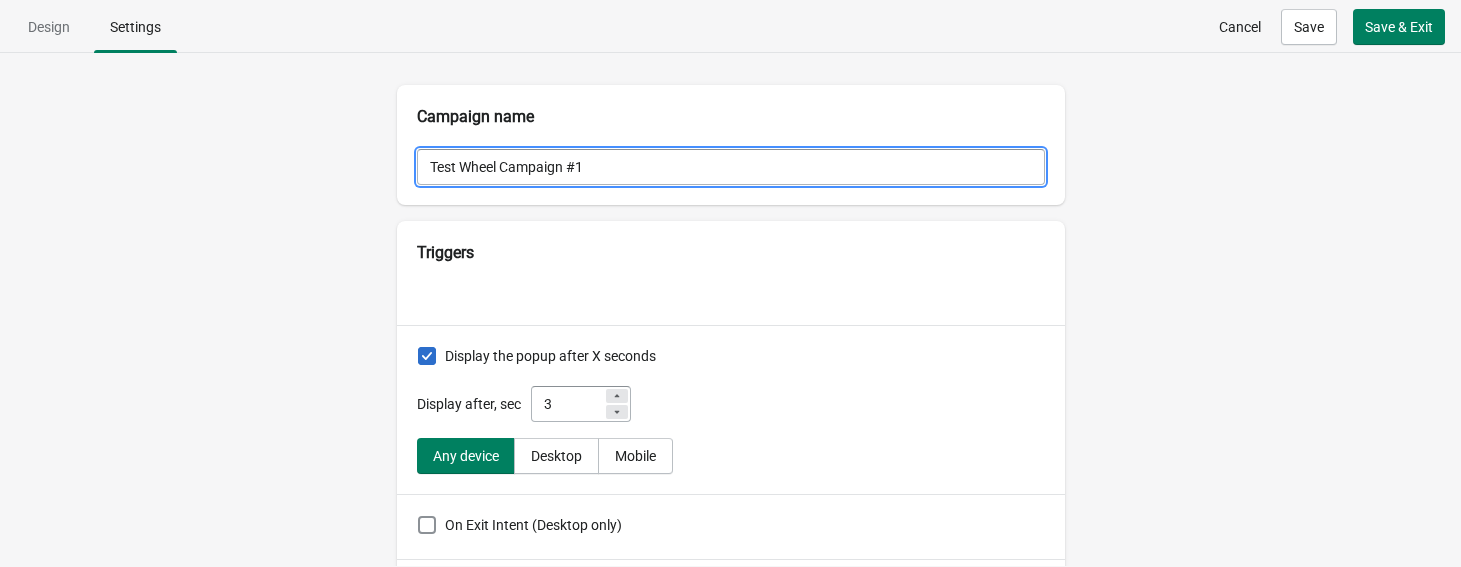 type on "Test Wheel Campaign #1" 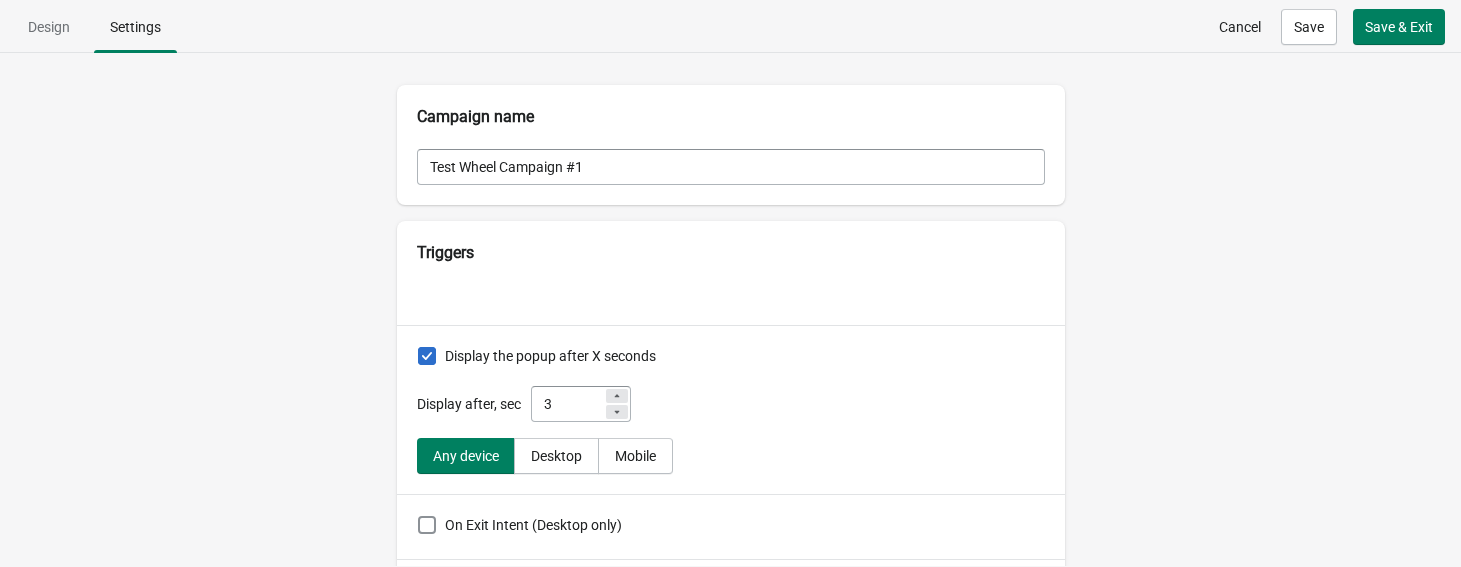 drag, startPoint x: 1203, startPoint y: 166, endPoint x: 1294, endPoint y: 108, distance: 107.912 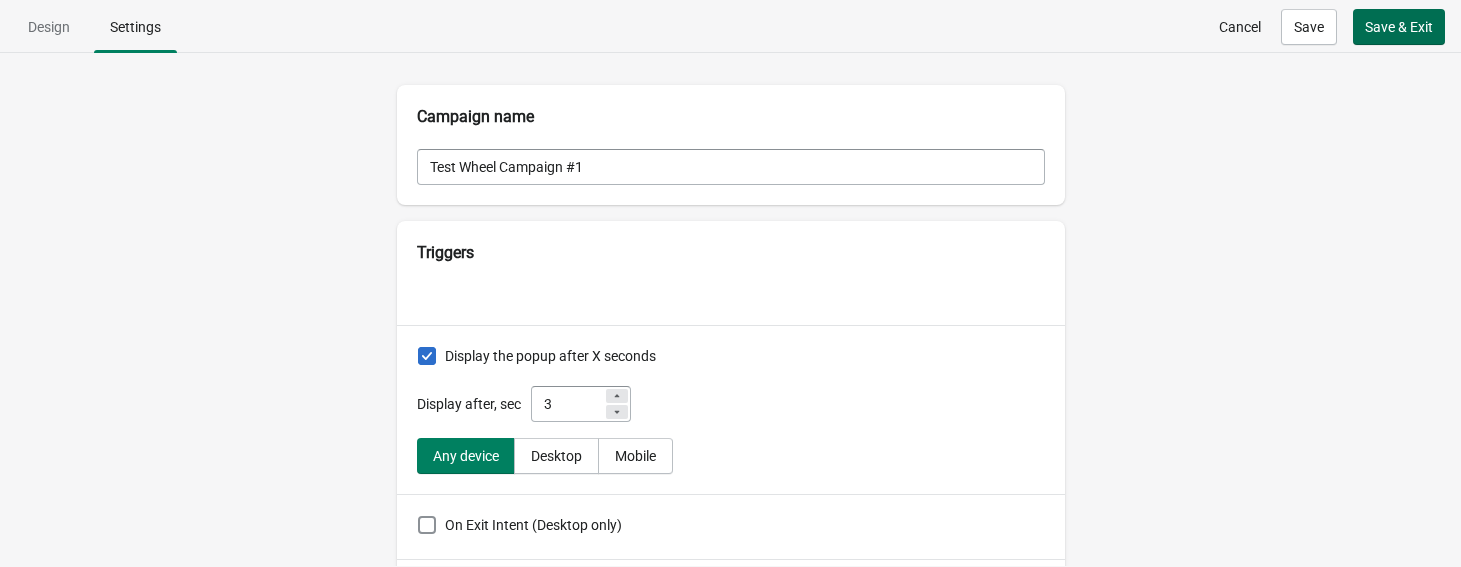 click on "Save & Exit" at bounding box center [1399, 27] 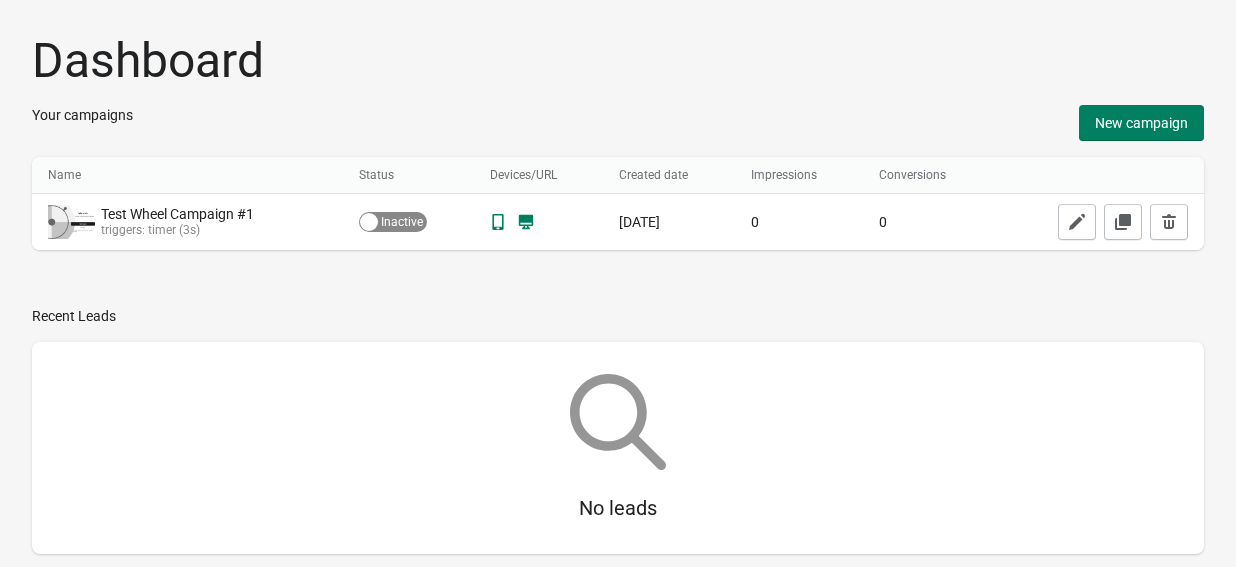 click on "Recent Leads" at bounding box center (618, 316) 